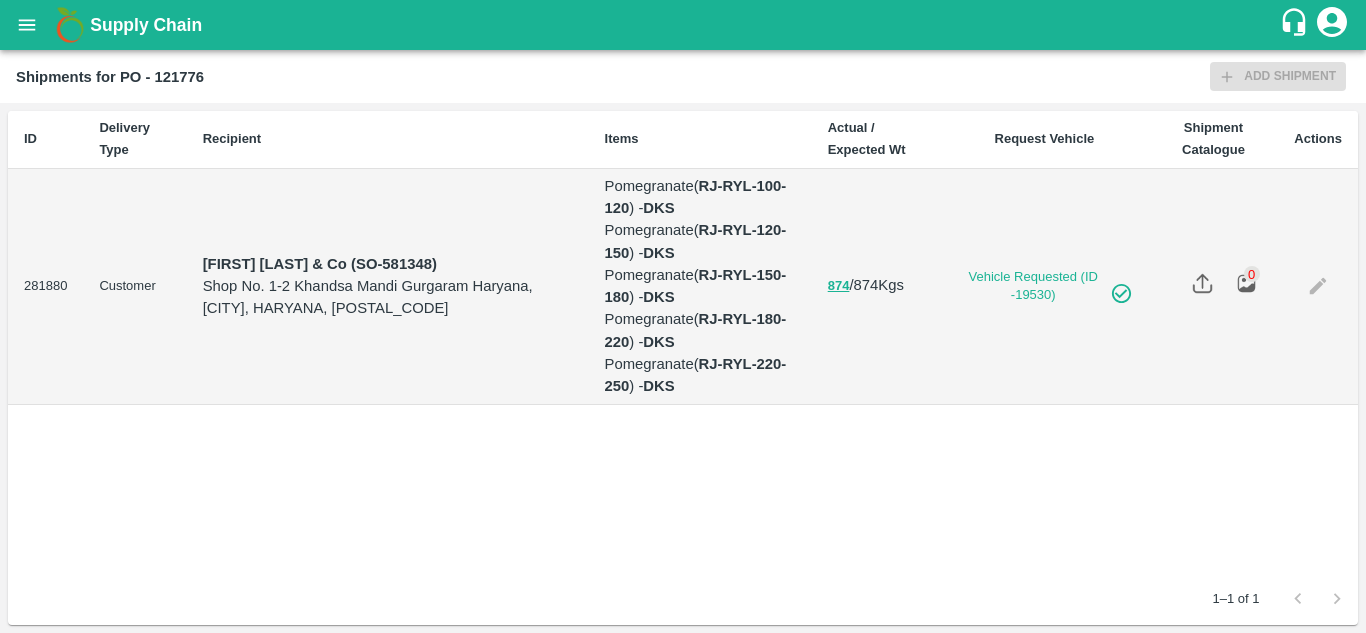 scroll, scrollTop: 0, scrollLeft: 0, axis: both 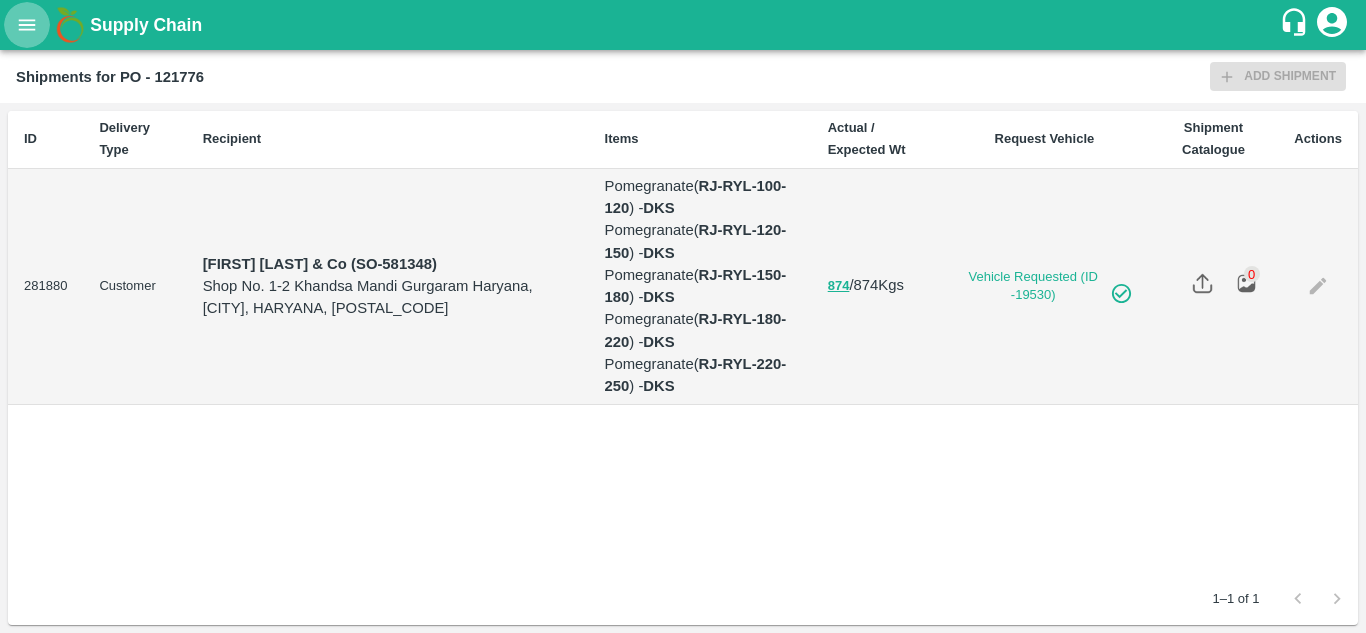 click 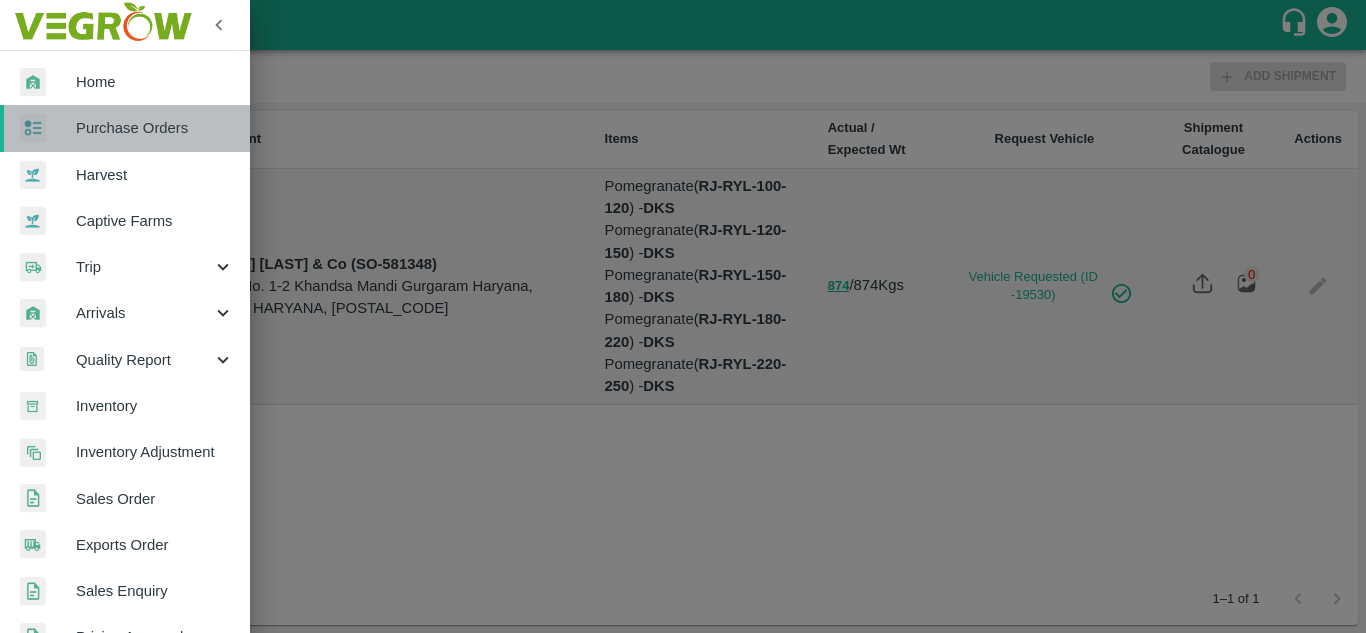 click on "Purchase Orders" at bounding box center [125, 128] 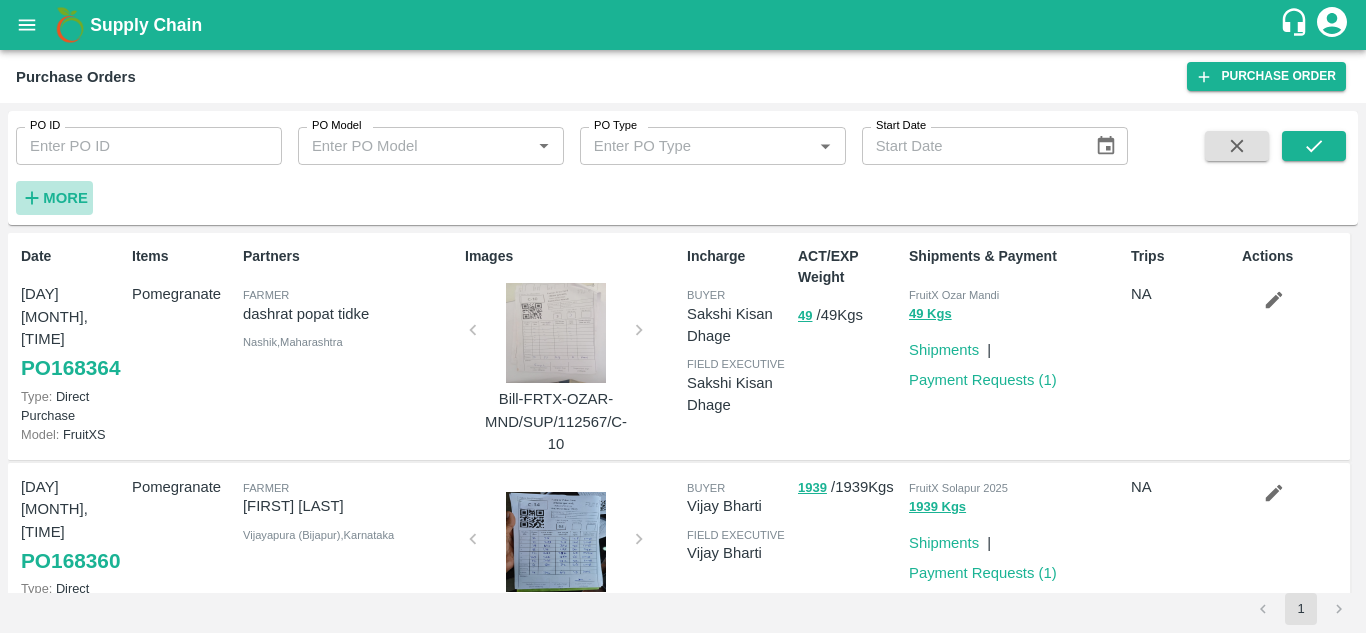click on "More" at bounding box center [65, 198] 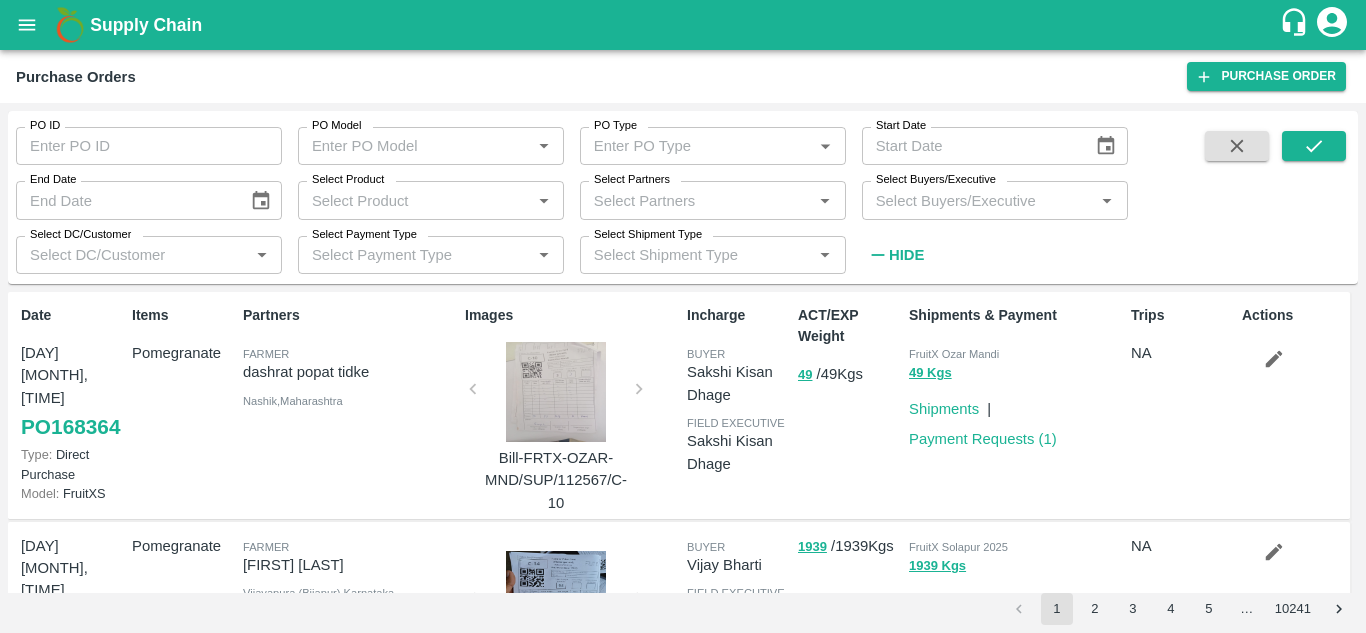click on "Select Buyers/Executive" at bounding box center [978, 200] 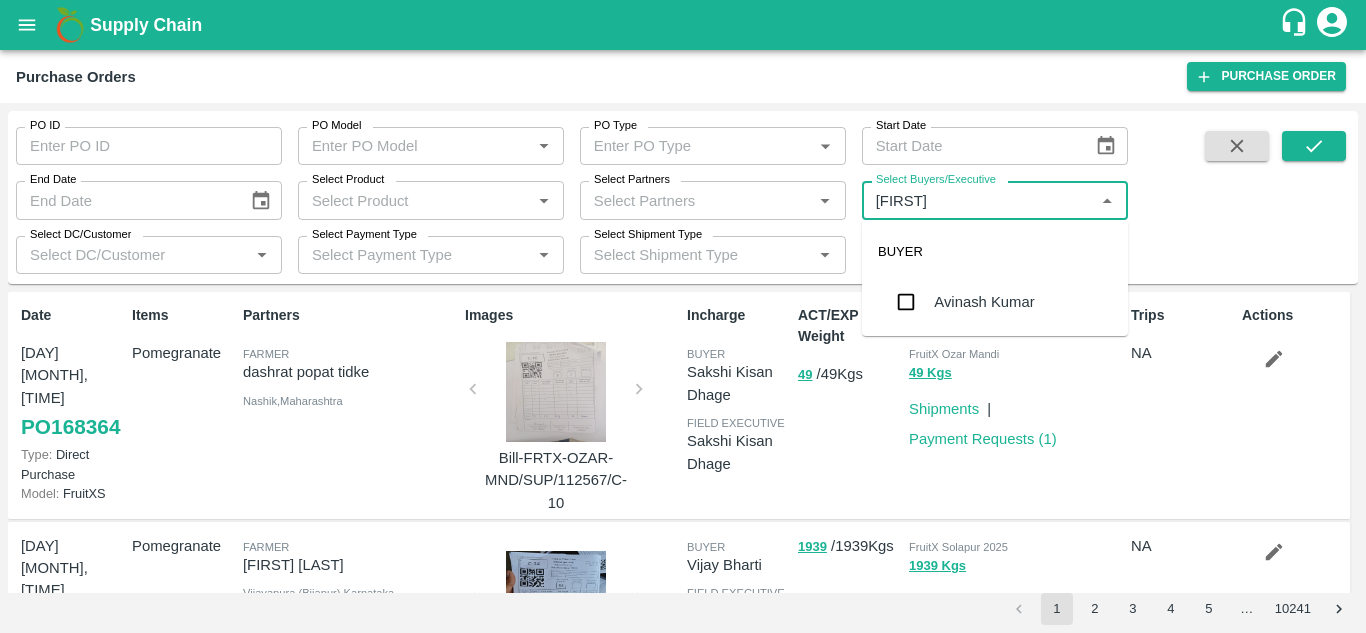 type on "Avinash" 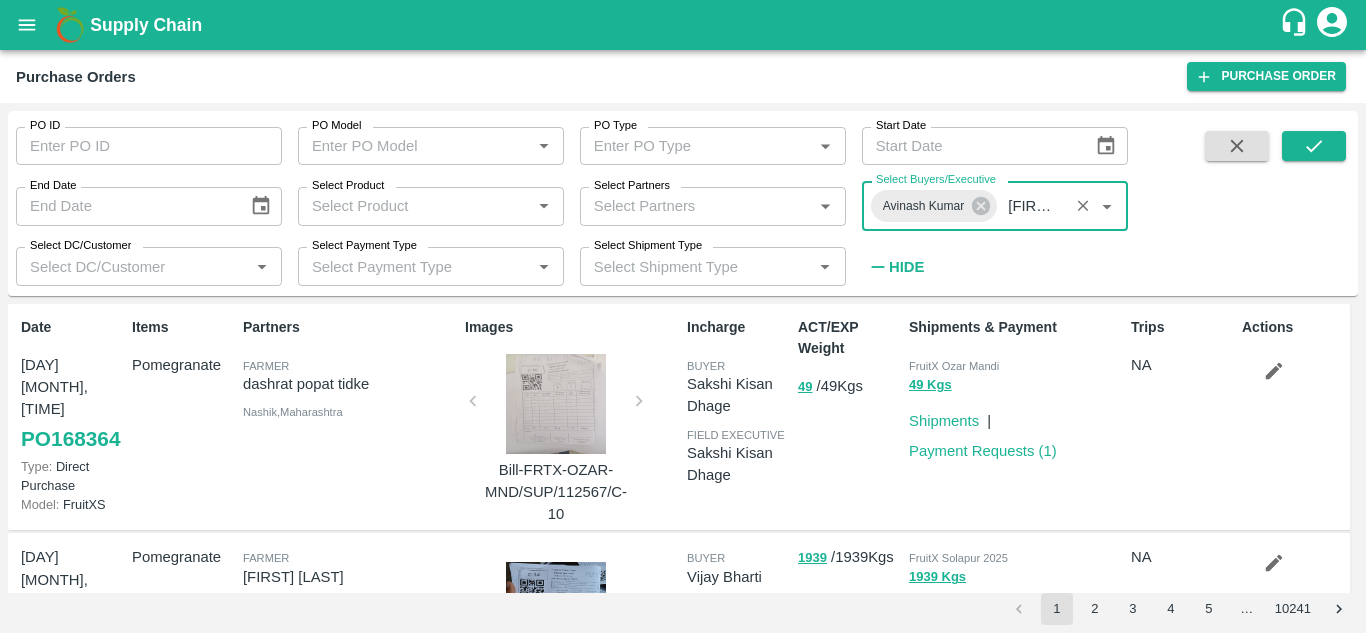 type 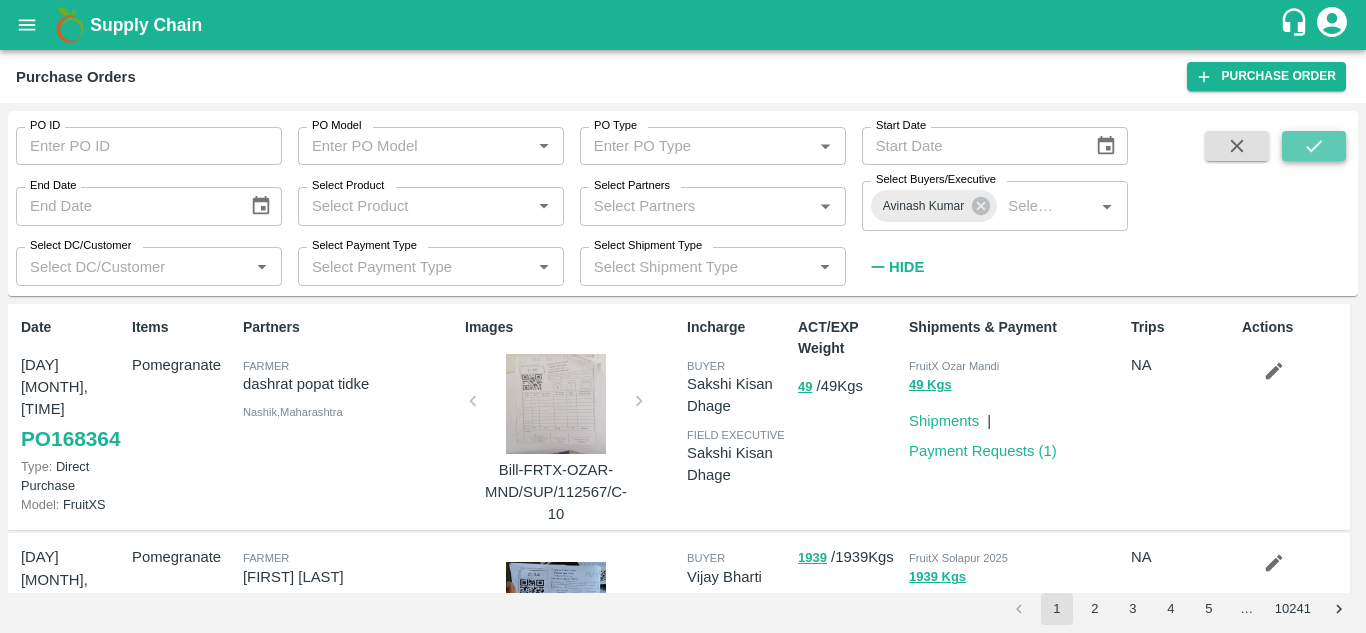 click 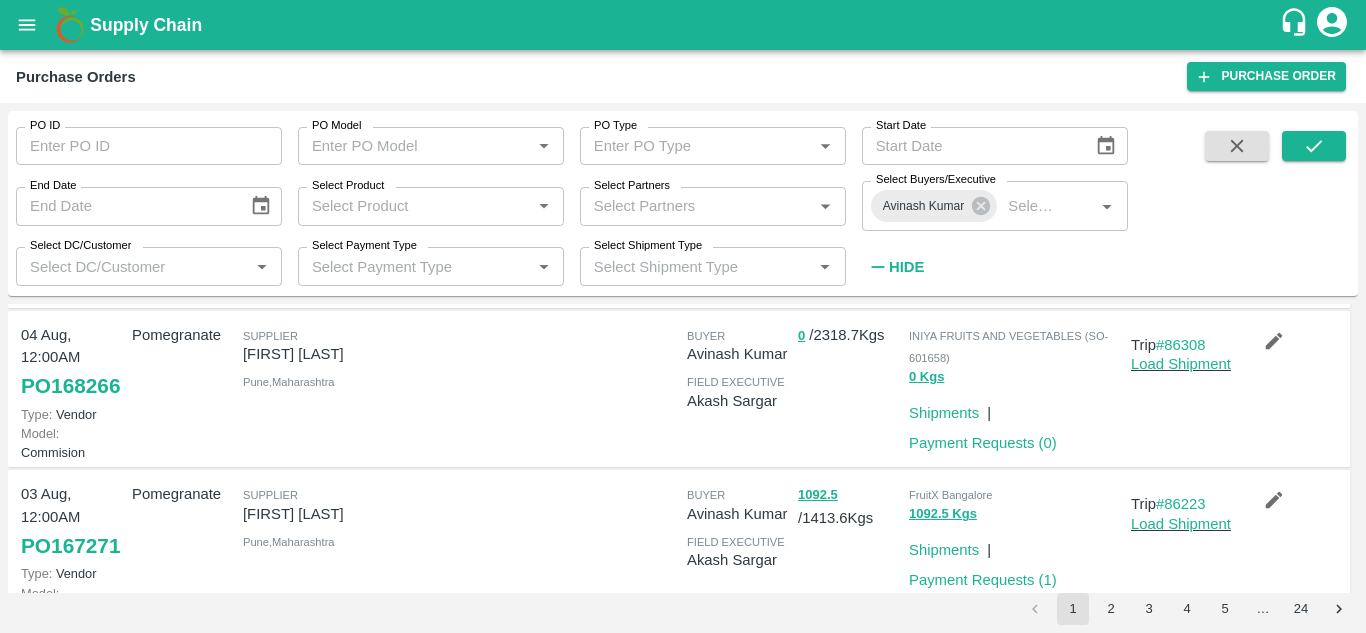 scroll, scrollTop: 357, scrollLeft: 0, axis: vertical 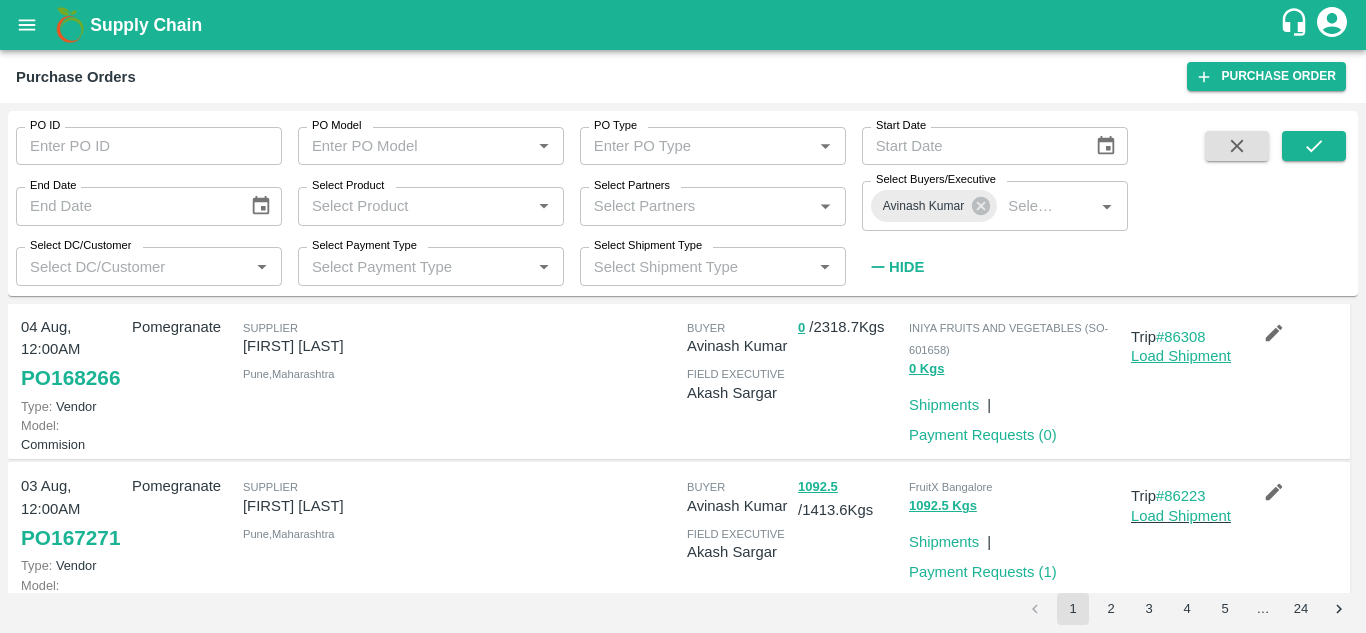 click on "Load Shipment" at bounding box center [1181, 356] 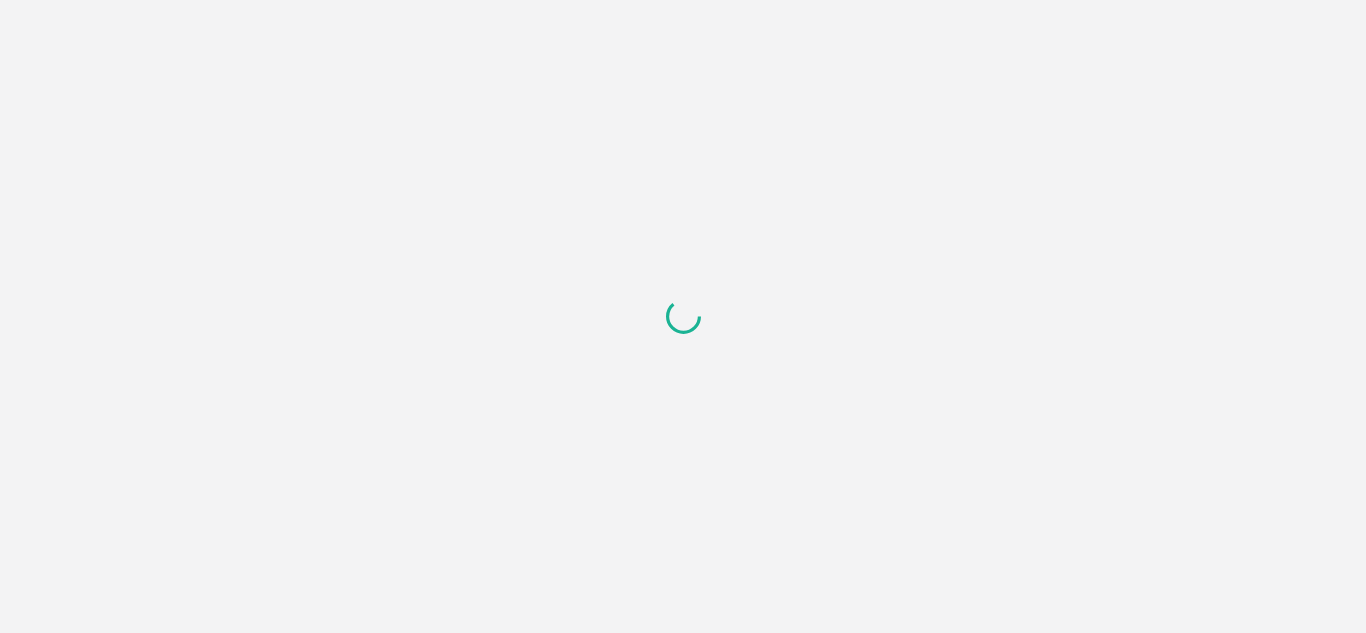 scroll, scrollTop: 0, scrollLeft: 0, axis: both 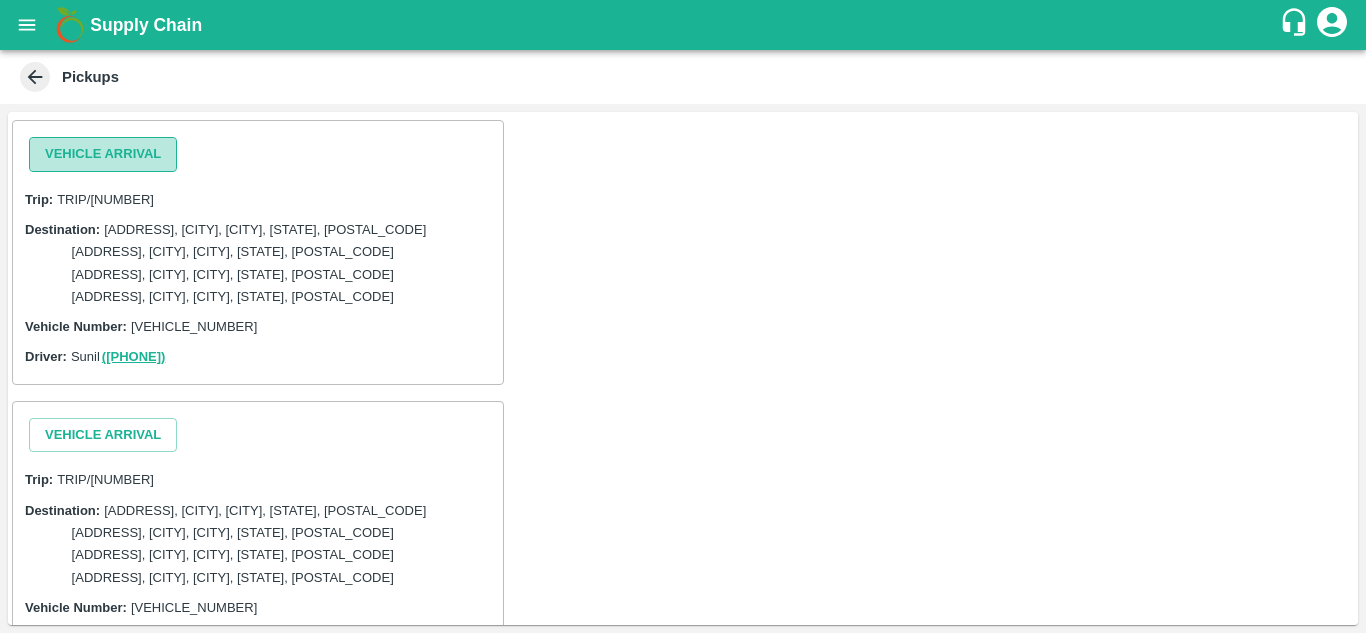click on "Vehicle Arrival" at bounding box center [103, 154] 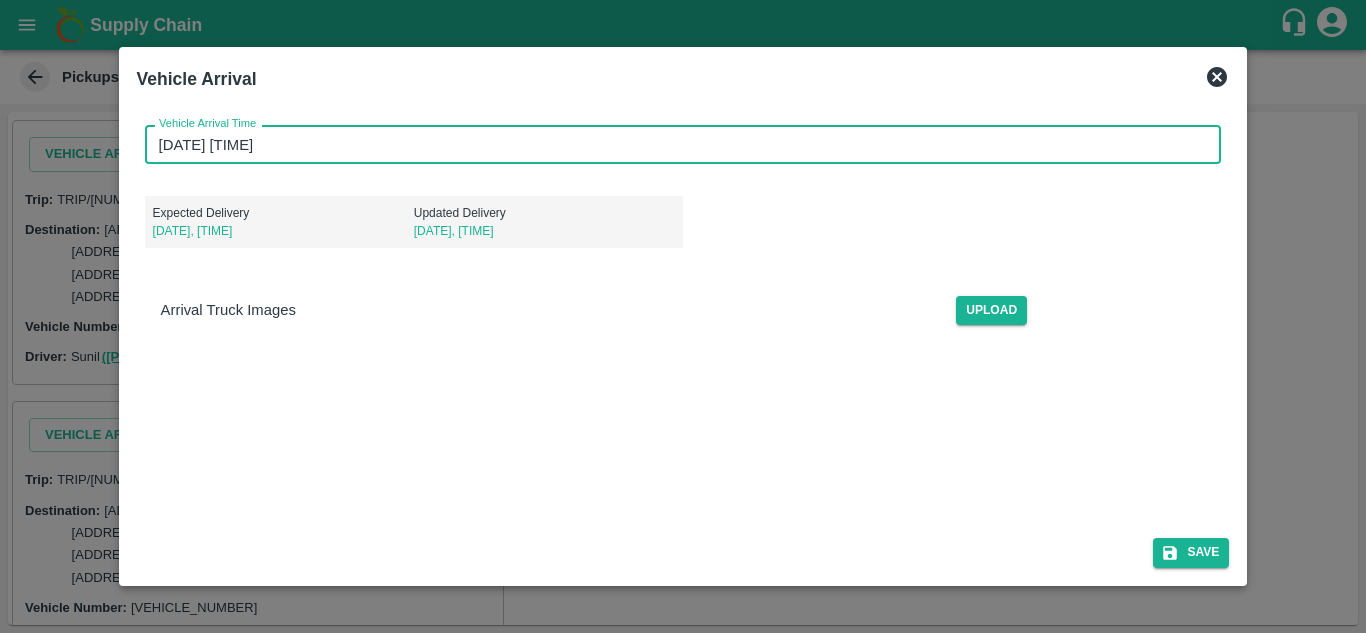 click on "[DATE] [TIME]" at bounding box center [676, 144] 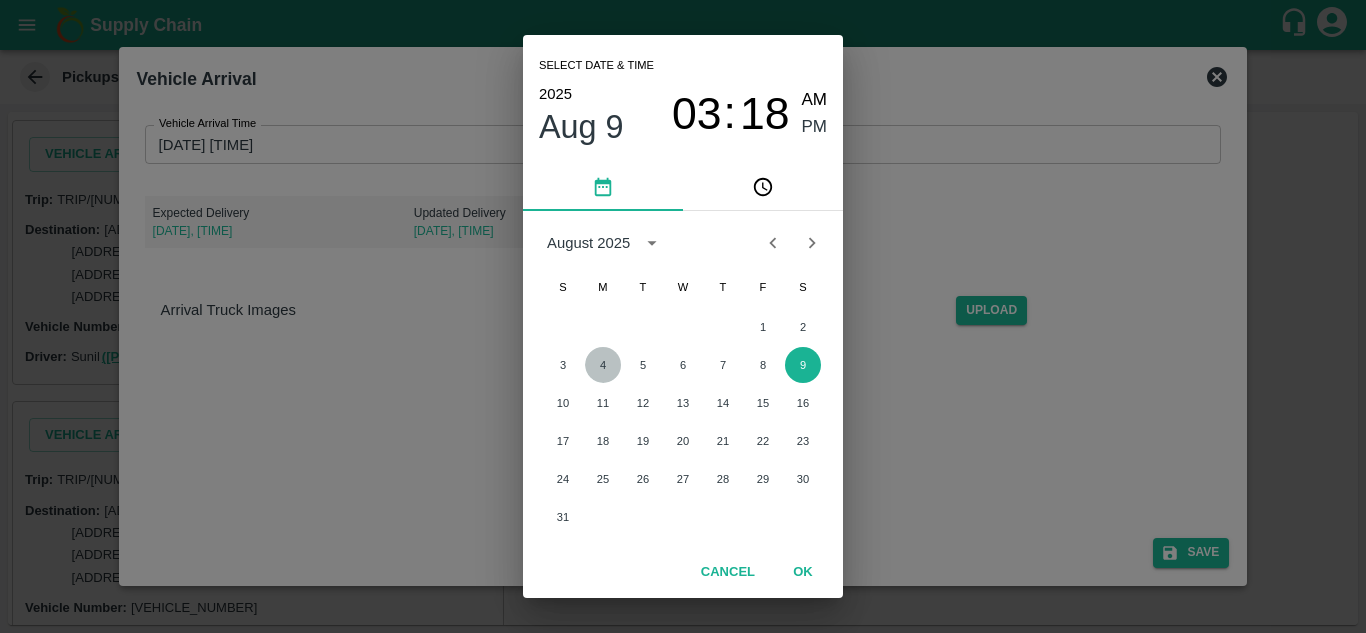 click on "4" at bounding box center [603, 365] 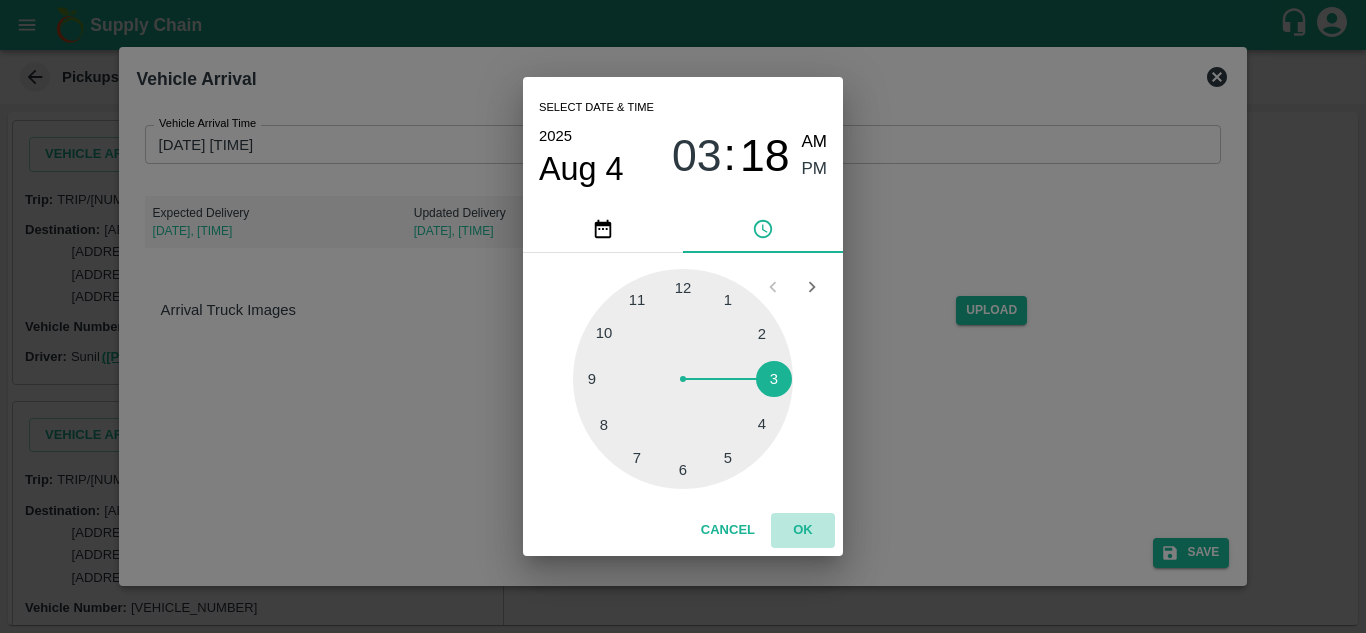 click on "OK" at bounding box center (803, 530) 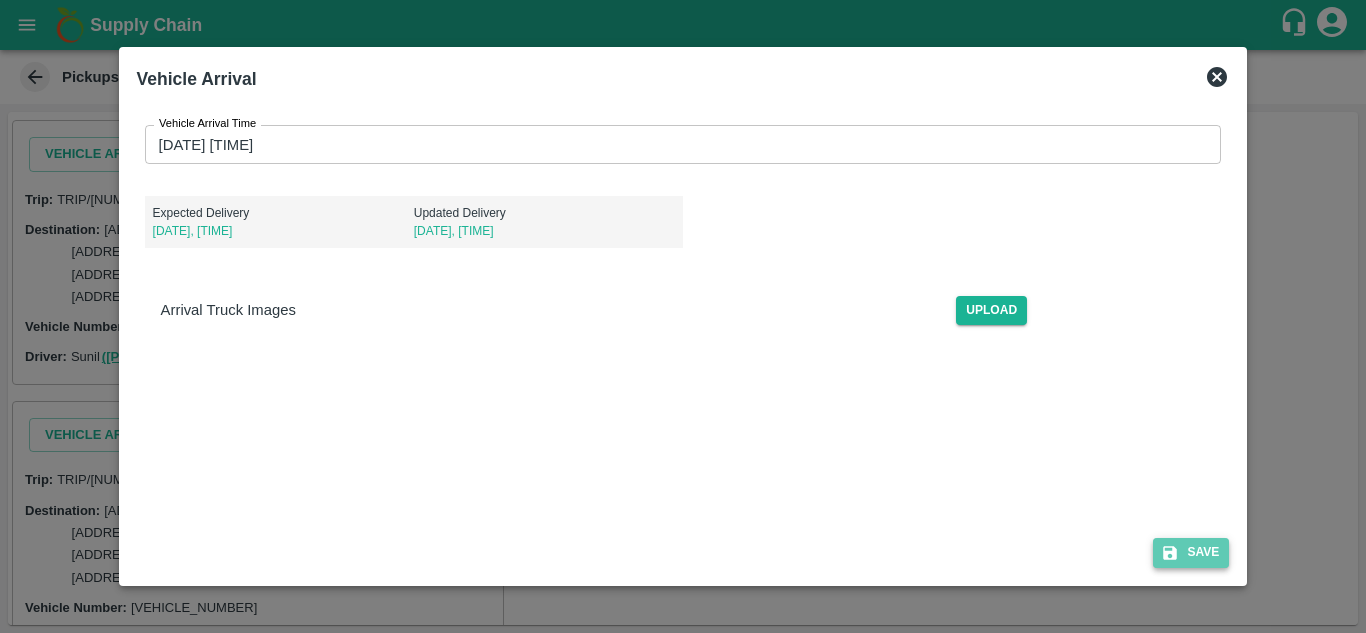 click on "Save" at bounding box center [1191, 552] 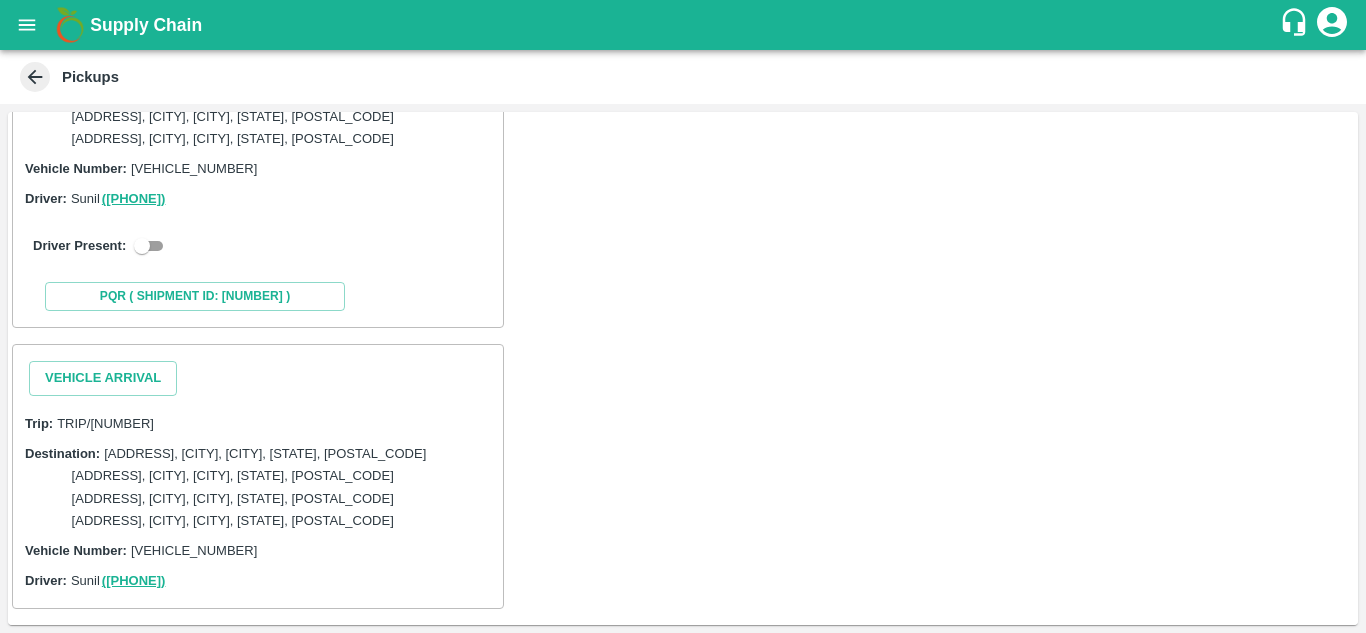 scroll, scrollTop: 159, scrollLeft: 0, axis: vertical 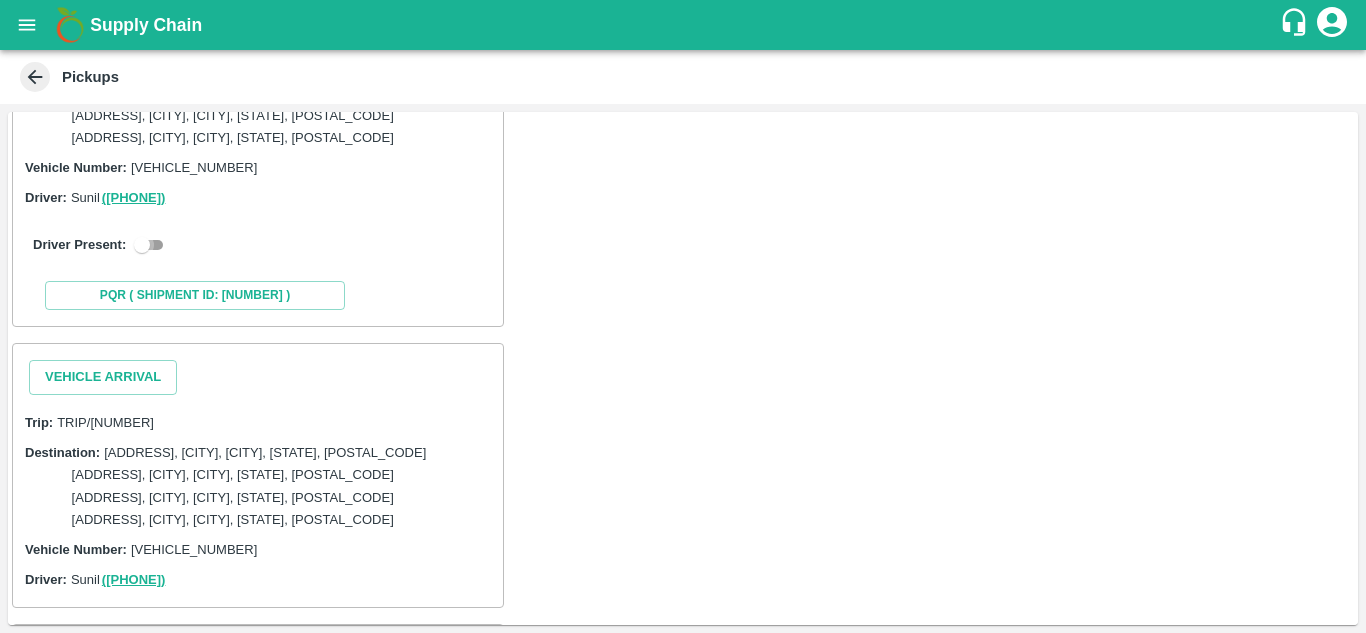 click at bounding box center [142, 245] 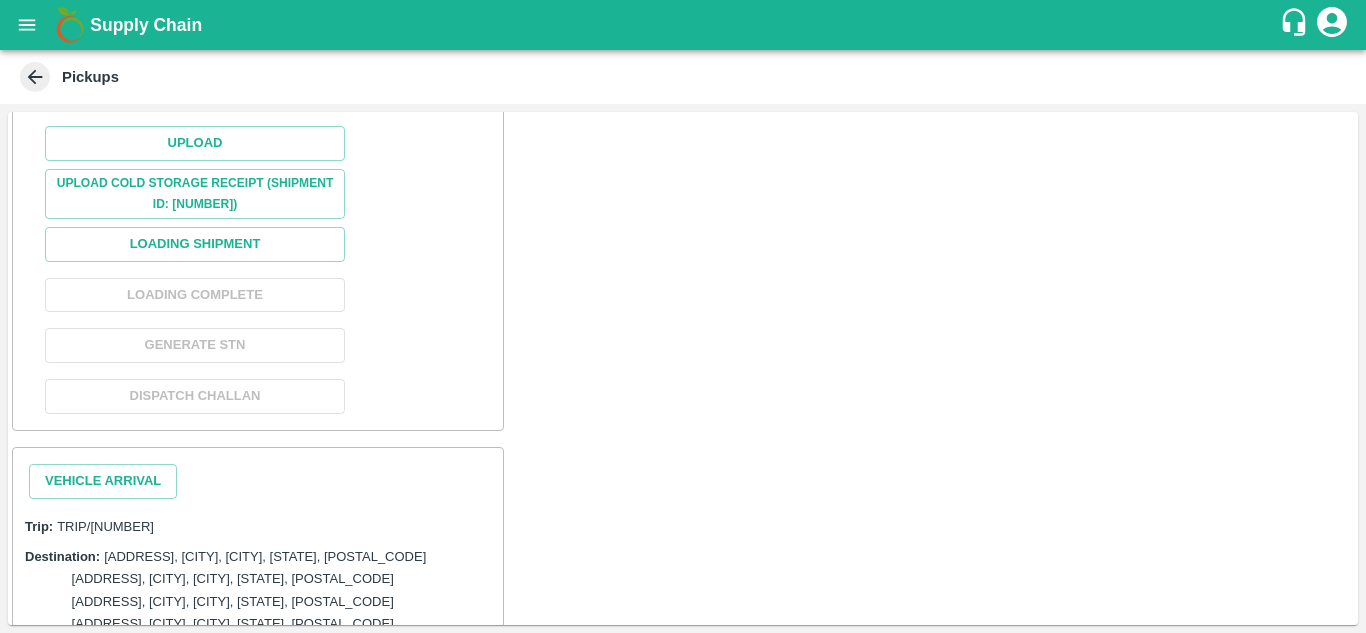scroll, scrollTop: 461, scrollLeft: 0, axis: vertical 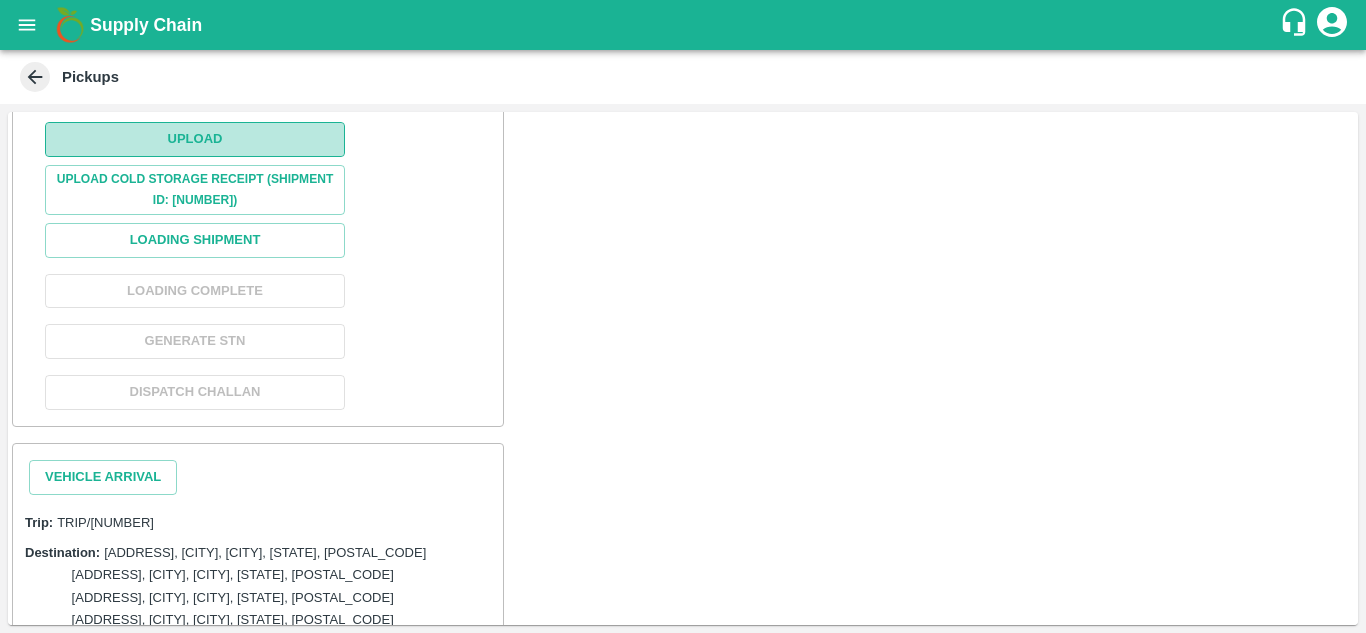 click on "Upload" at bounding box center [195, 139] 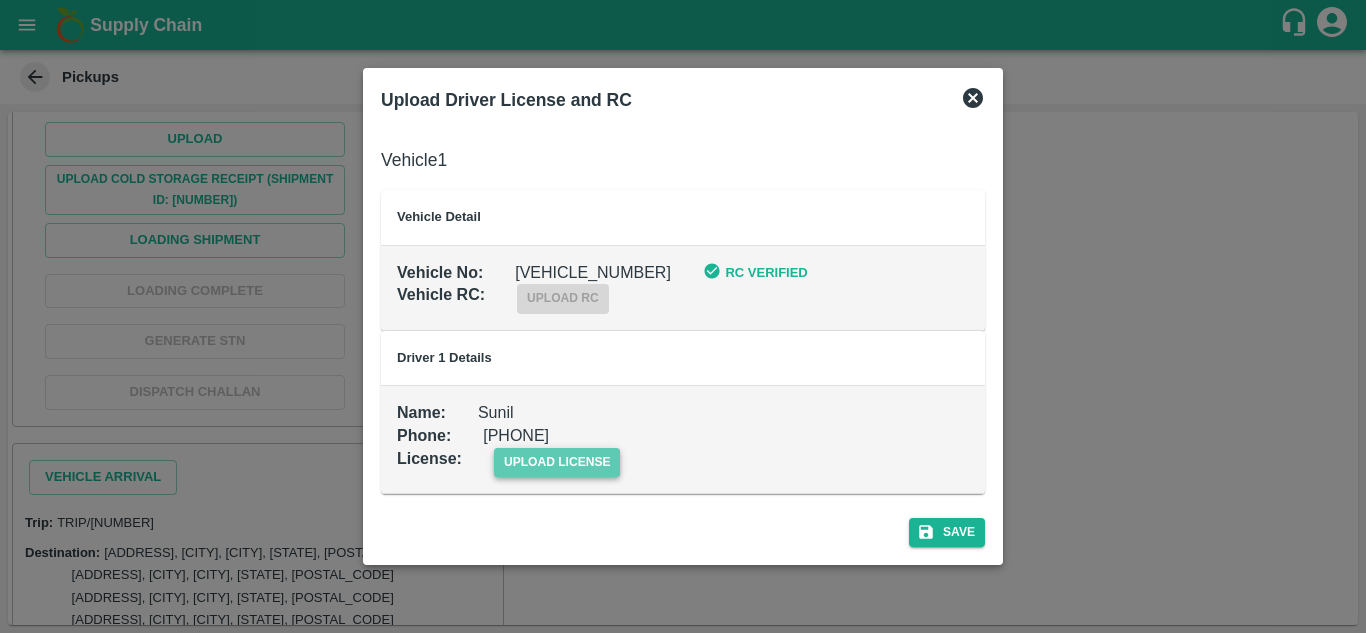 click on "upload license" at bounding box center (557, 462) 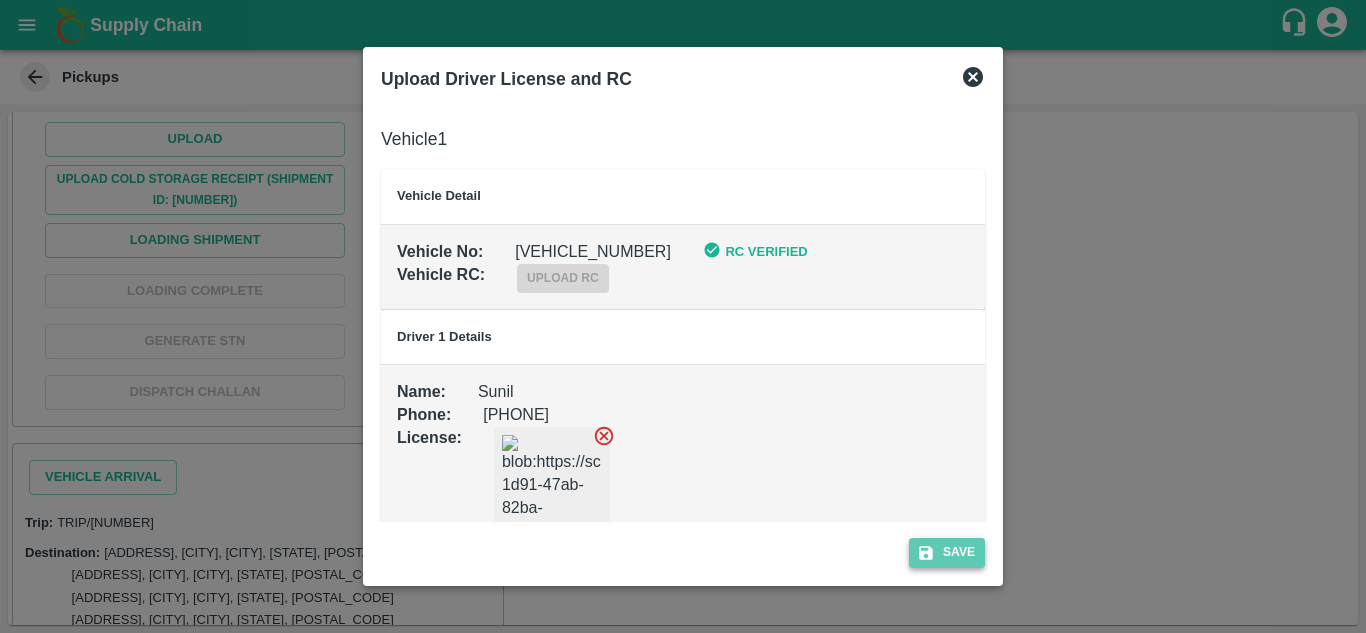 click on "Save" at bounding box center [947, 552] 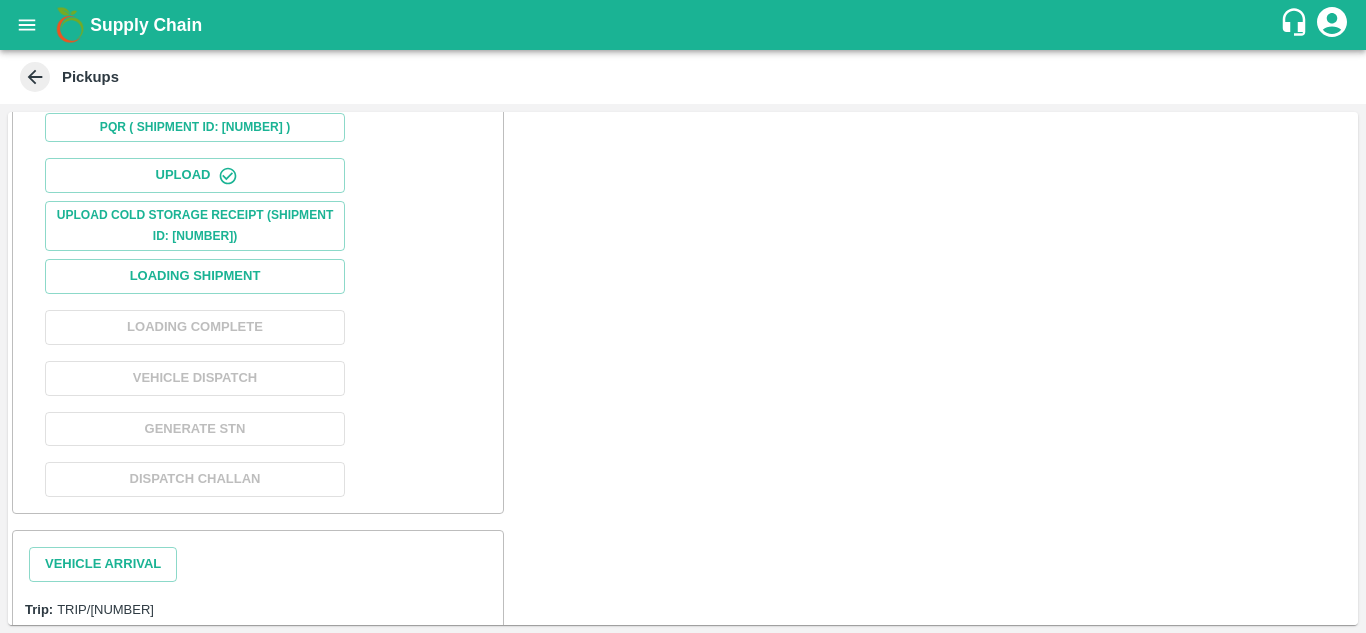 scroll, scrollTop: 456, scrollLeft: 0, axis: vertical 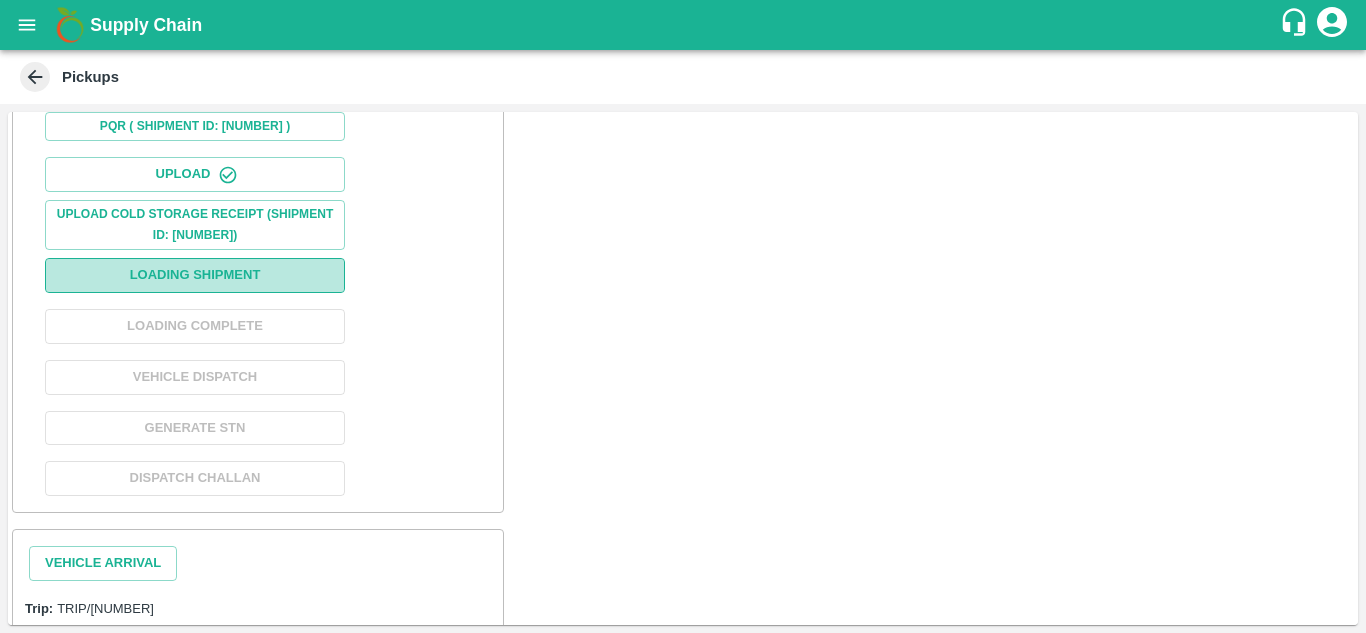 click on "Loading Shipment" at bounding box center (195, 275) 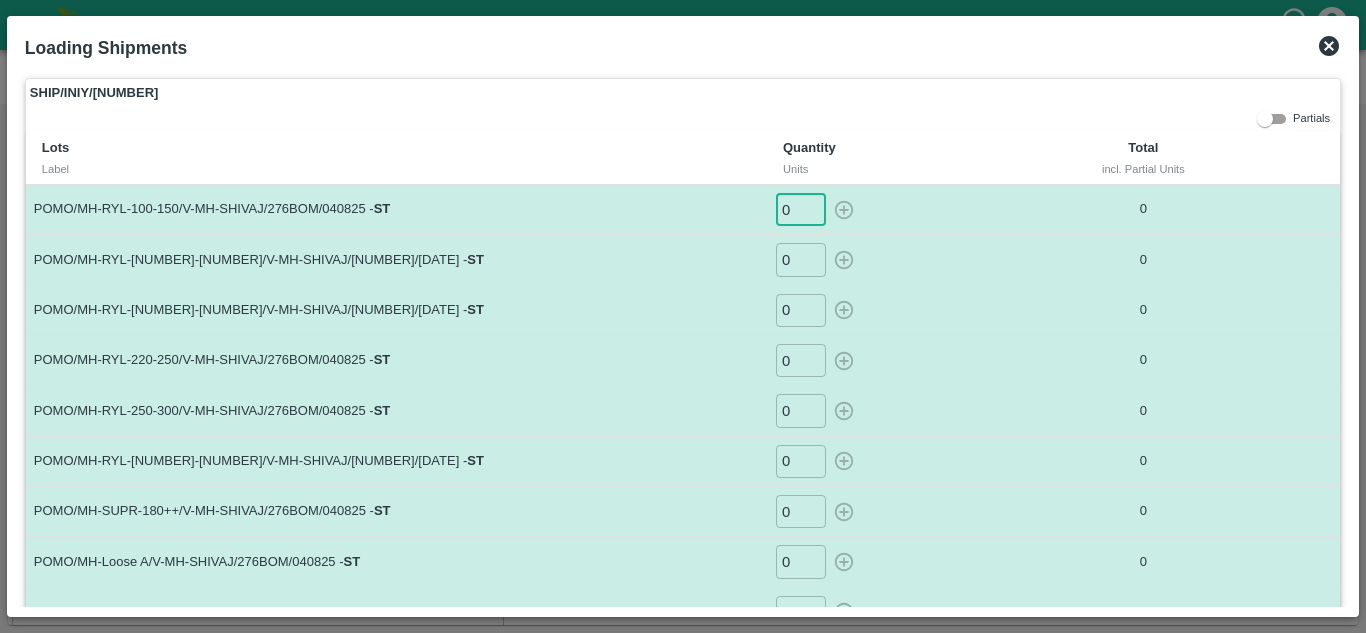 click on "0" at bounding box center [801, 209] 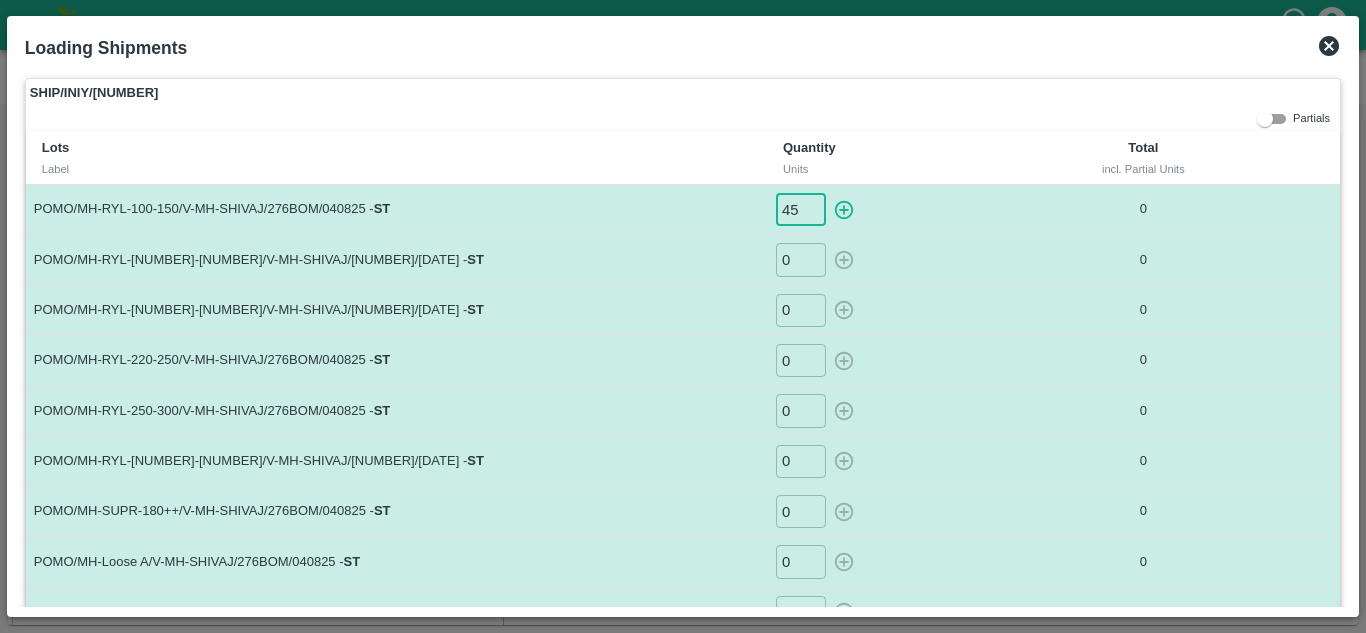 type on "45" 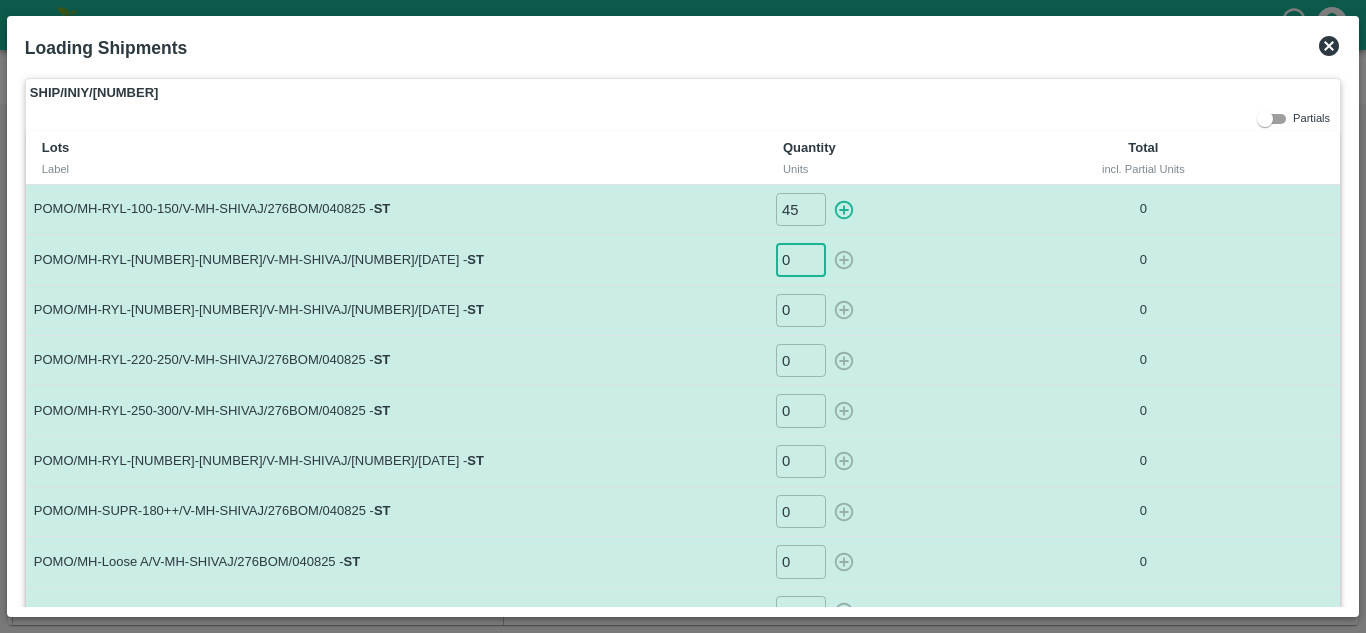 click on "0" at bounding box center [801, 259] 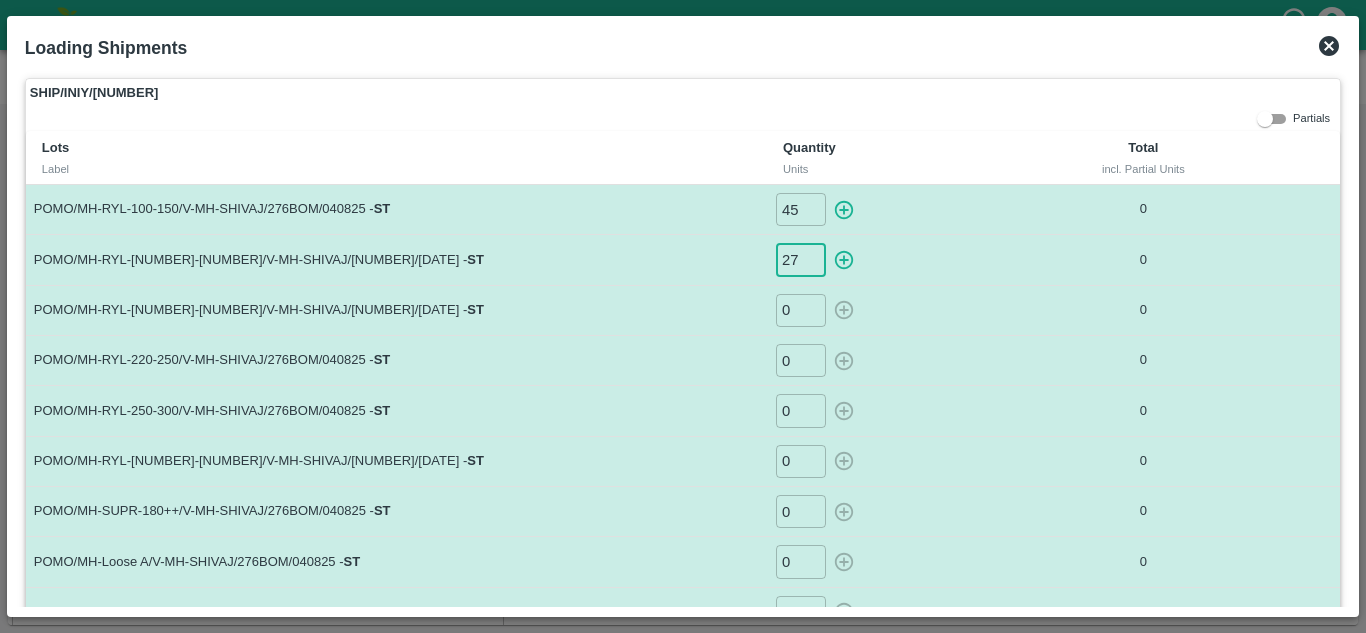 type on "27" 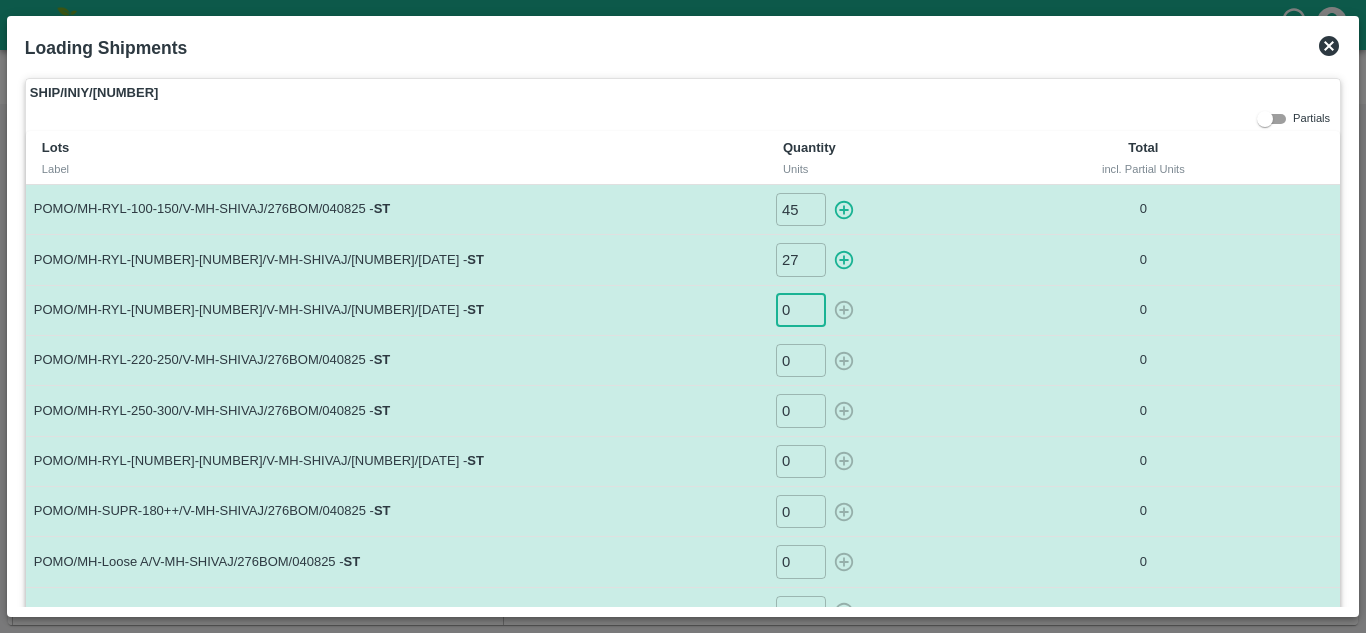 click on "0" at bounding box center [801, 310] 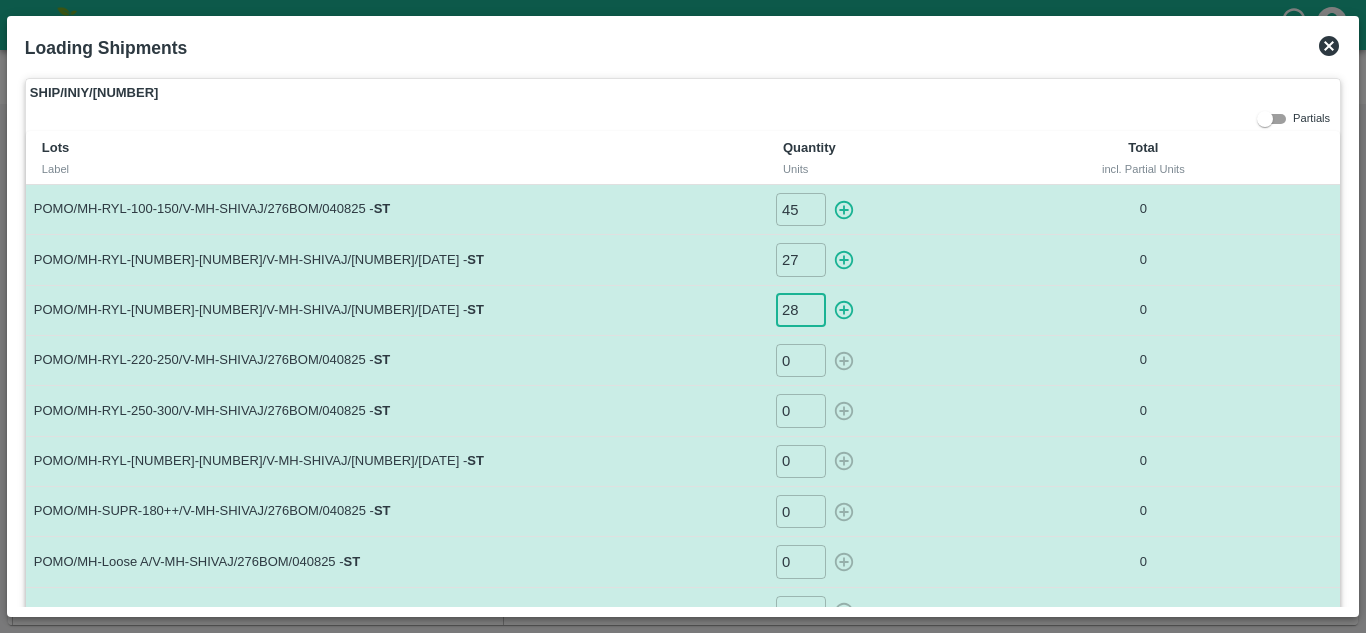 type on "28" 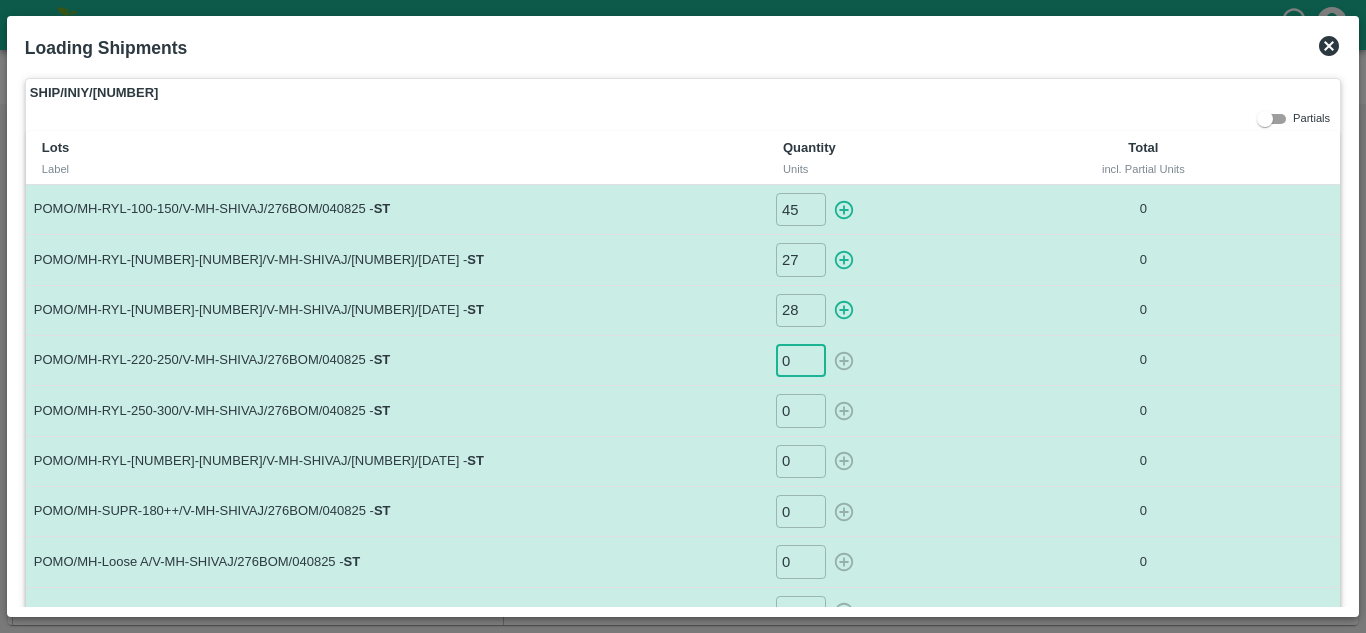 click on "0" at bounding box center (801, 360) 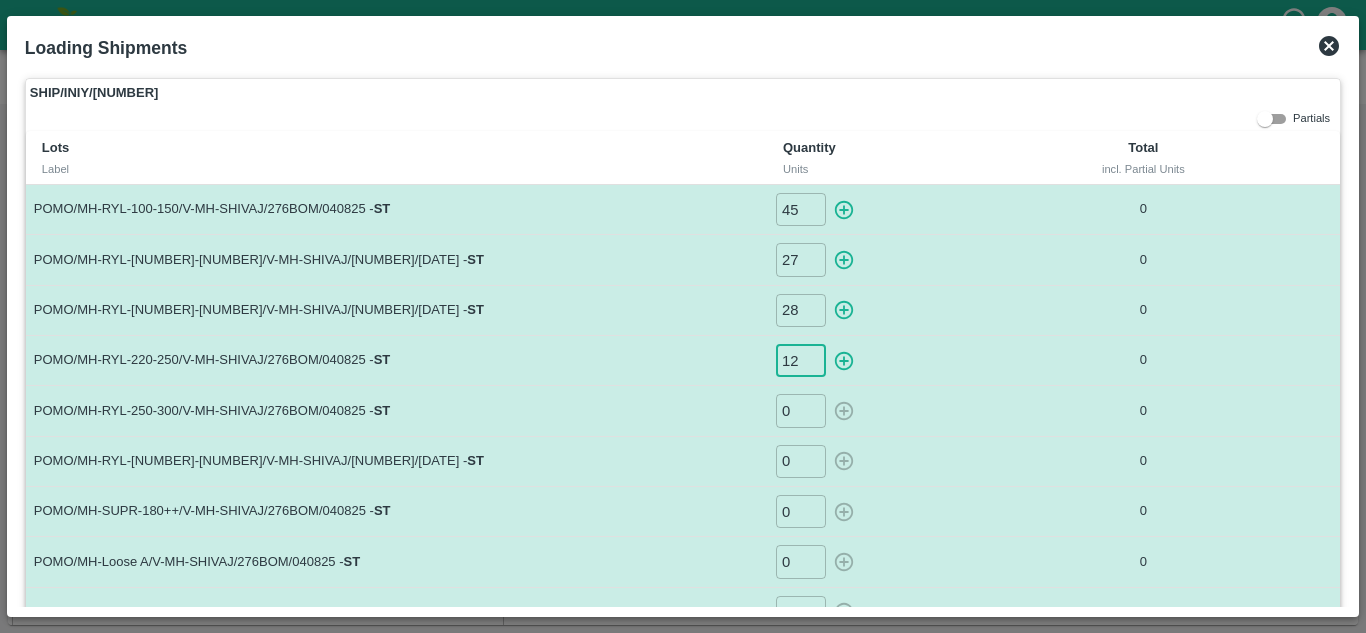 type on "12" 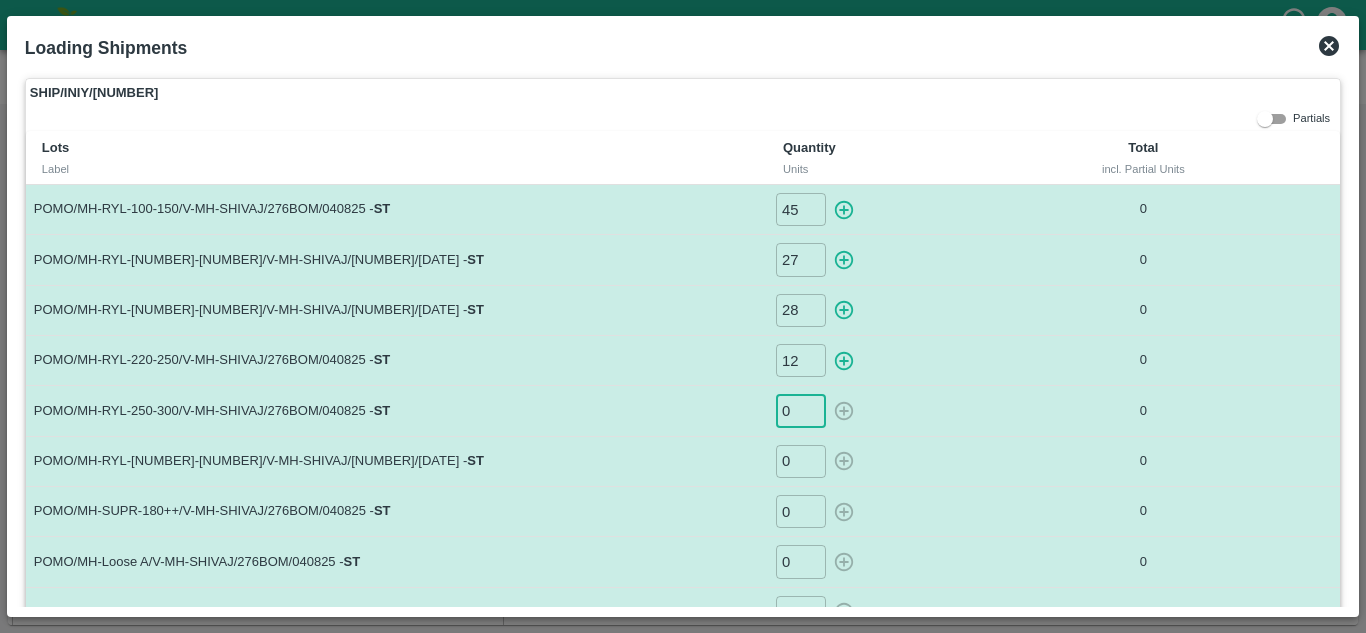 click on "0" at bounding box center [801, 410] 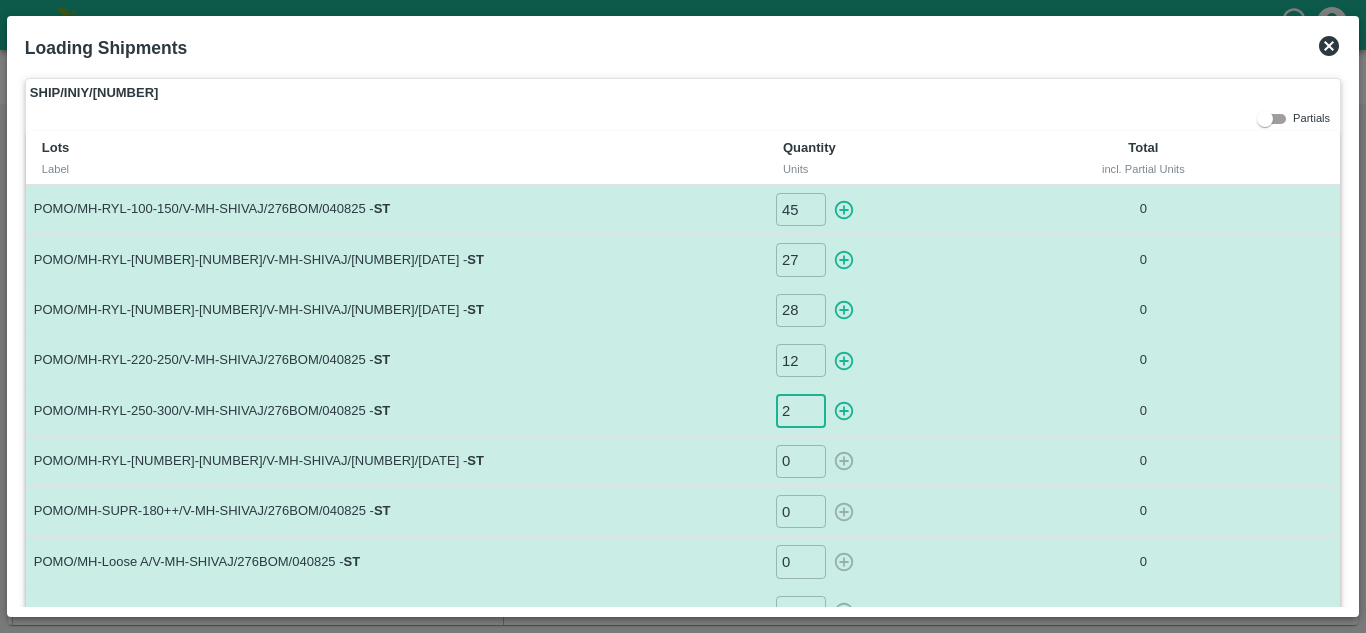 type on "2" 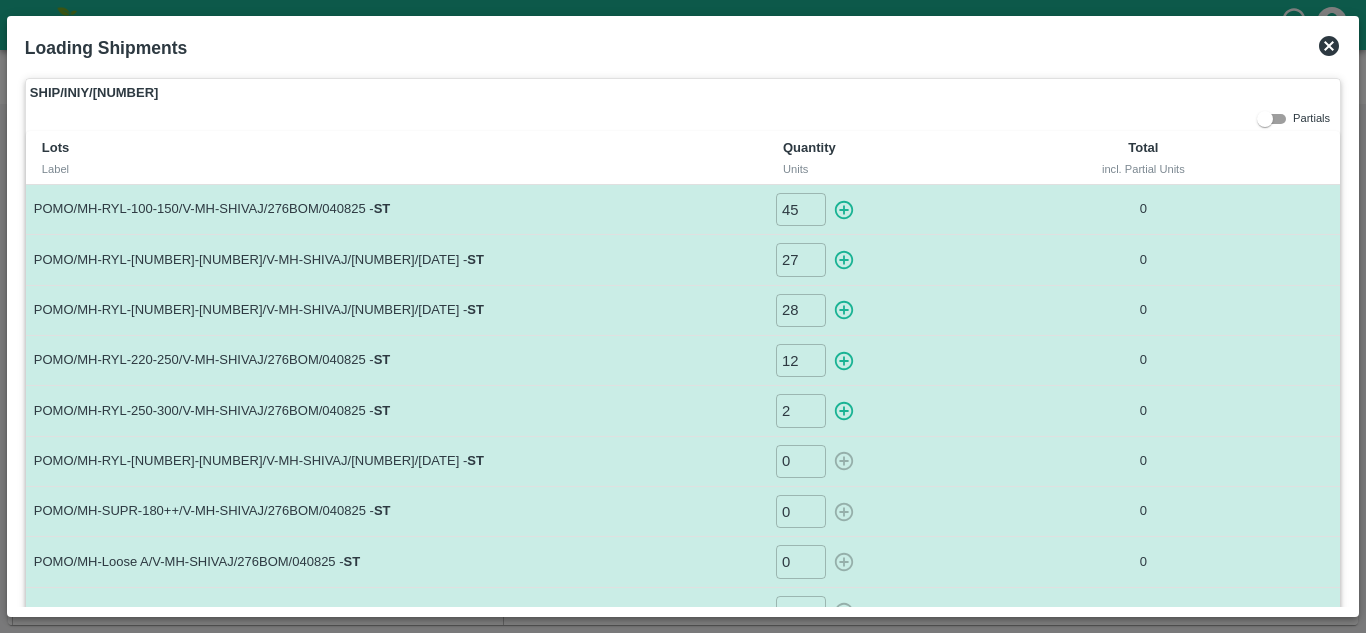 click on "POMO/MH-RYL-250-300/V-MH-SHIVAJ/276BOM/040825 - ST" at bounding box center (396, 411) 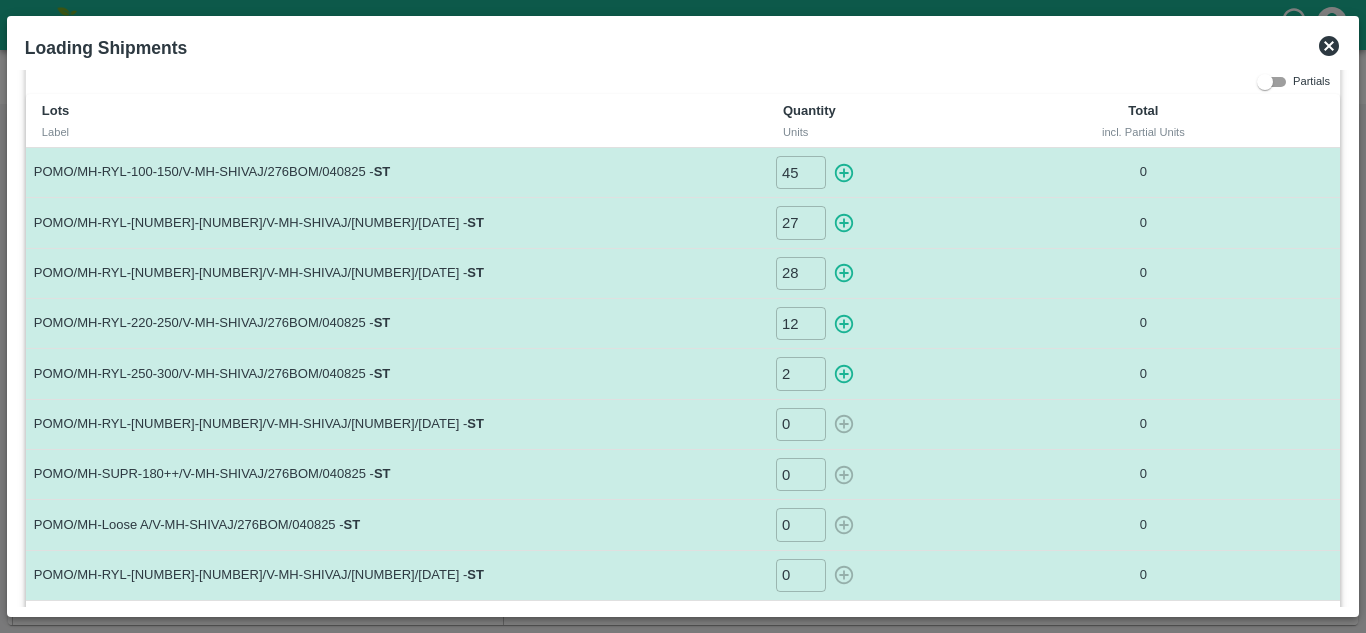 scroll, scrollTop: 38, scrollLeft: 0, axis: vertical 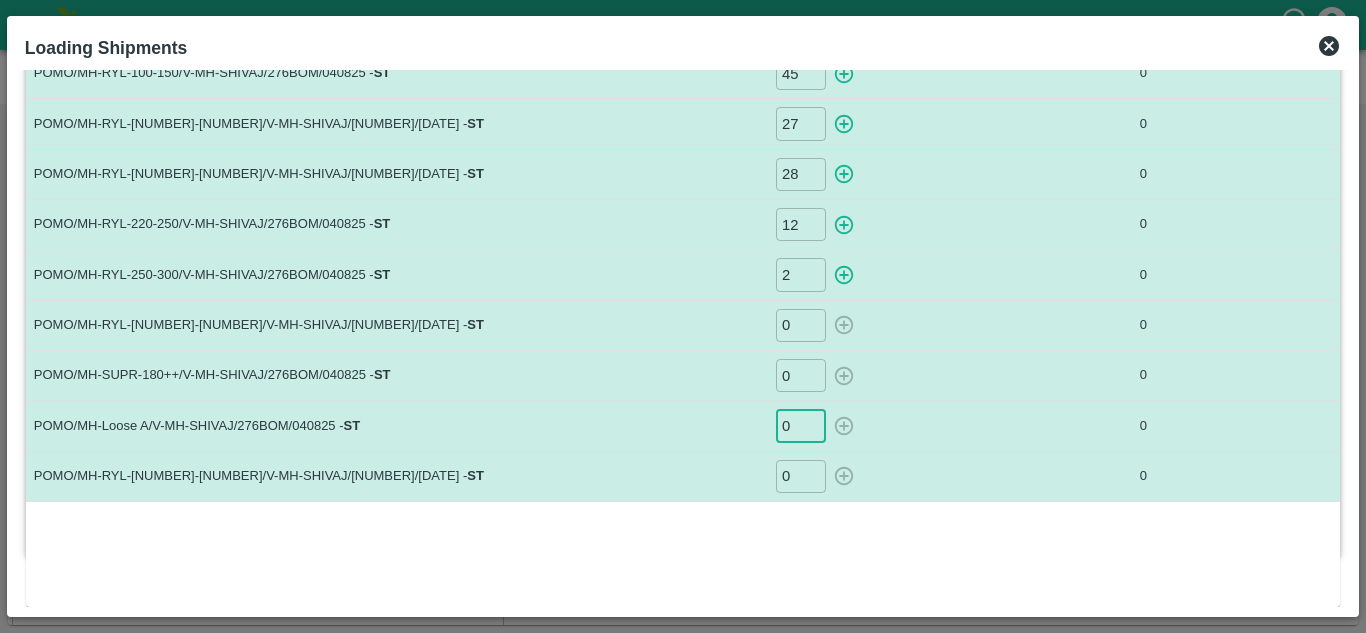 click on "0" at bounding box center [801, 425] 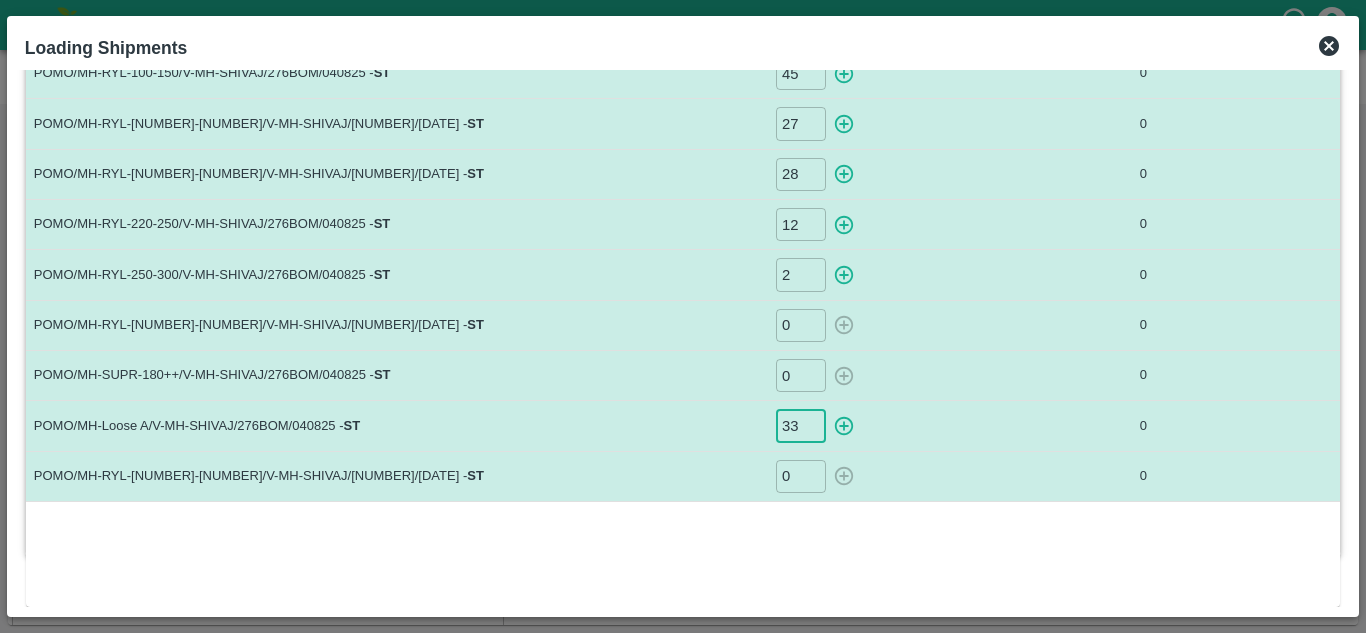 type on "33" 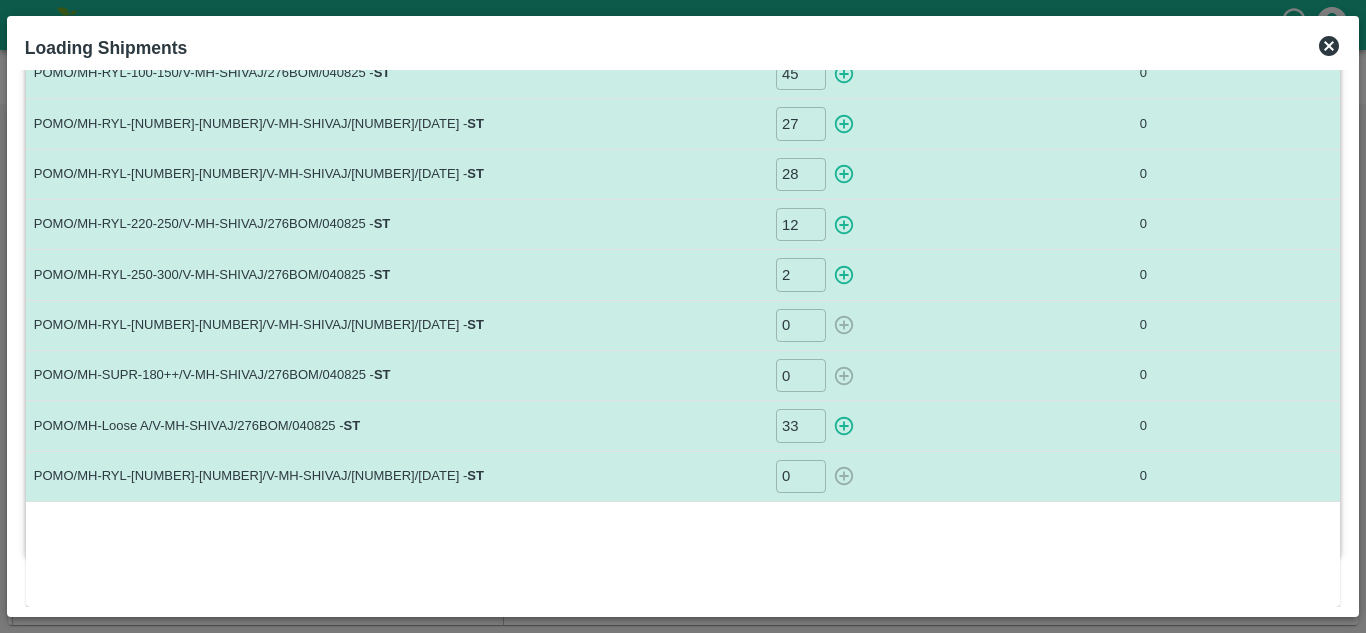 click on "POMO/MH-RYL-250-300/V-MH-SHIVAJ/276BOM/040825 - ST" at bounding box center (396, 275) 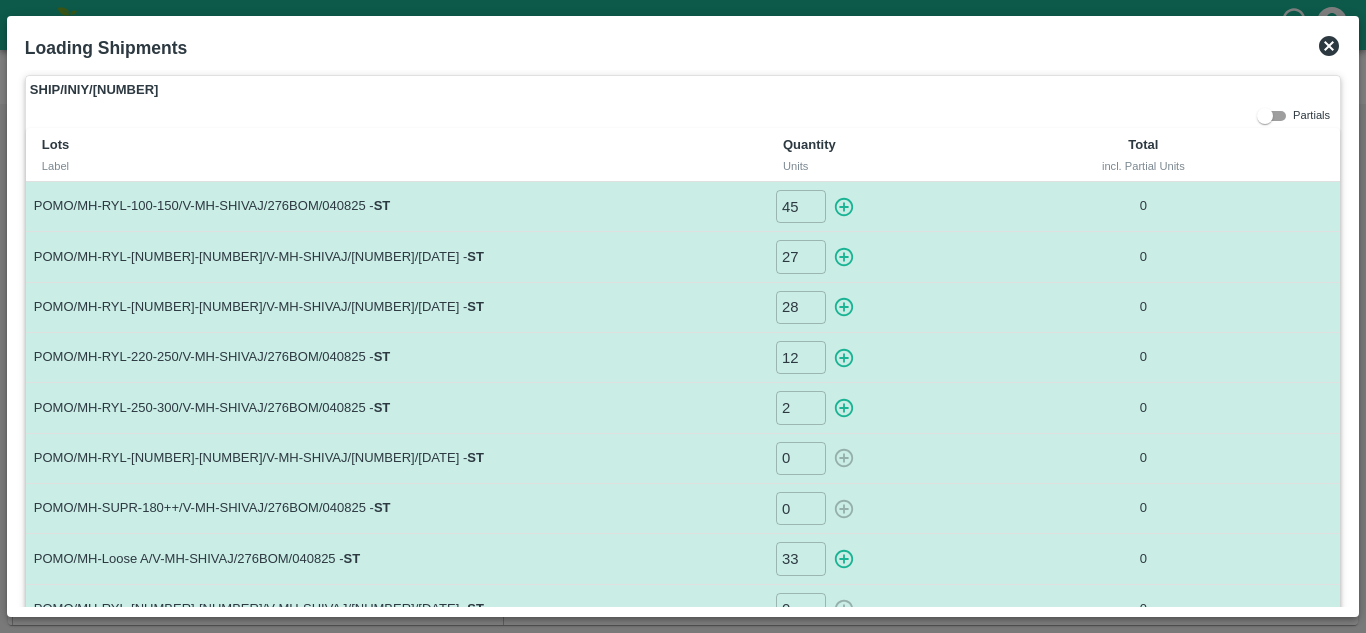 scroll, scrollTop: 2, scrollLeft: 0, axis: vertical 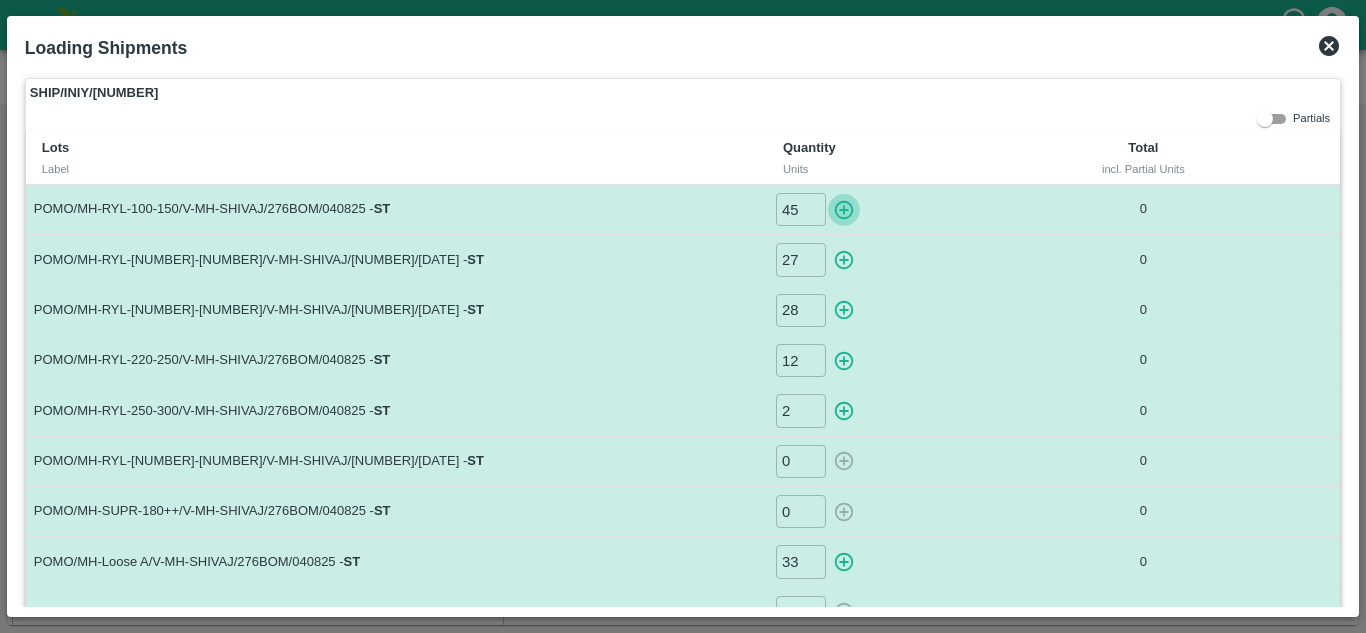 click 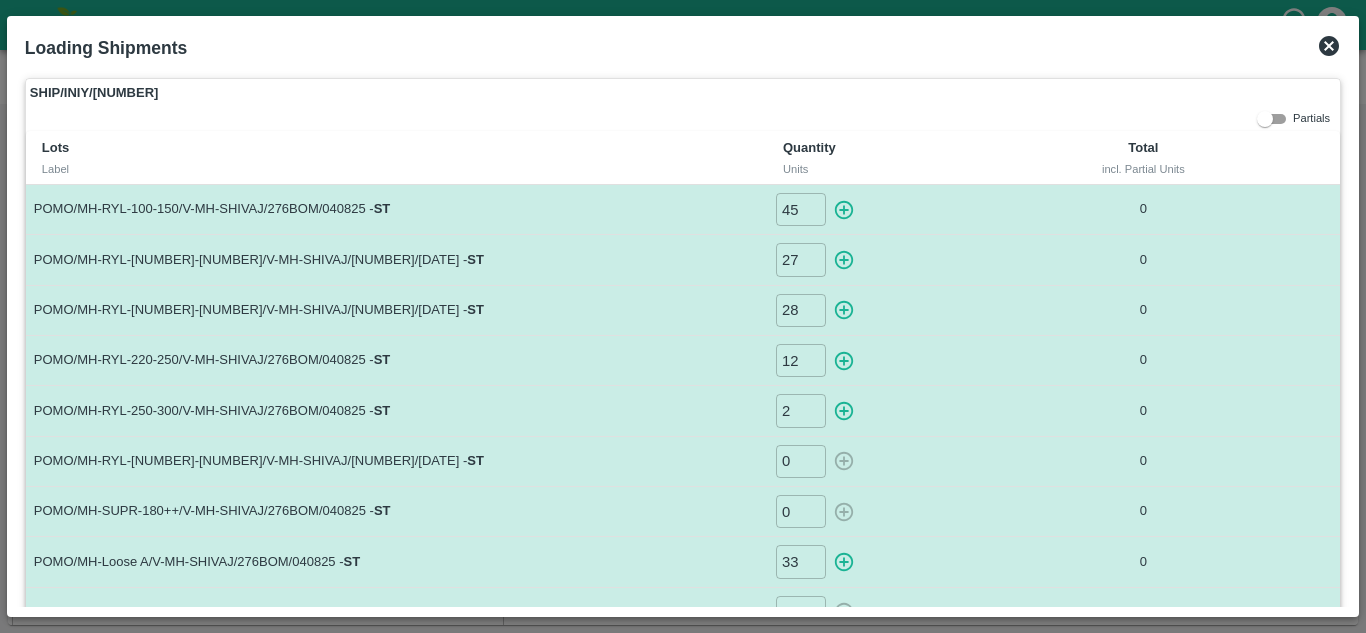 type on "0" 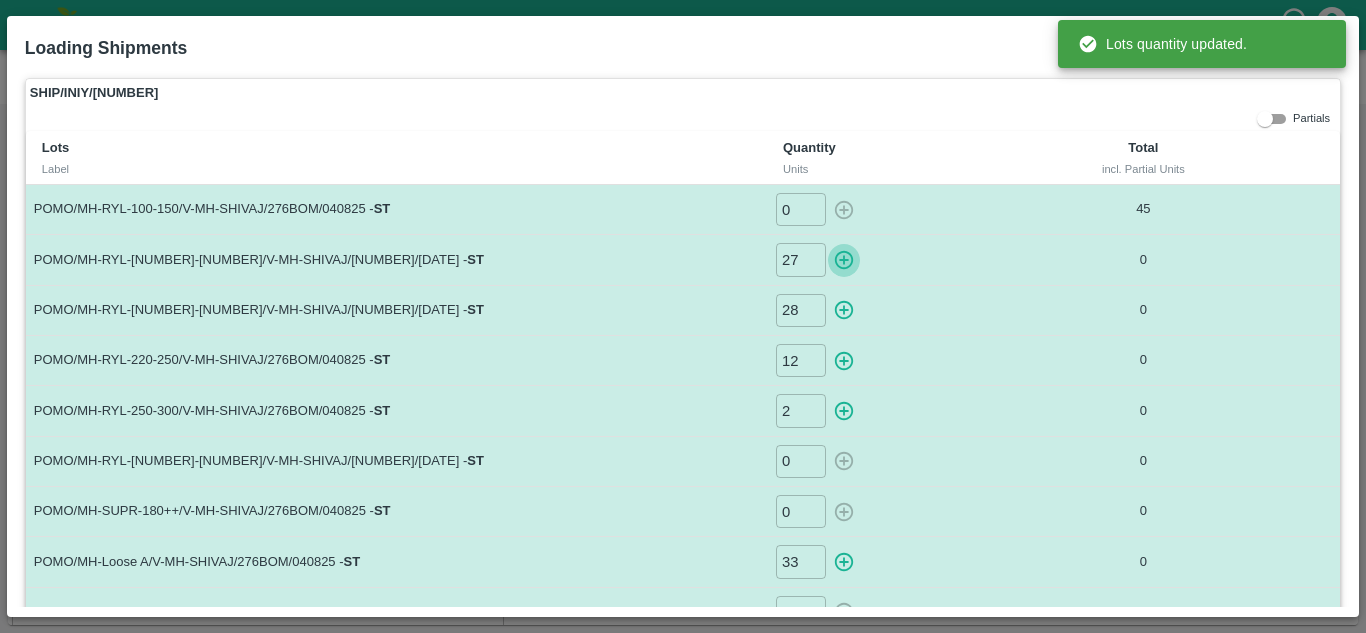 click 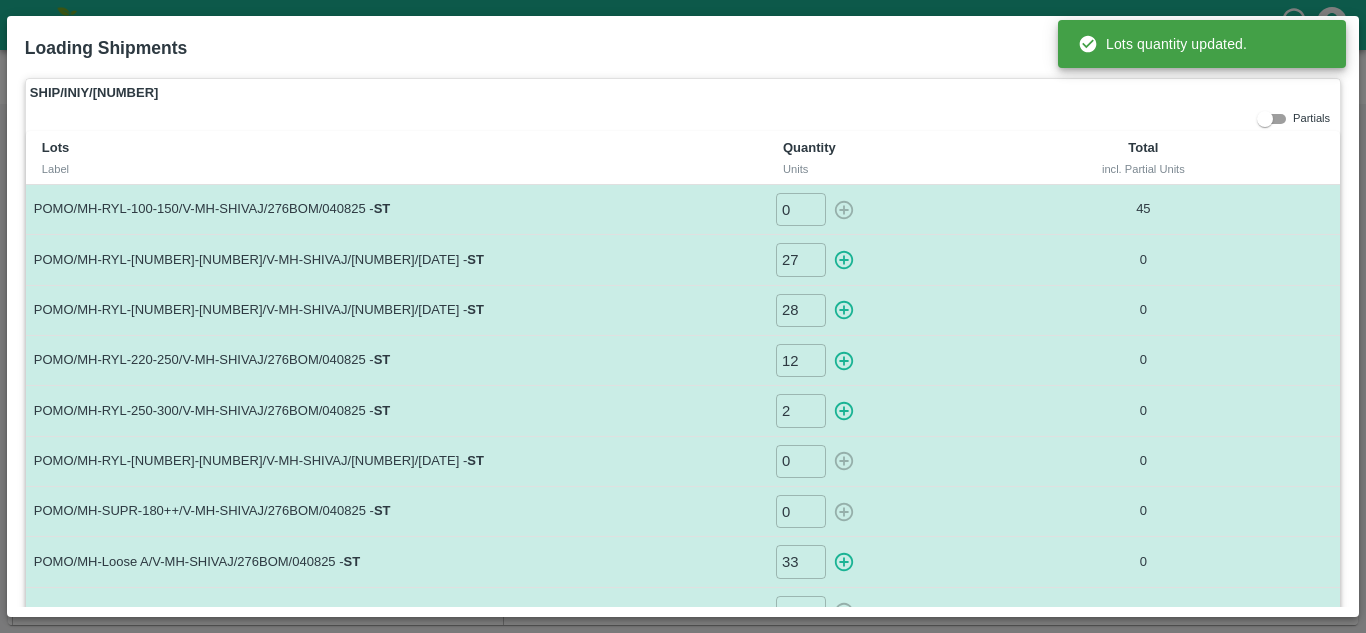 type on "0" 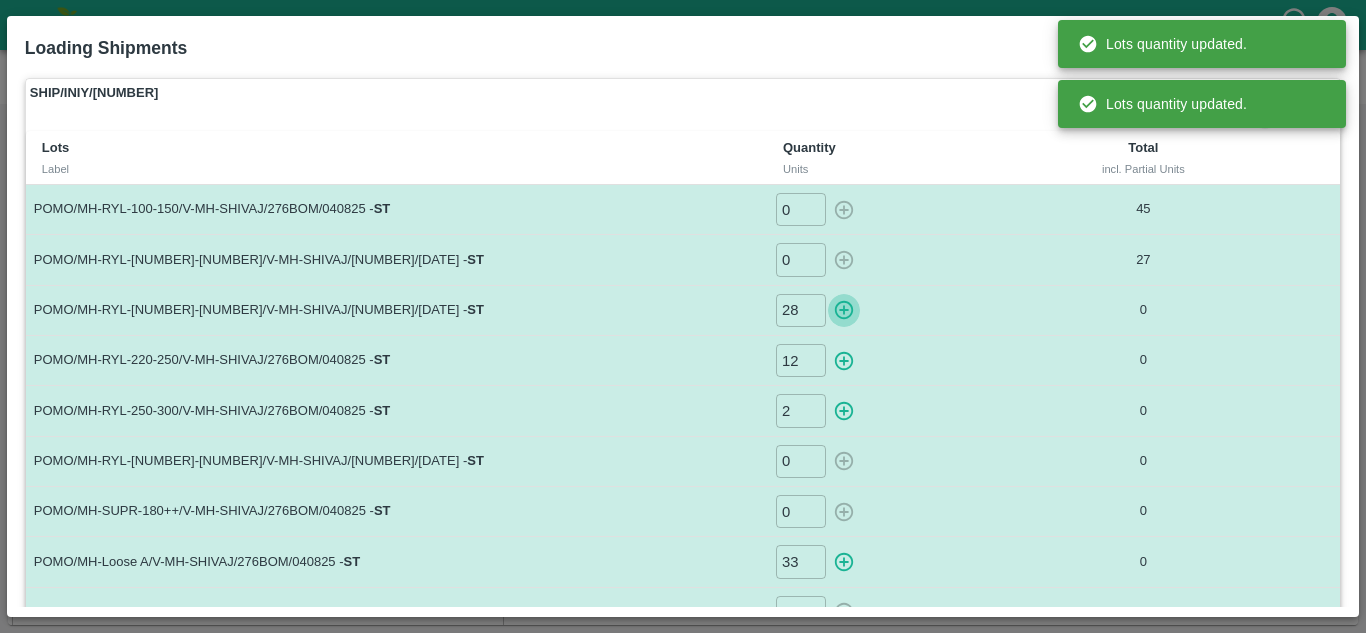 click 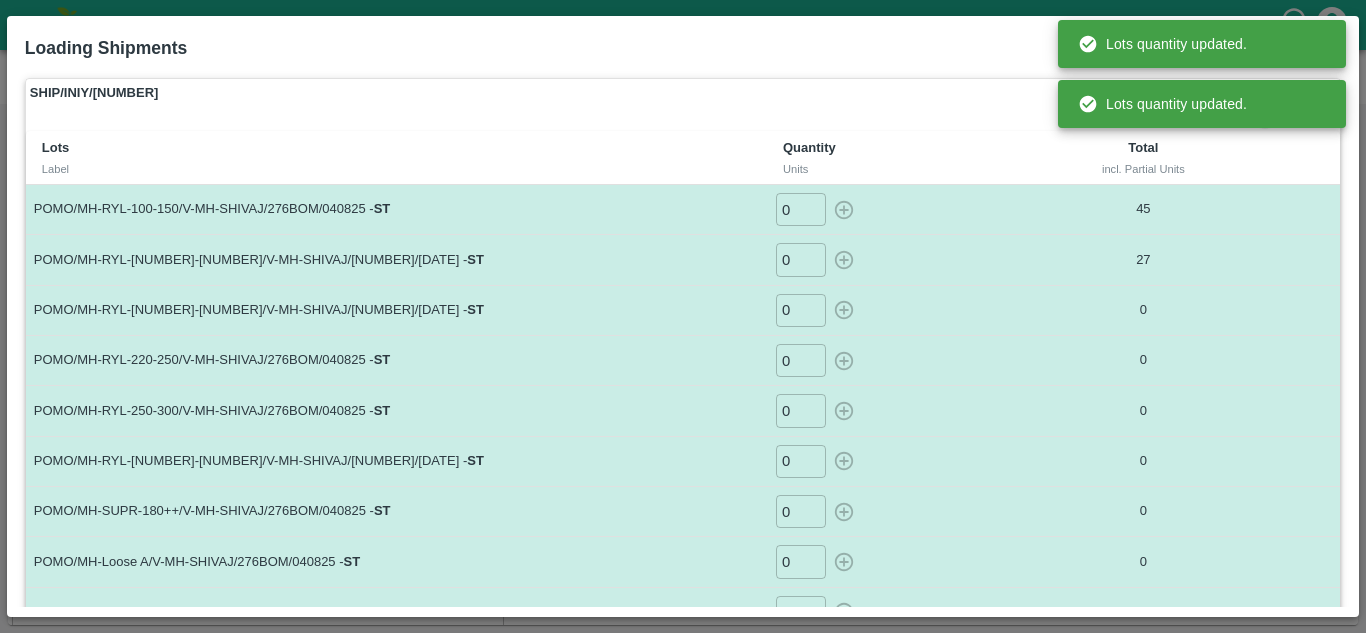 type on "12" 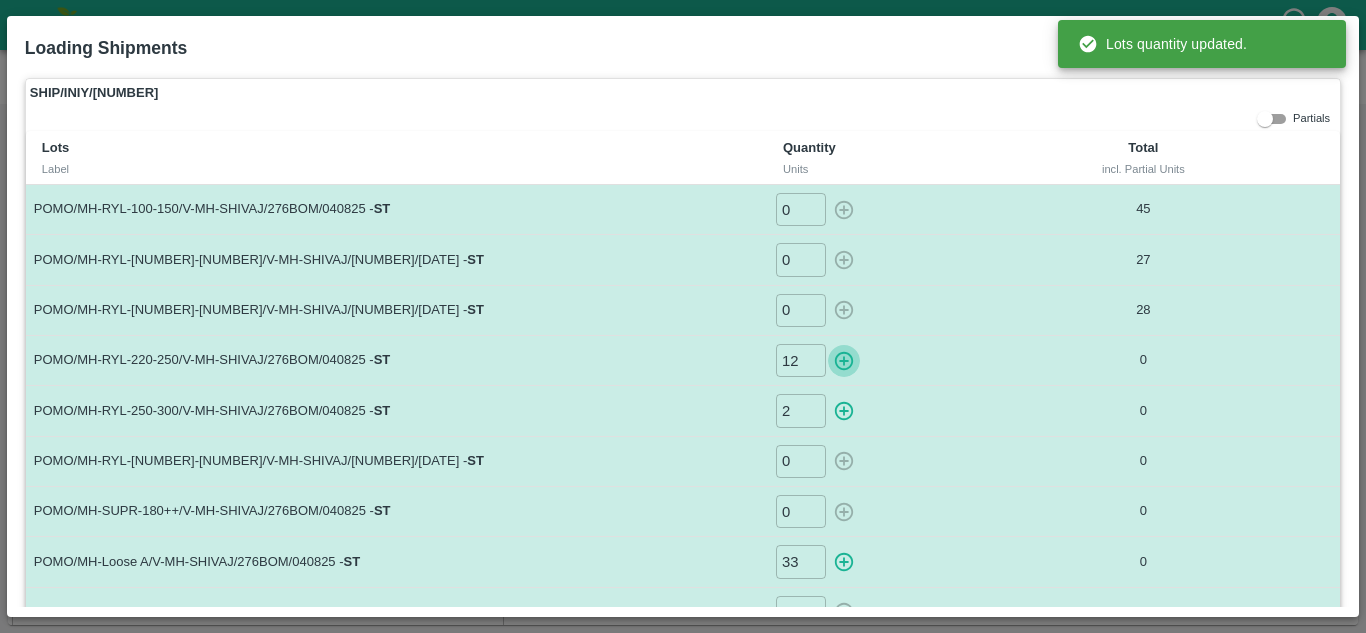 click 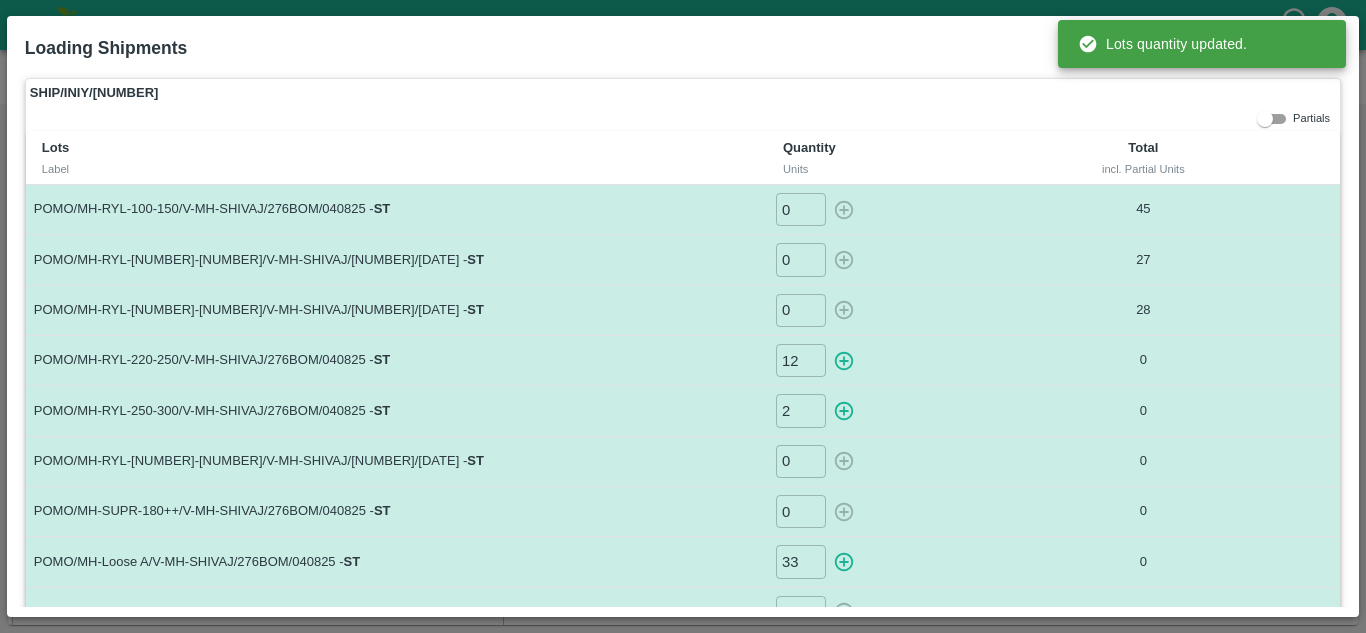 type on "0" 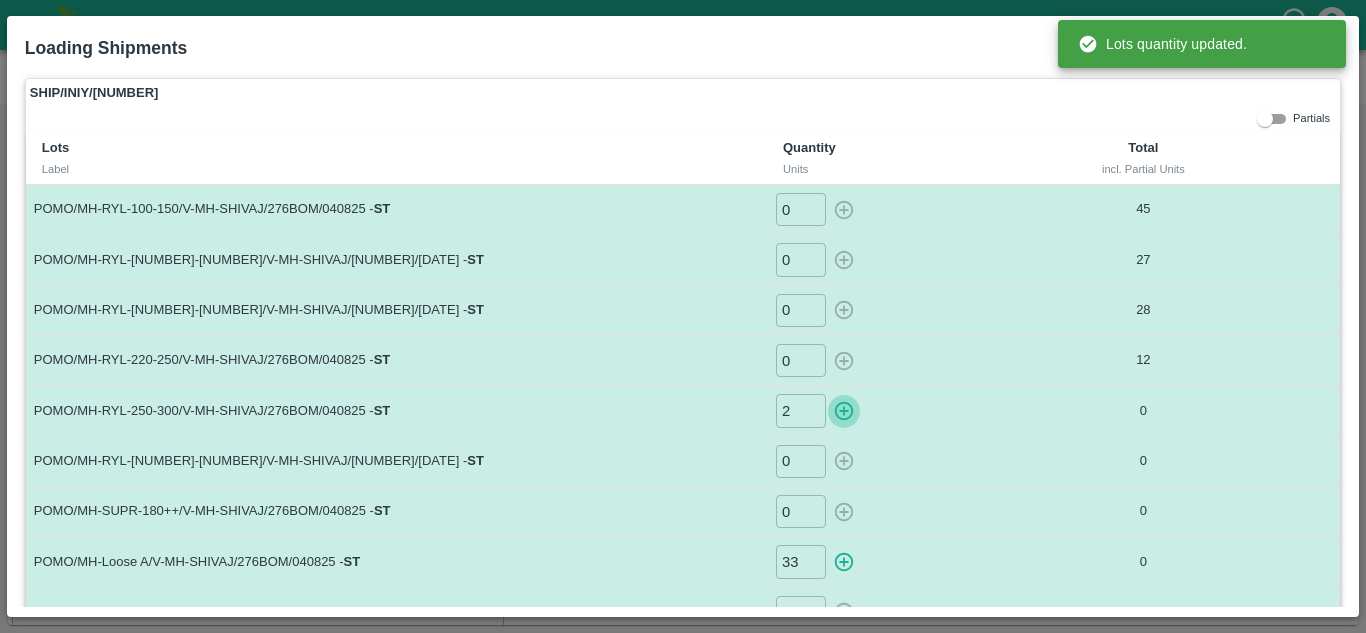 click 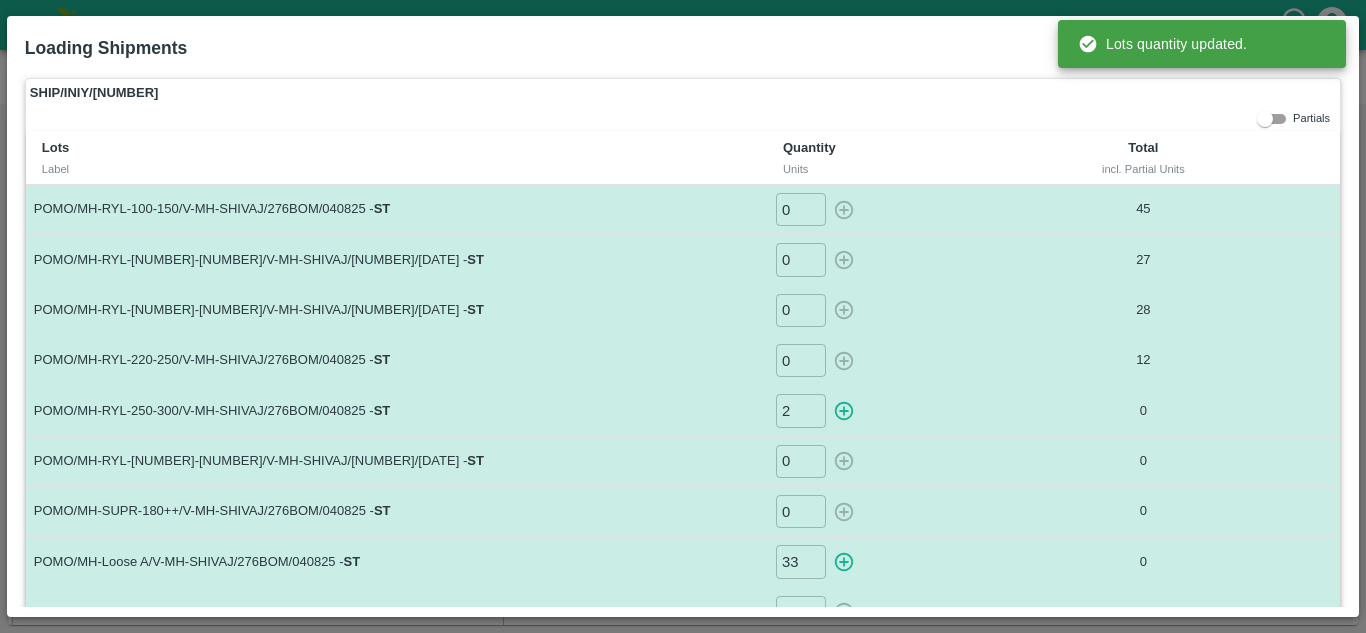 type on "0" 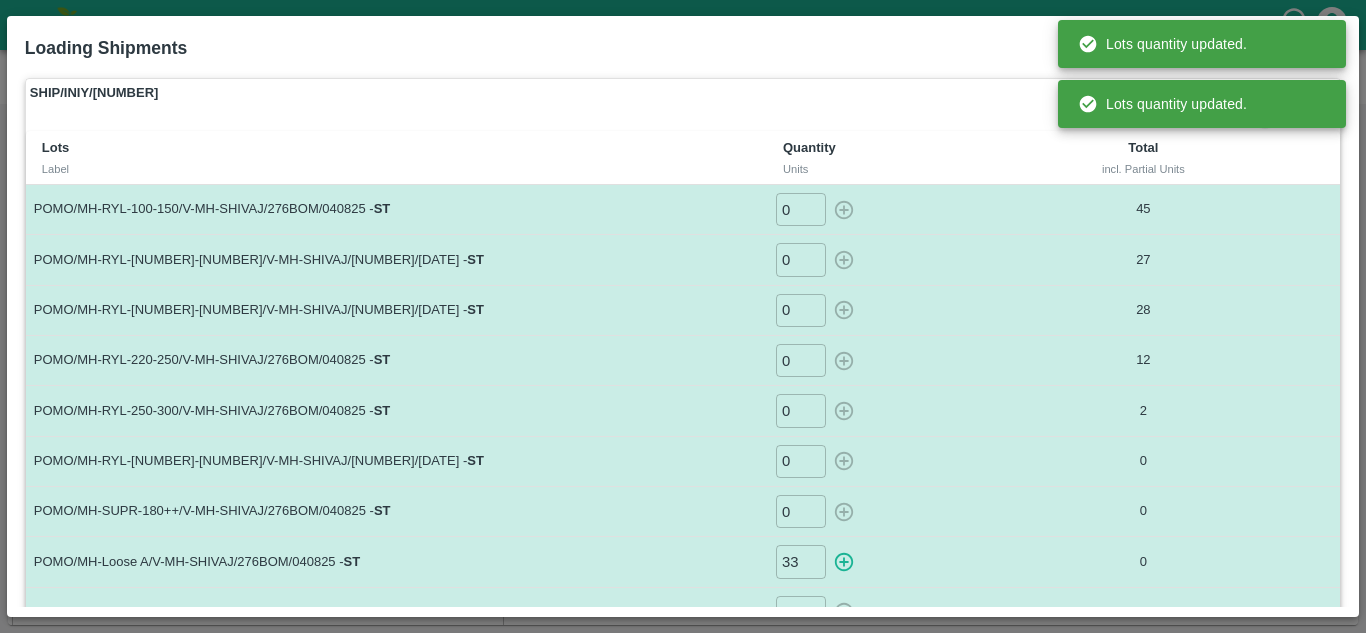 scroll, scrollTop: 136, scrollLeft: 0, axis: vertical 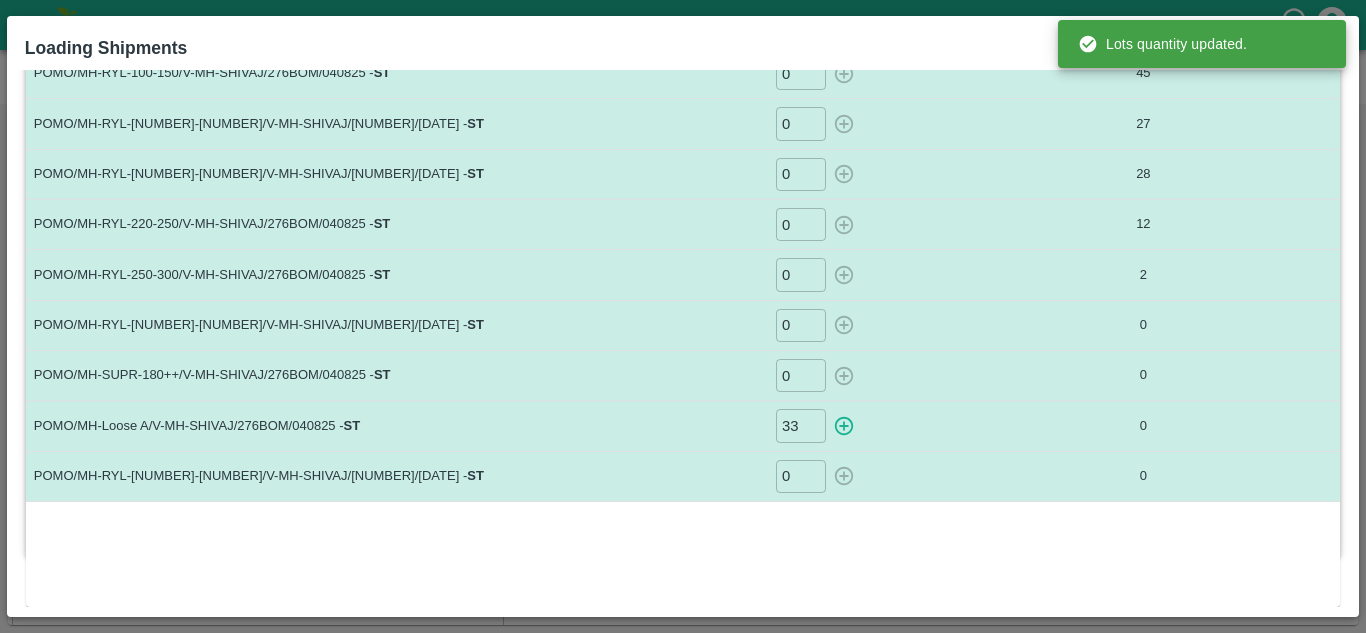 click 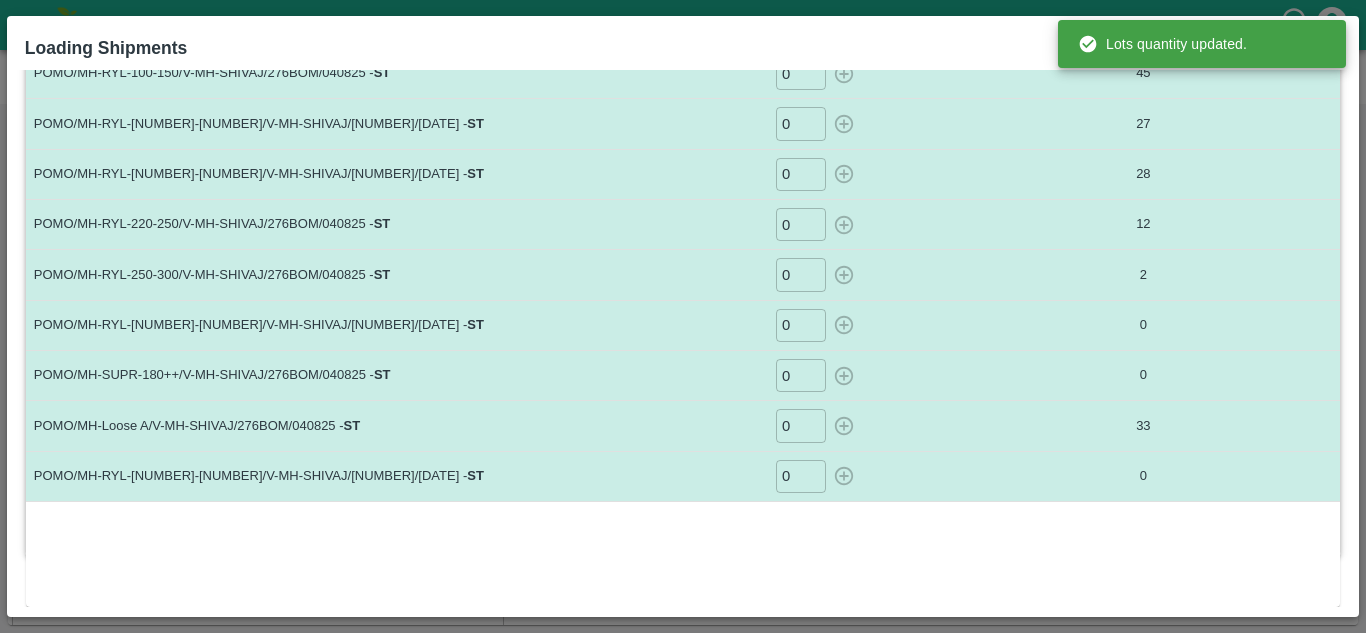 scroll, scrollTop: 0, scrollLeft: 0, axis: both 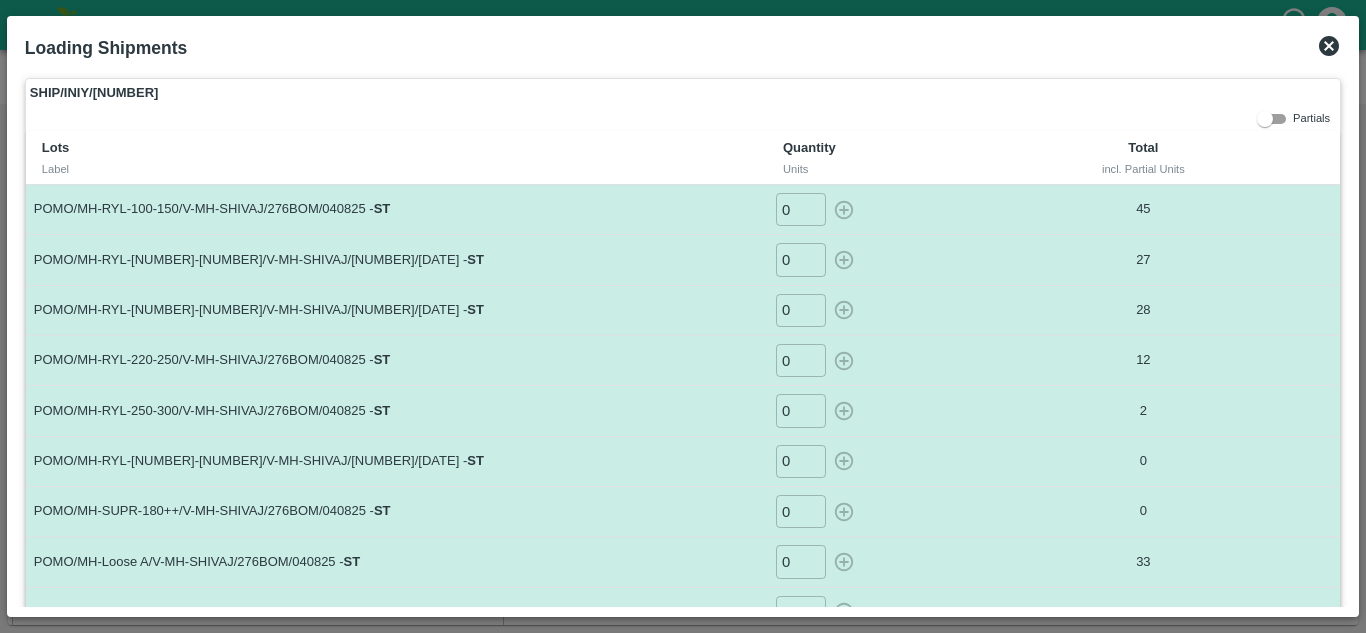 click 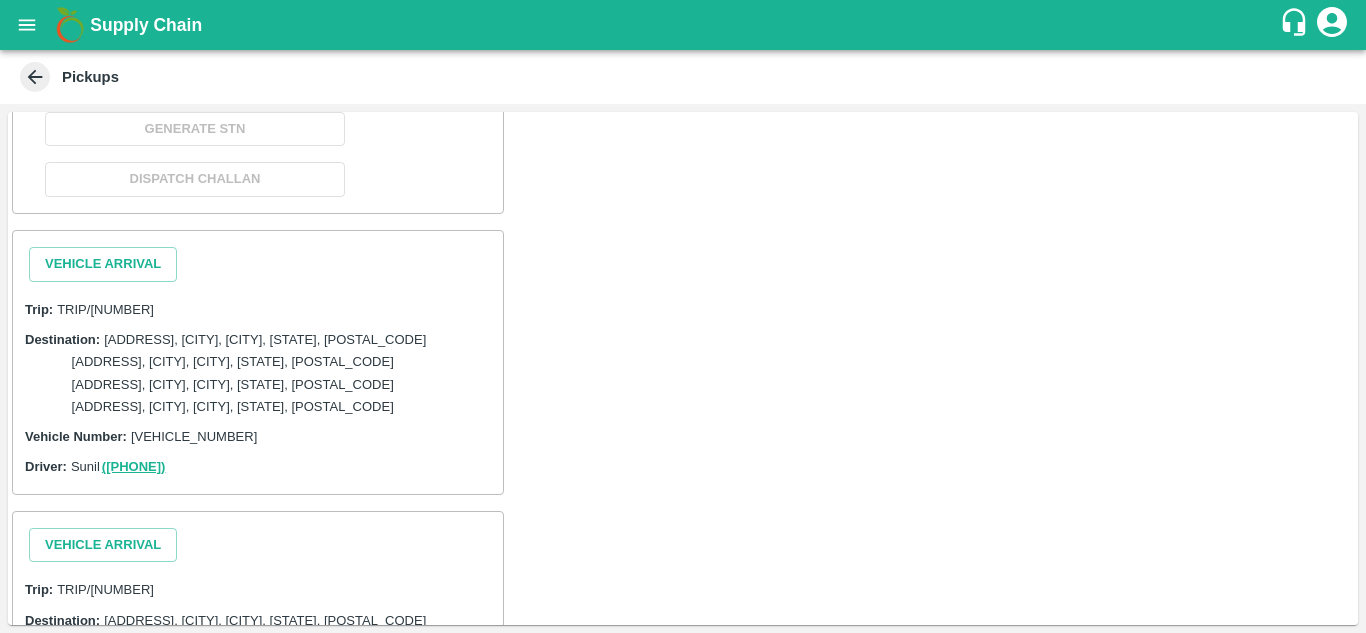 scroll, scrollTop: 756, scrollLeft: 0, axis: vertical 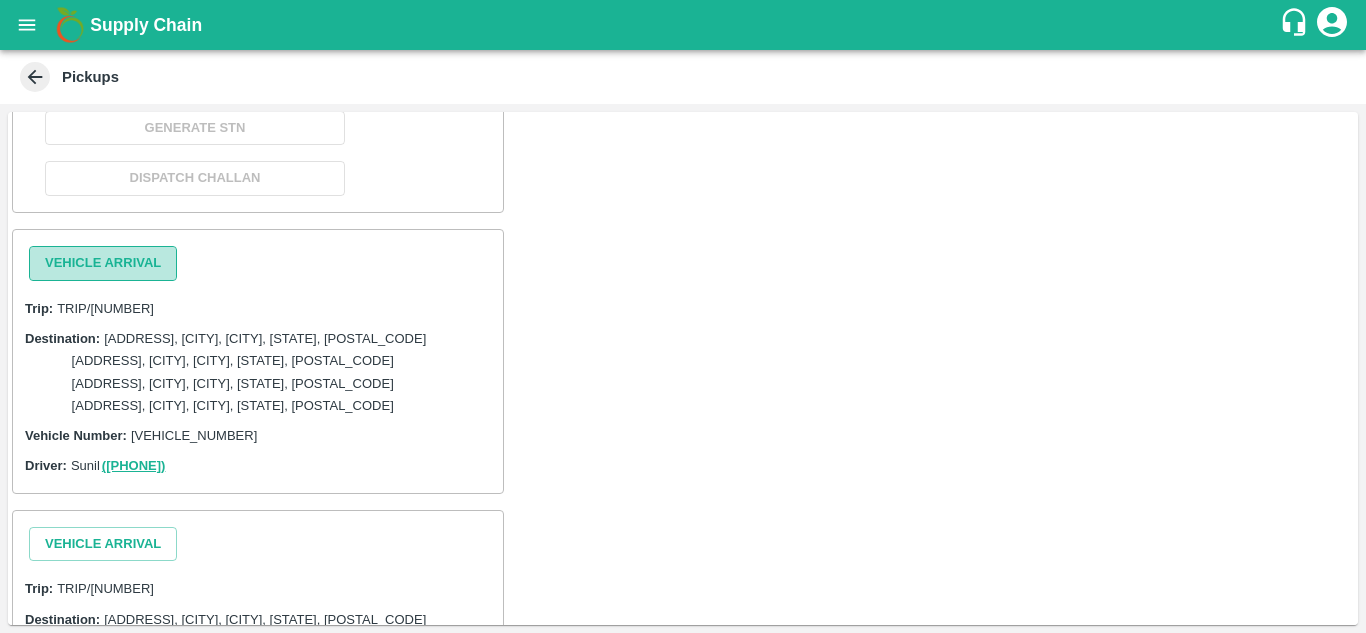 click on "Vehicle Arrival" at bounding box center (103, 263) 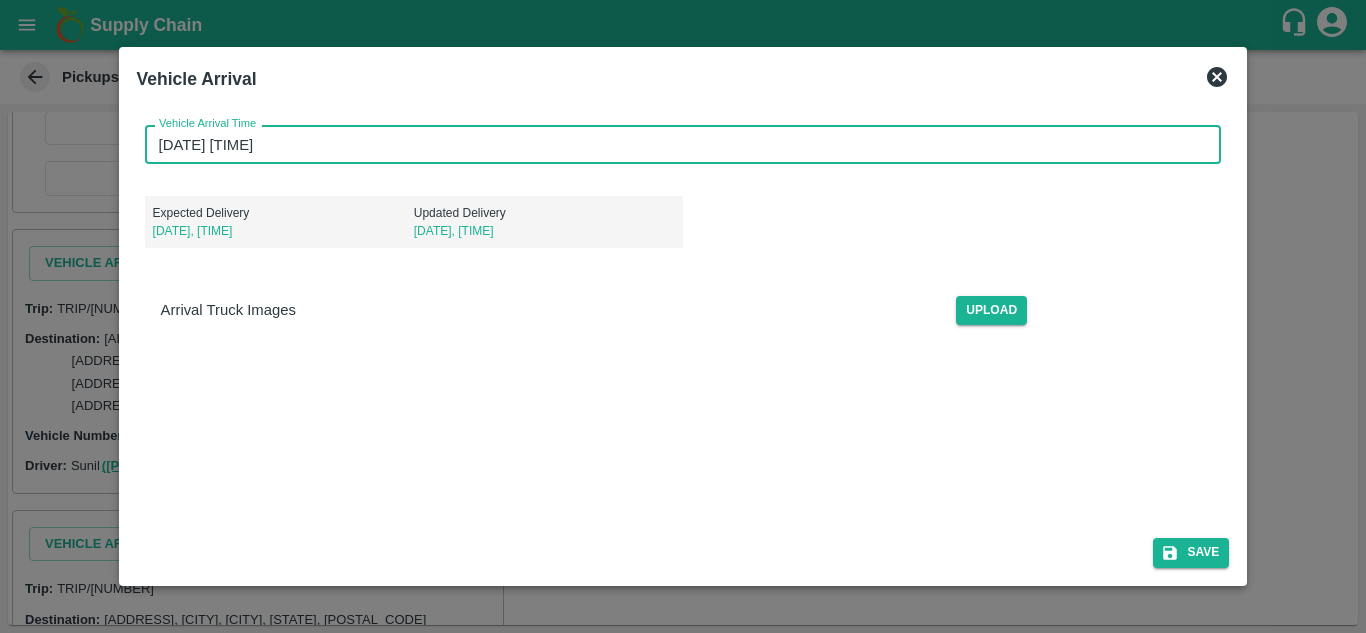 click on "[DATE] [TIME]" at bounding box center [676, 144] 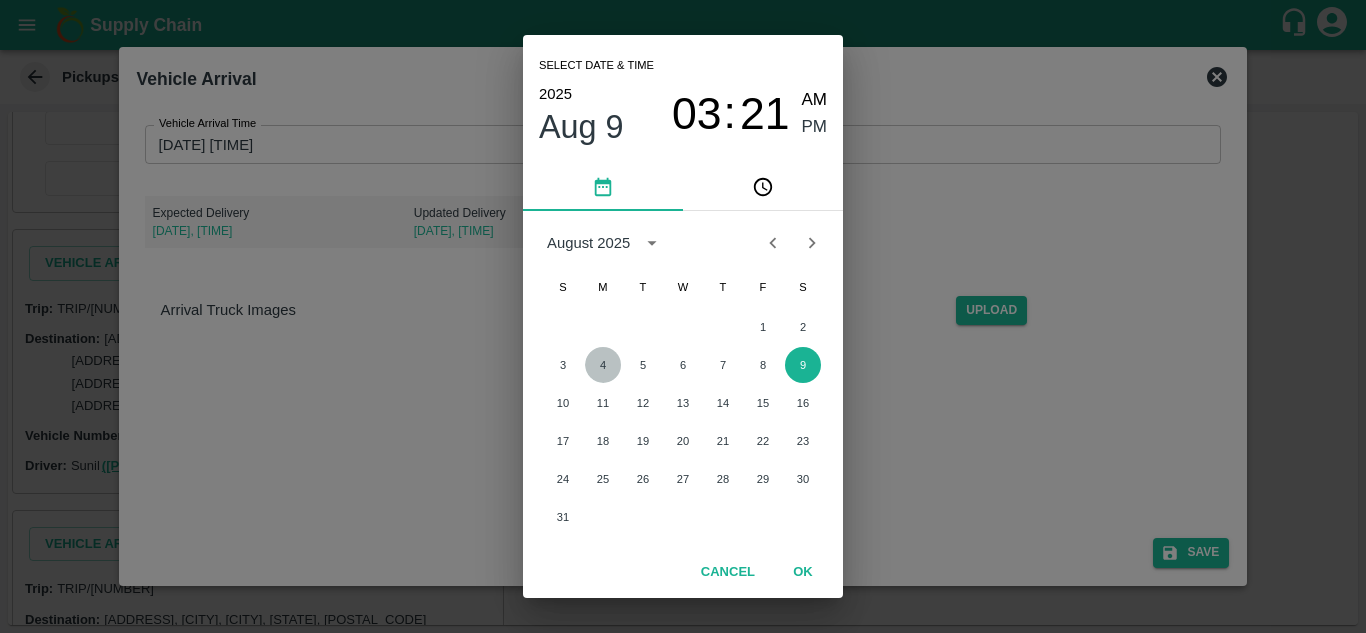 click on "4" at bounding box center [603, 365] 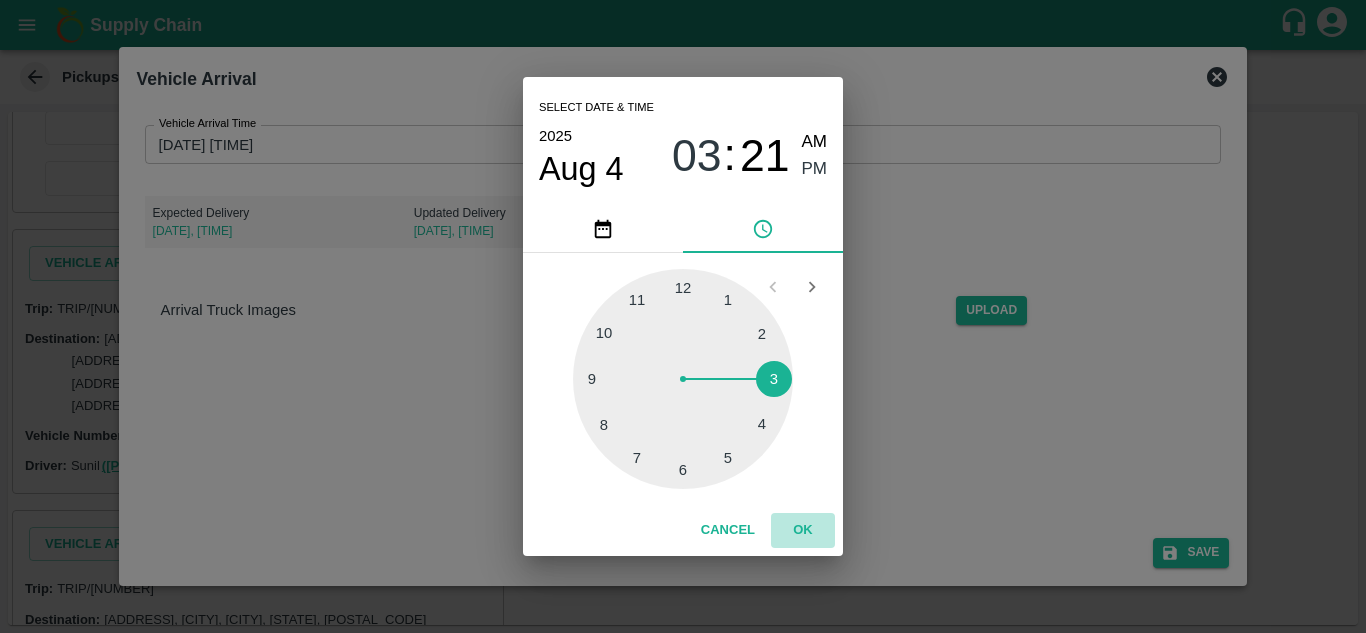 click on "OK" at bounding box center (803, 530) 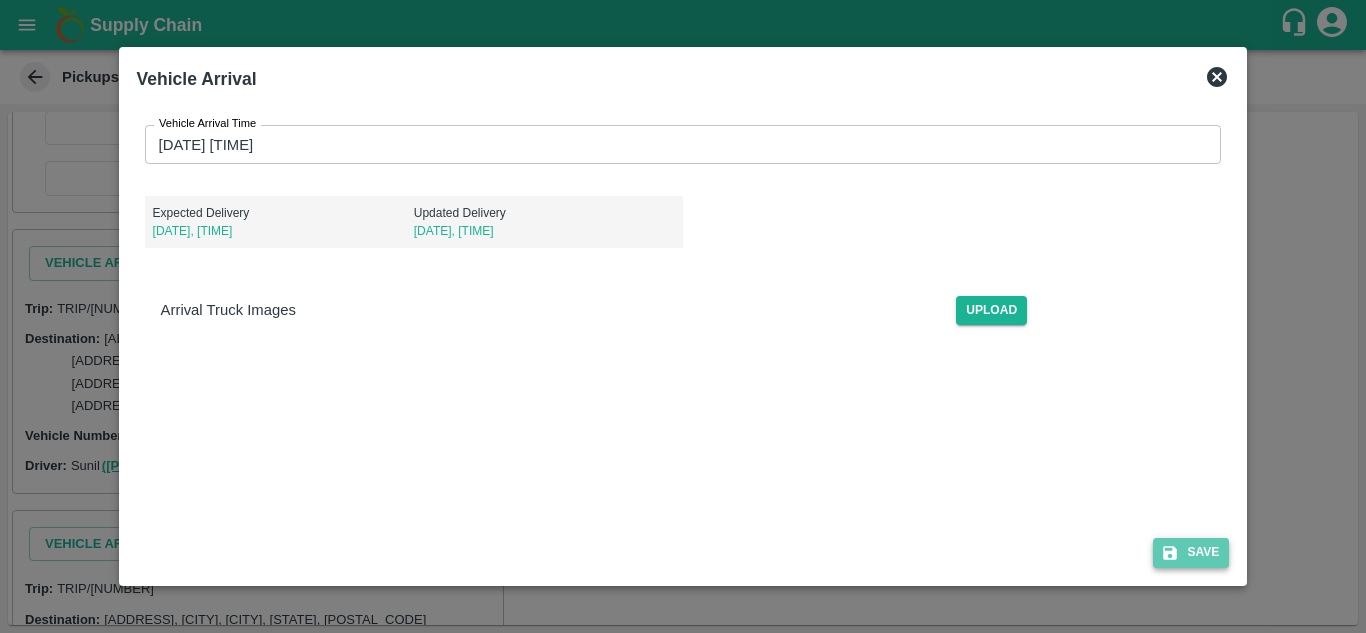 click 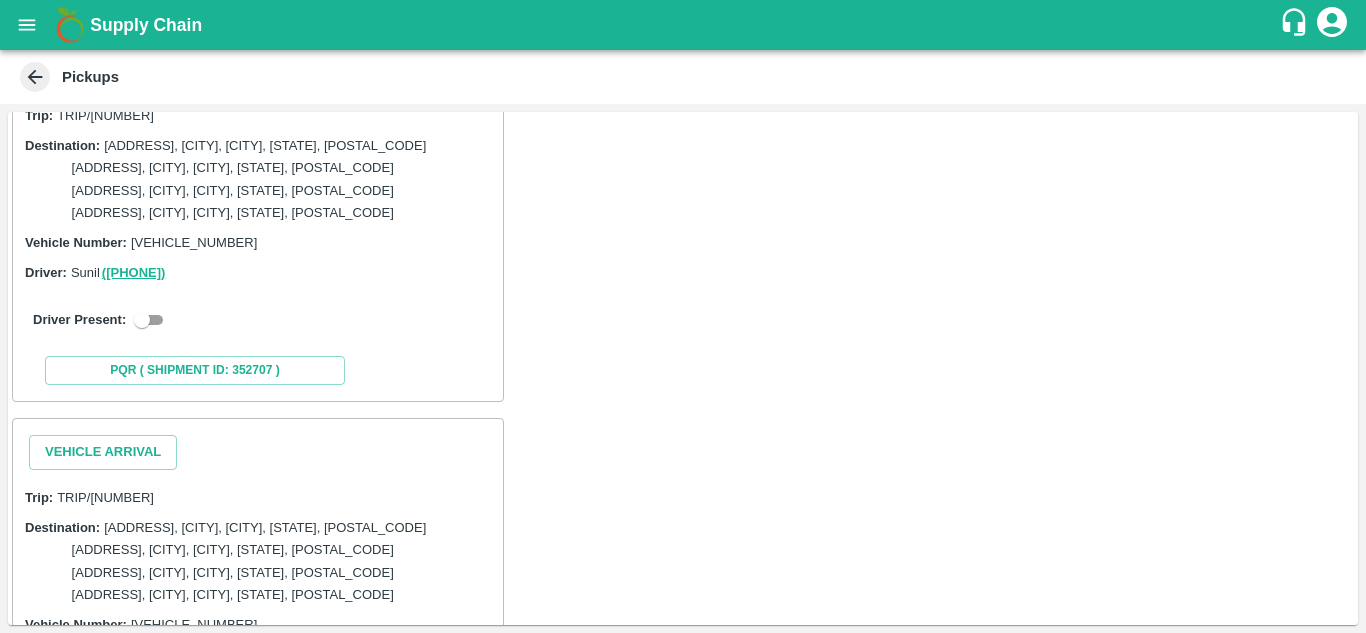 scroll, scrollTop: 1089, scrollLeft: 0, axis: vertical 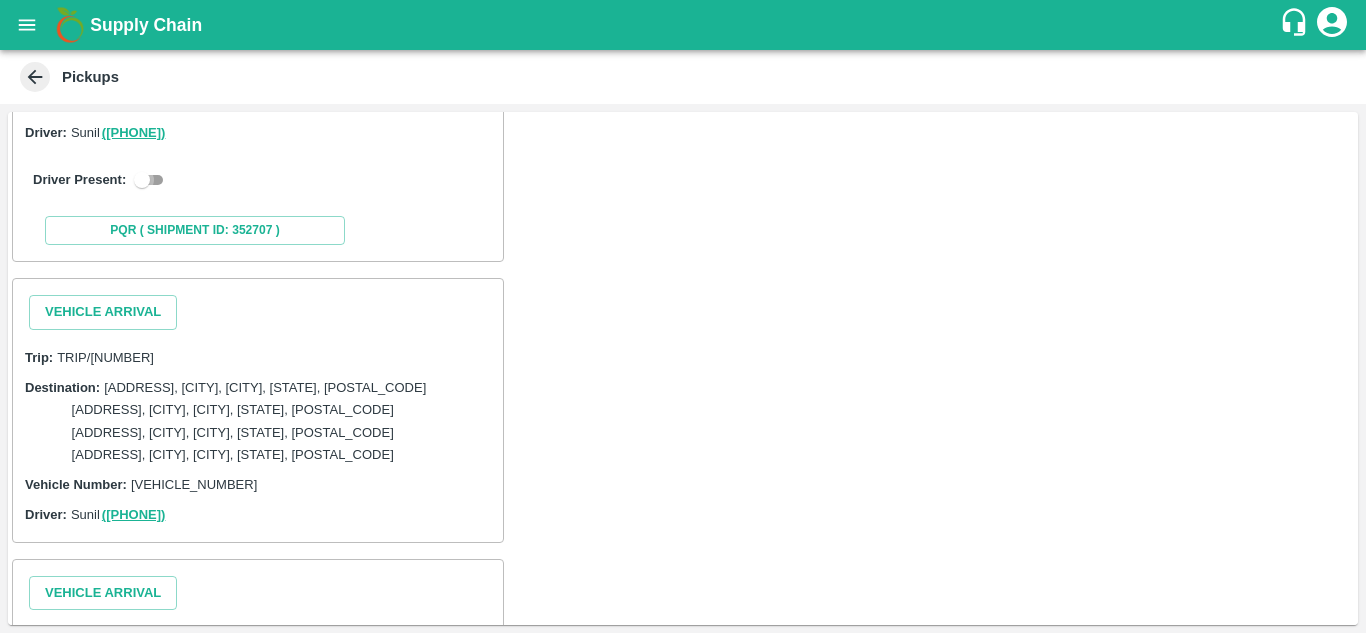 click at bounding box center (142, 180) 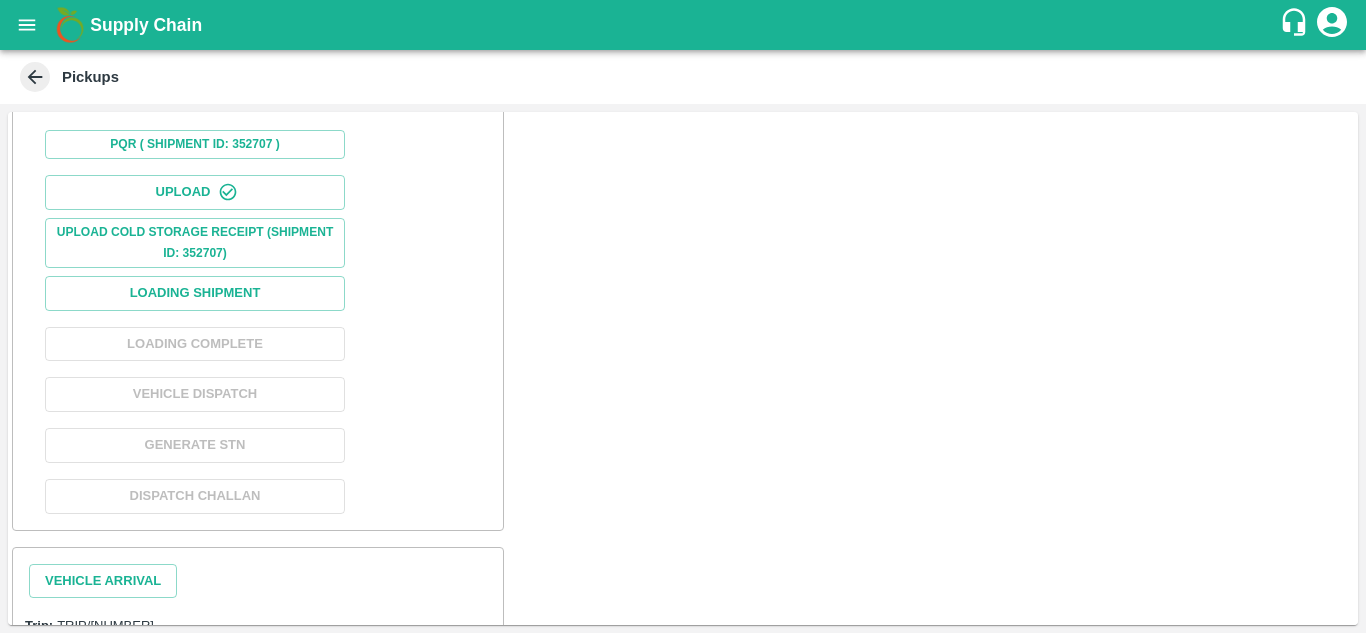 scroll, scrollTop: 1275, scrollLeft: 0, axis: vertical 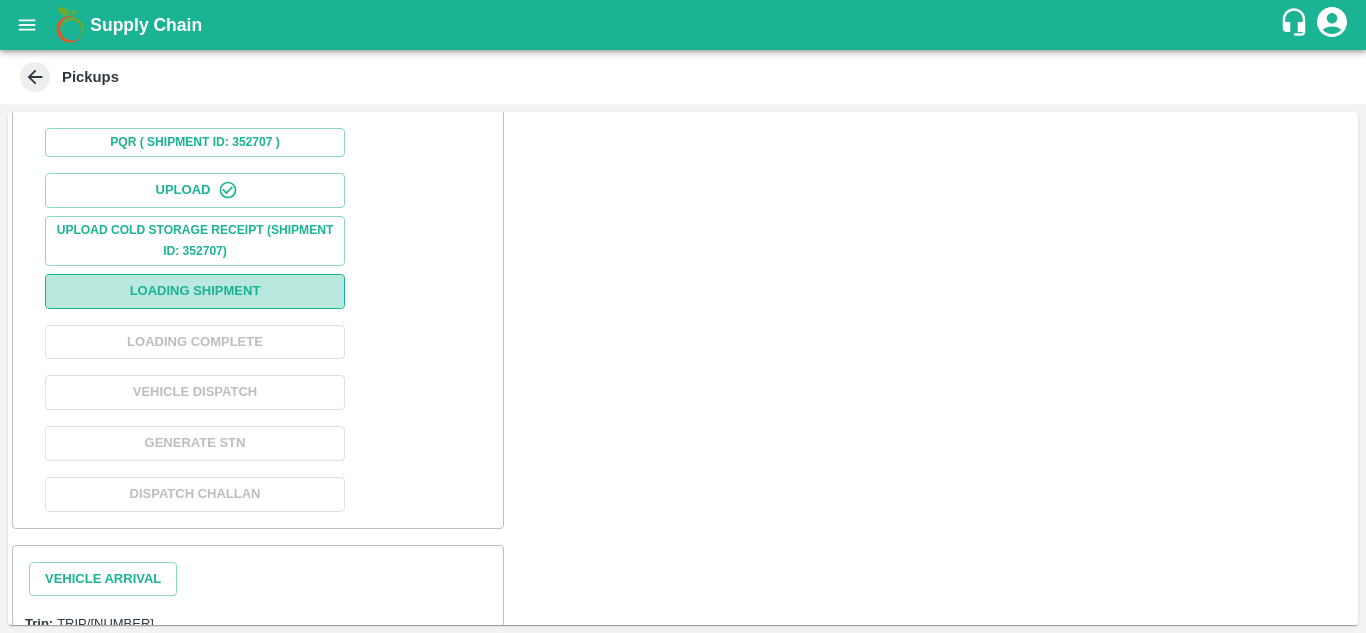 click on "Loading Shipment" at bounding box center (195, 291) 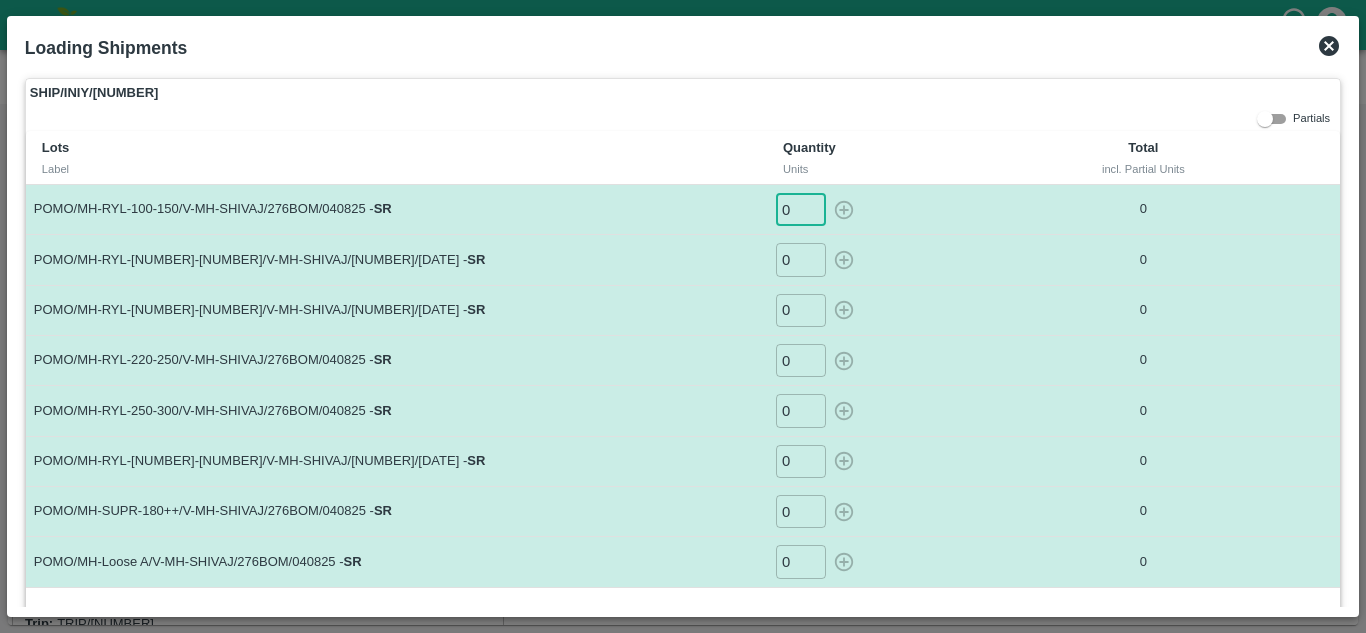 click on "0" at bounding box center (801, 209) 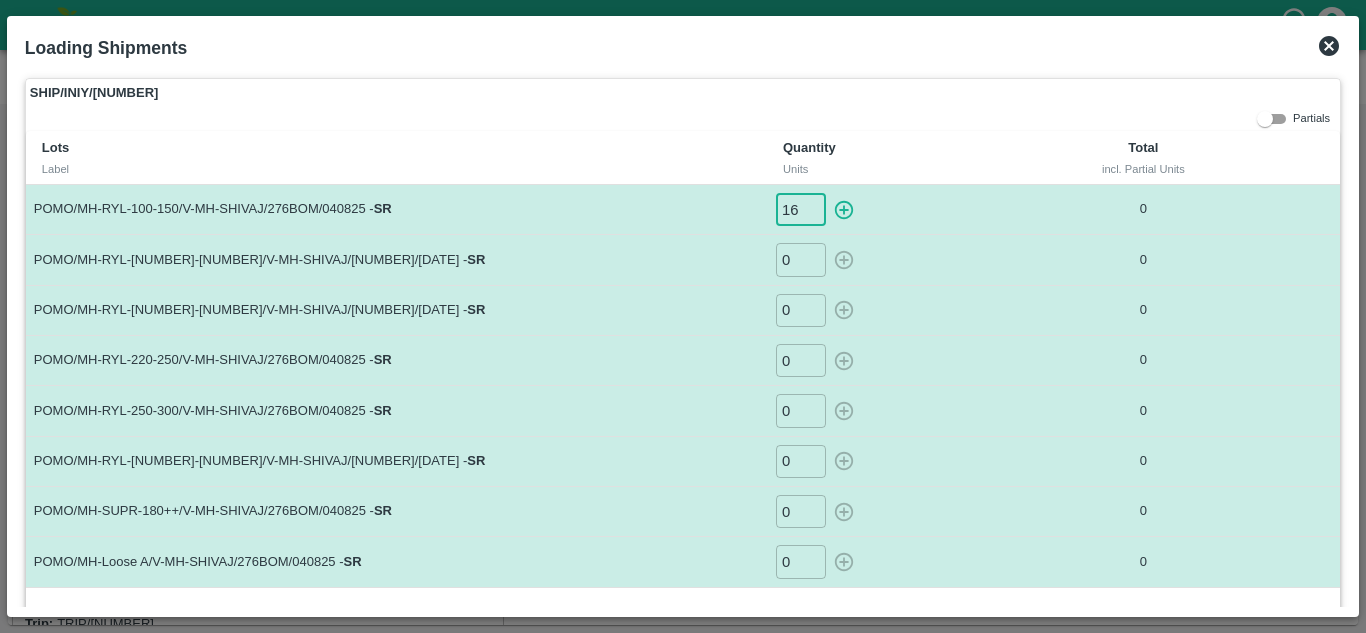type on "16" 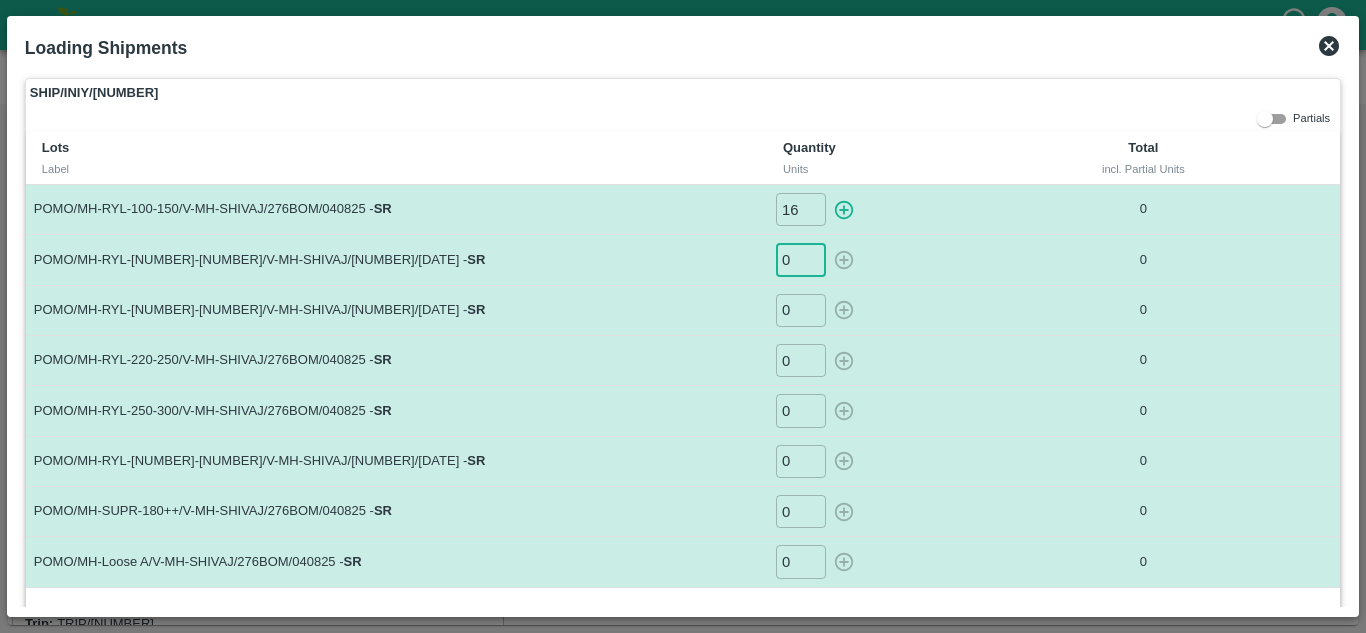 click on "0" at bounding box center (801, 259) 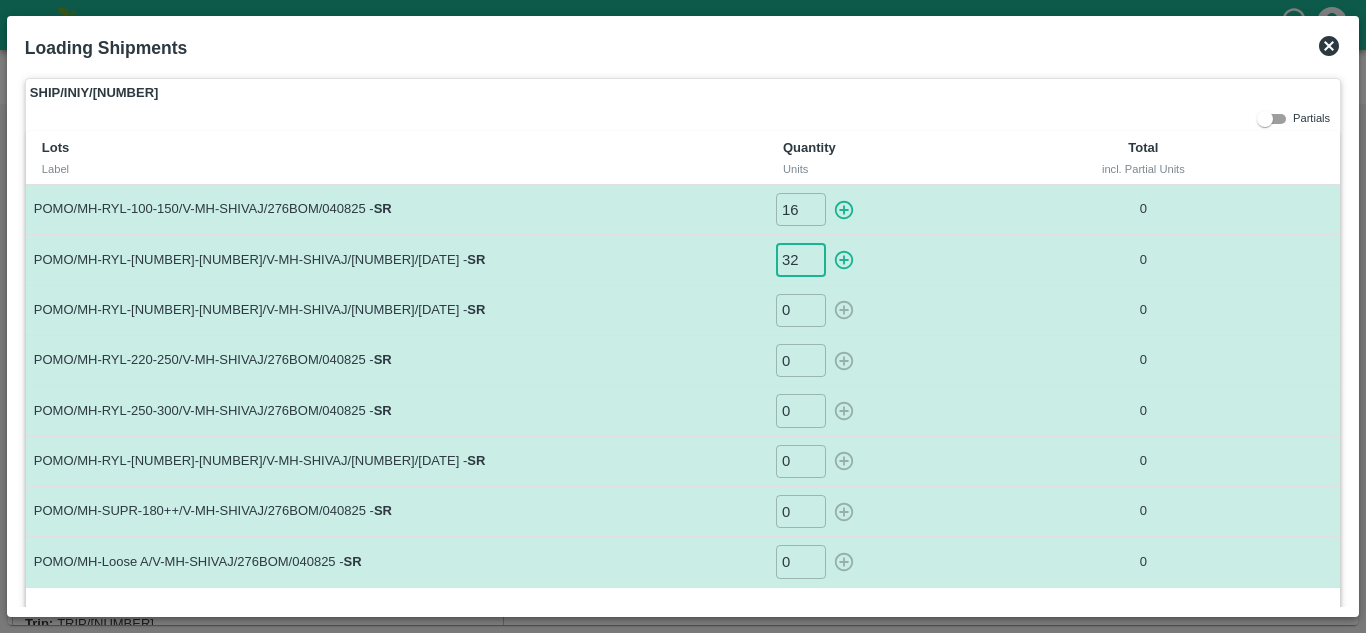 type on "32" 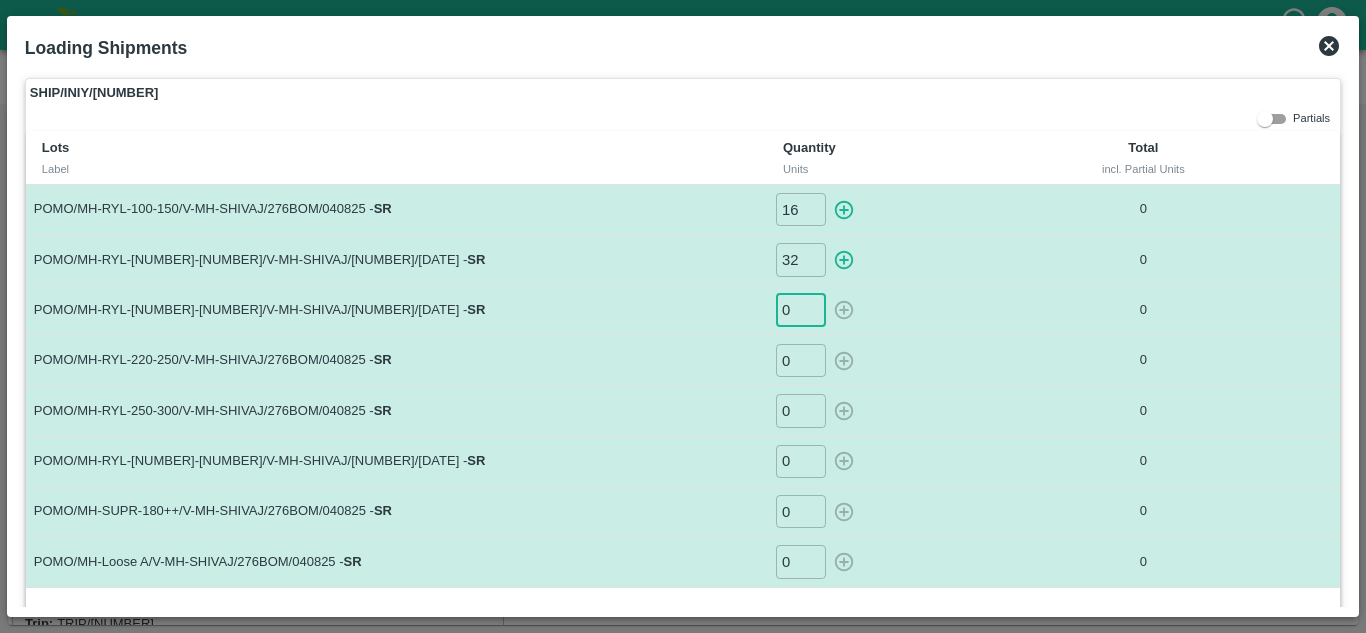 click on "0" at bounding box center [801, 310] 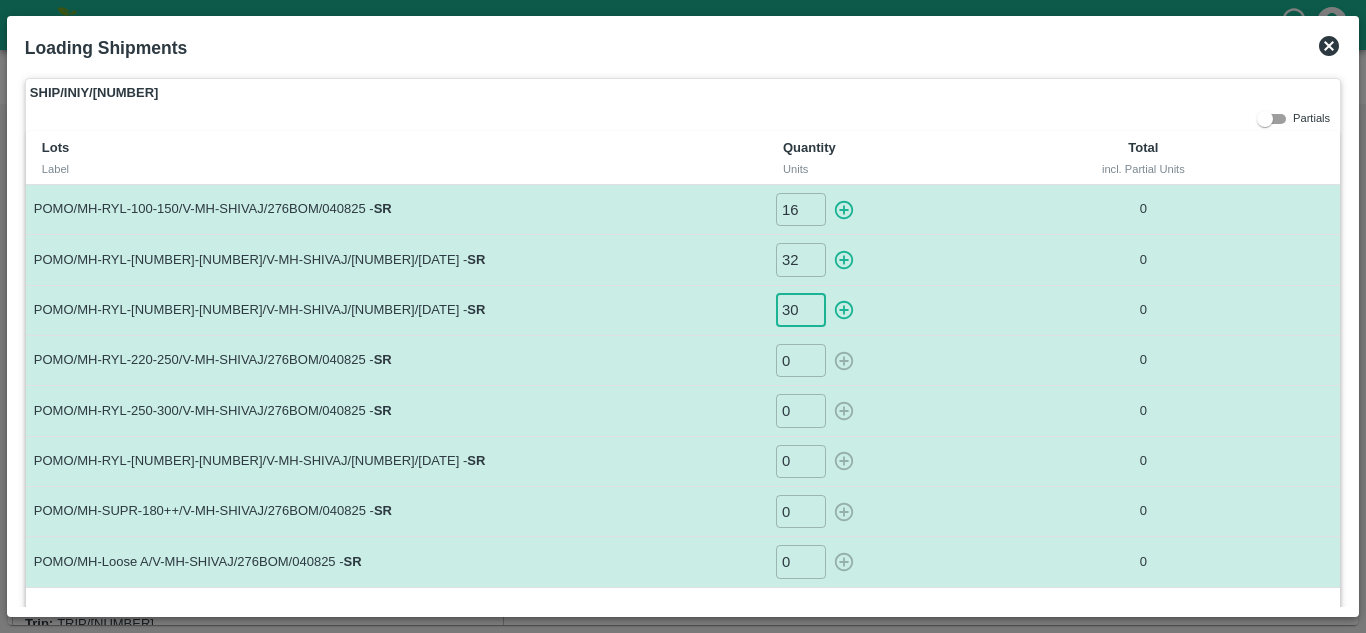 type on "30" 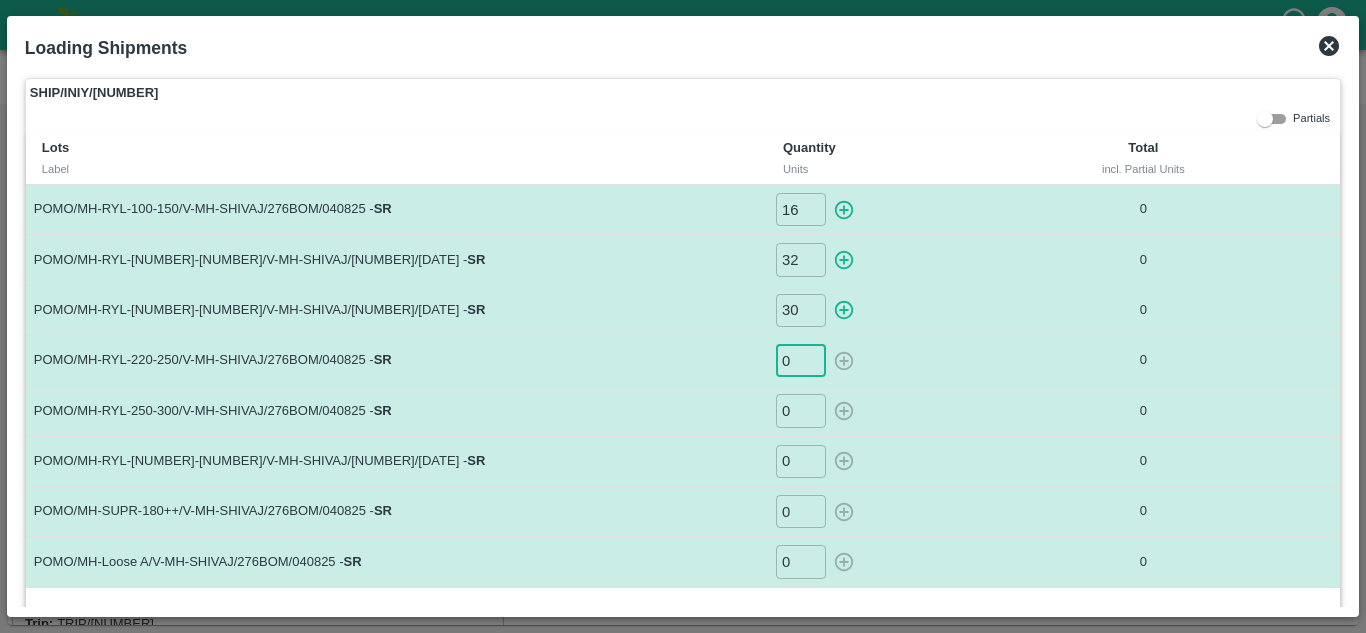 click on "0" at bounding box center [801, 360] 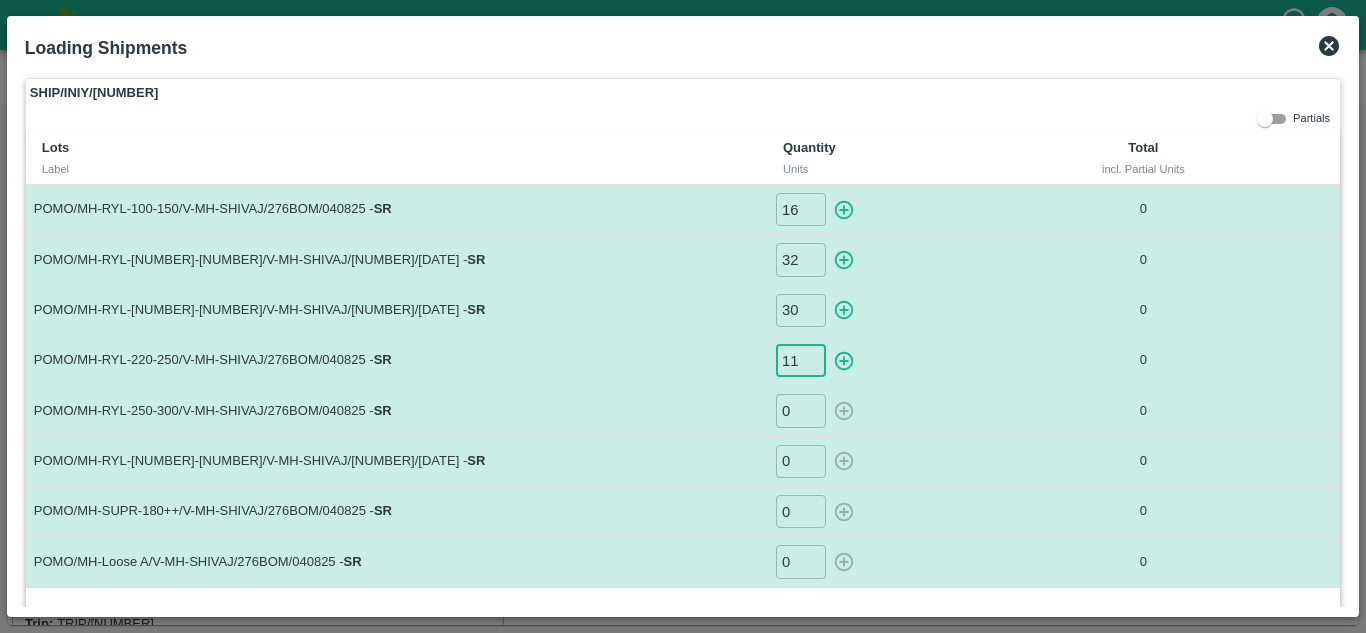 type on "11" 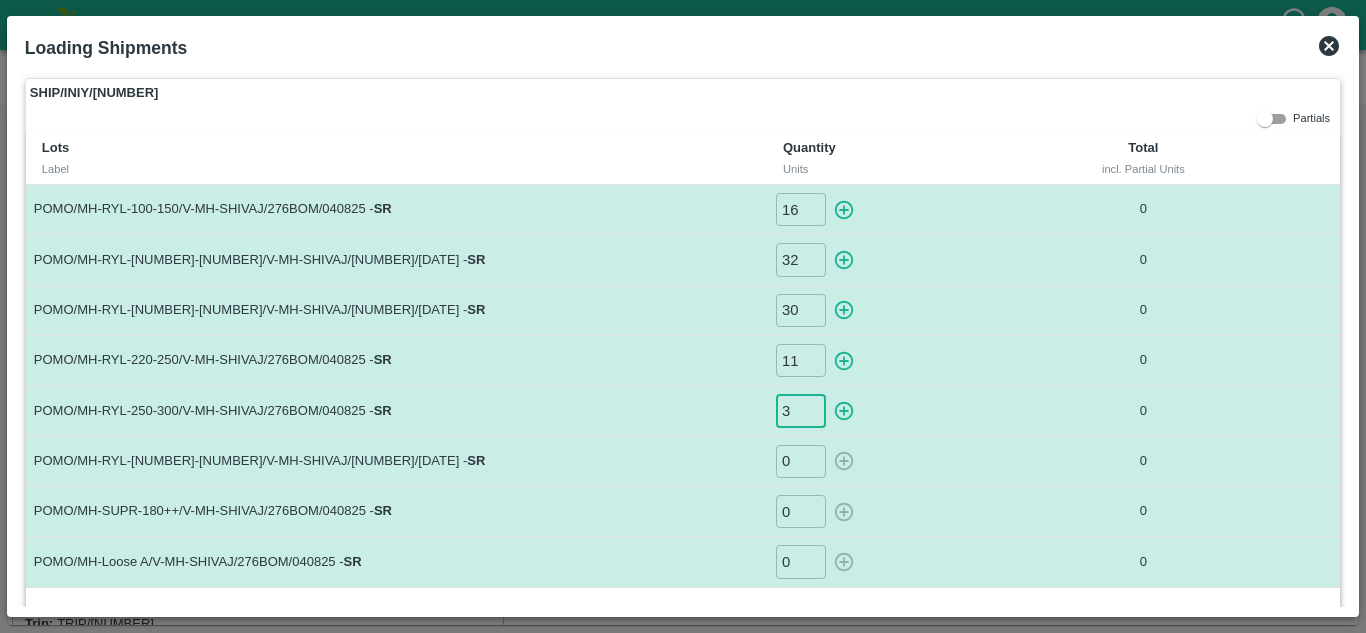 type on "3" 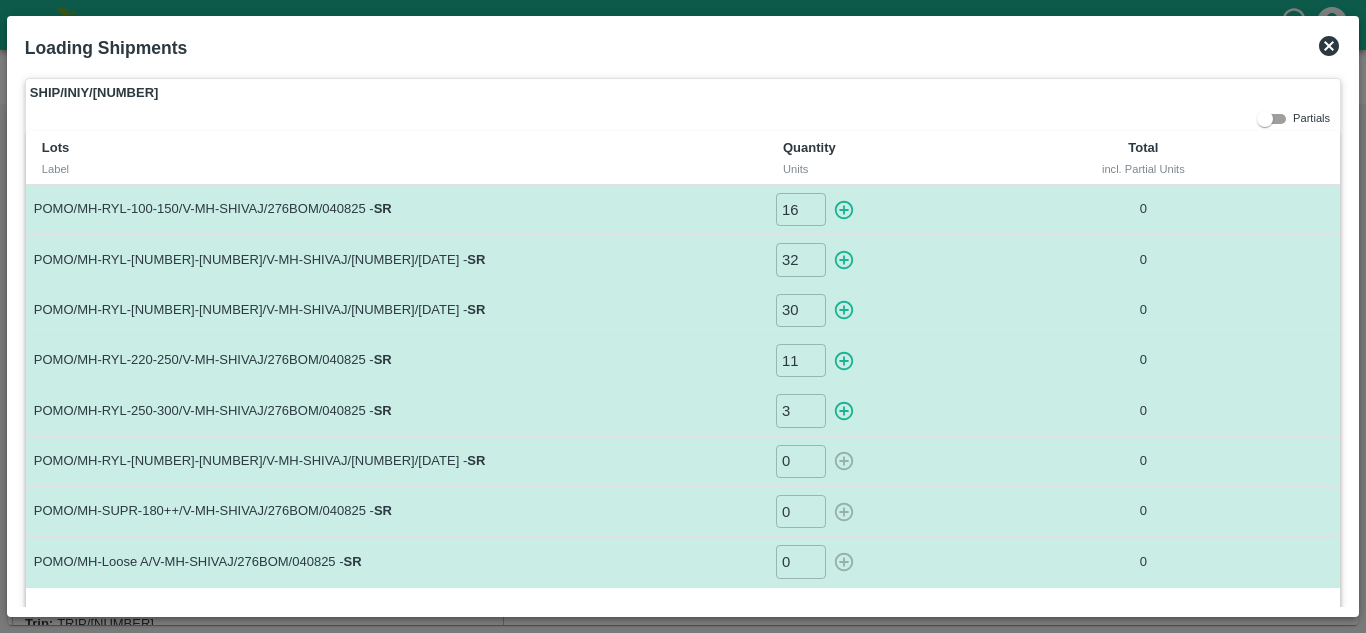 click on "POMO/MH-RYL-[NUMBER]-[NUMBER]/V-MH-SHIVAJ/[NUMBER]/[DATE]   -  SR" at bounding box center (396, 361) 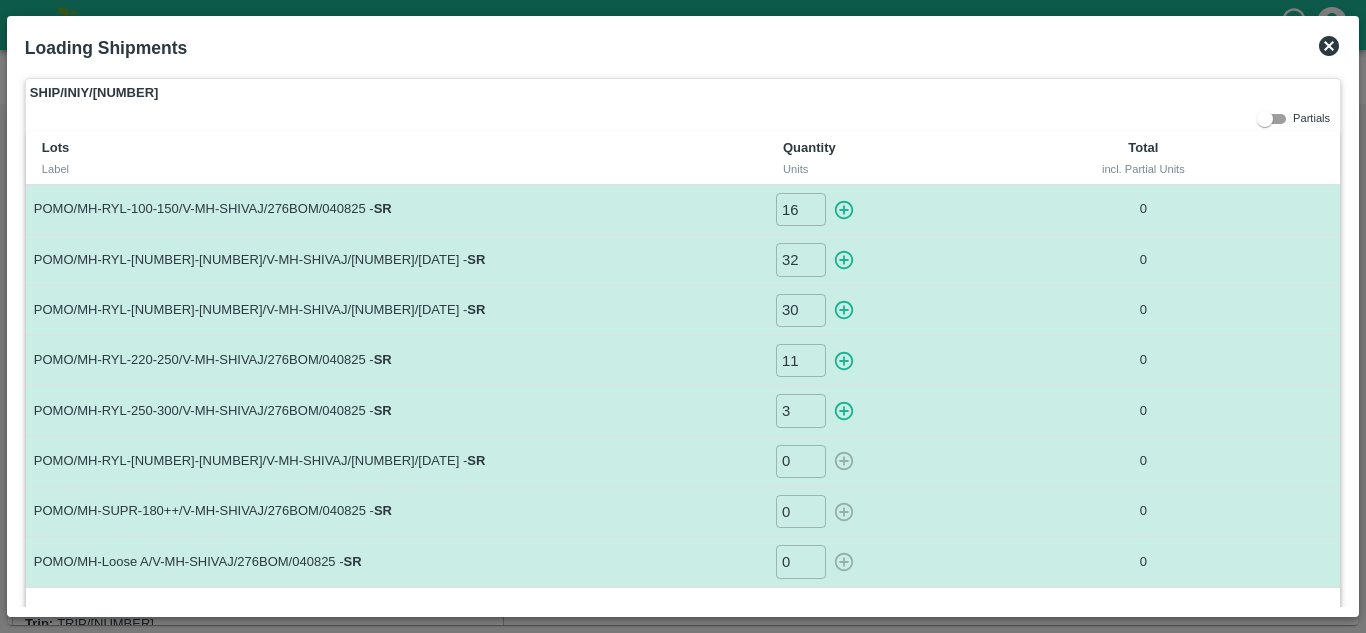 click 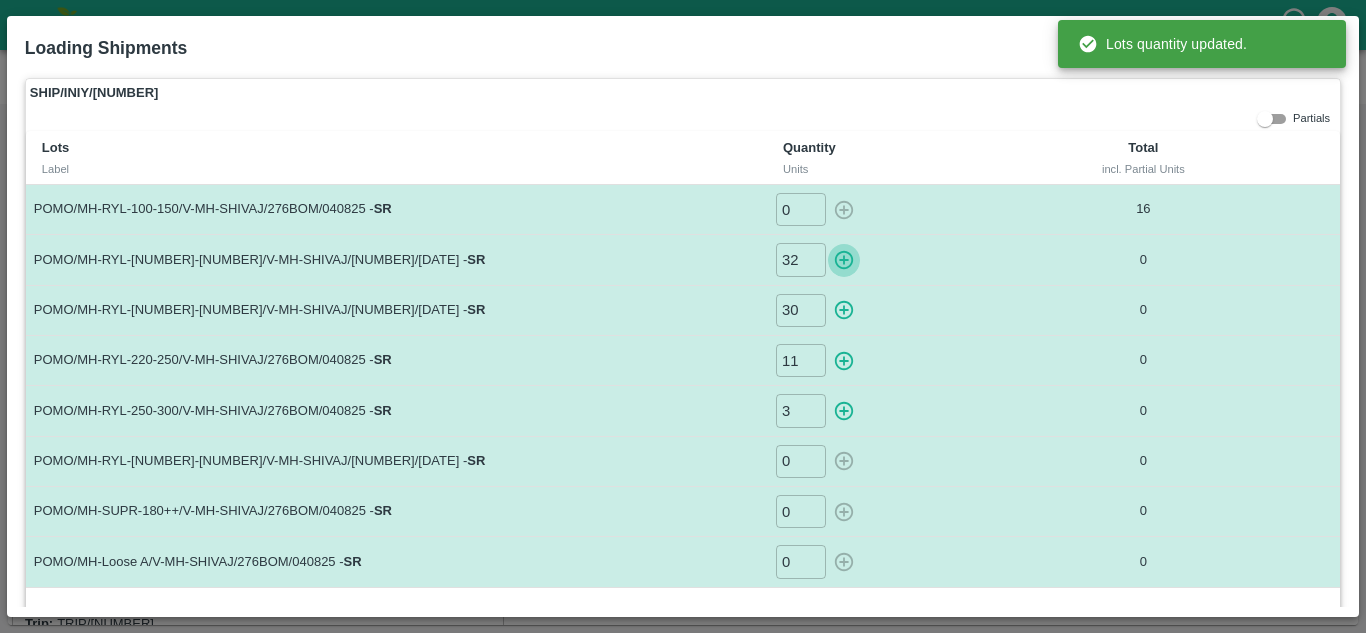 click 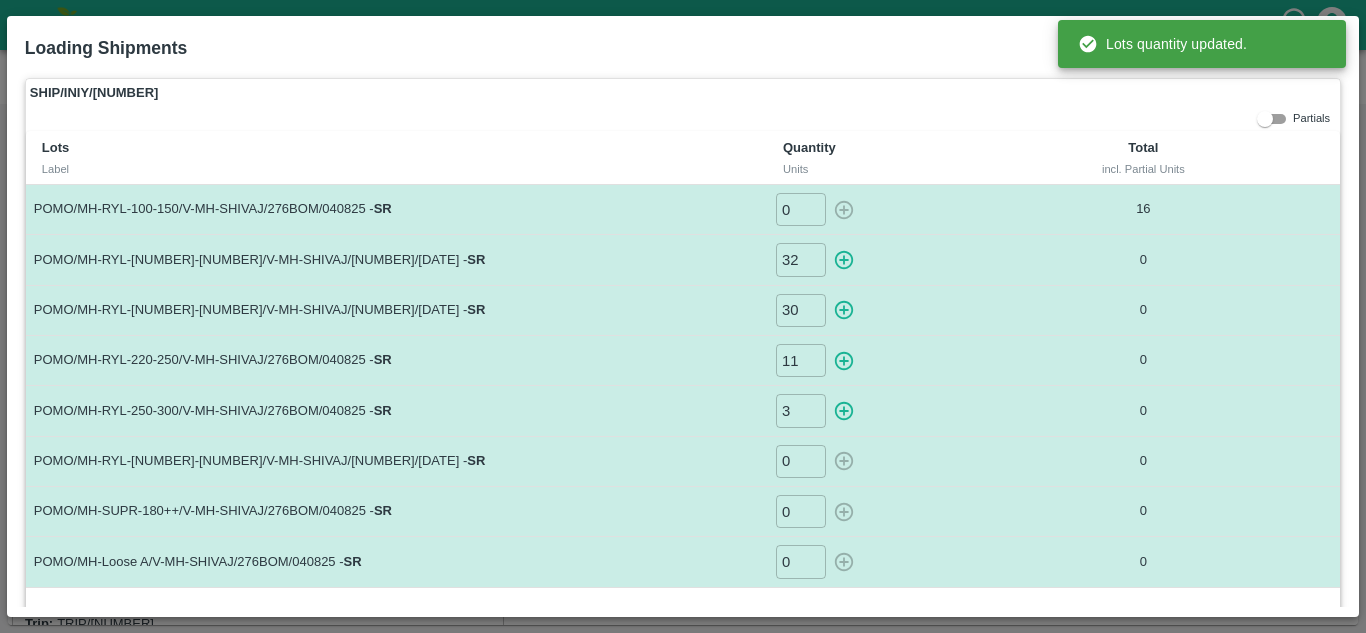 type on "0" 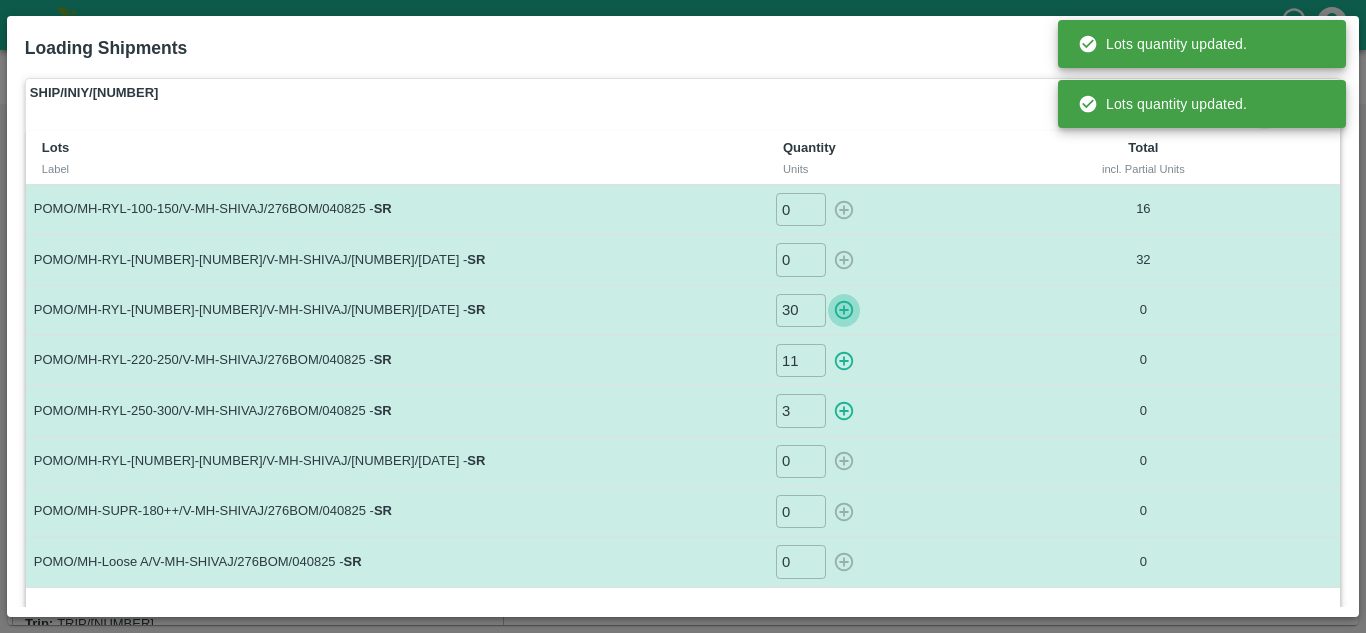 click 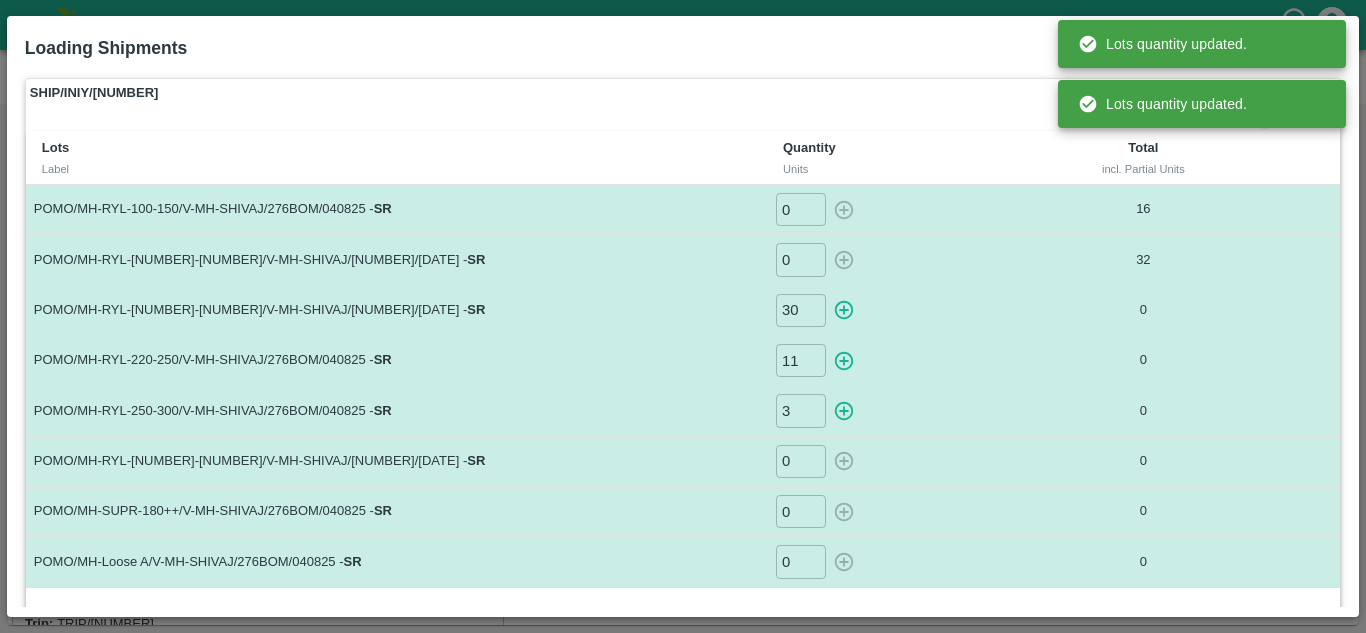 type on "0" 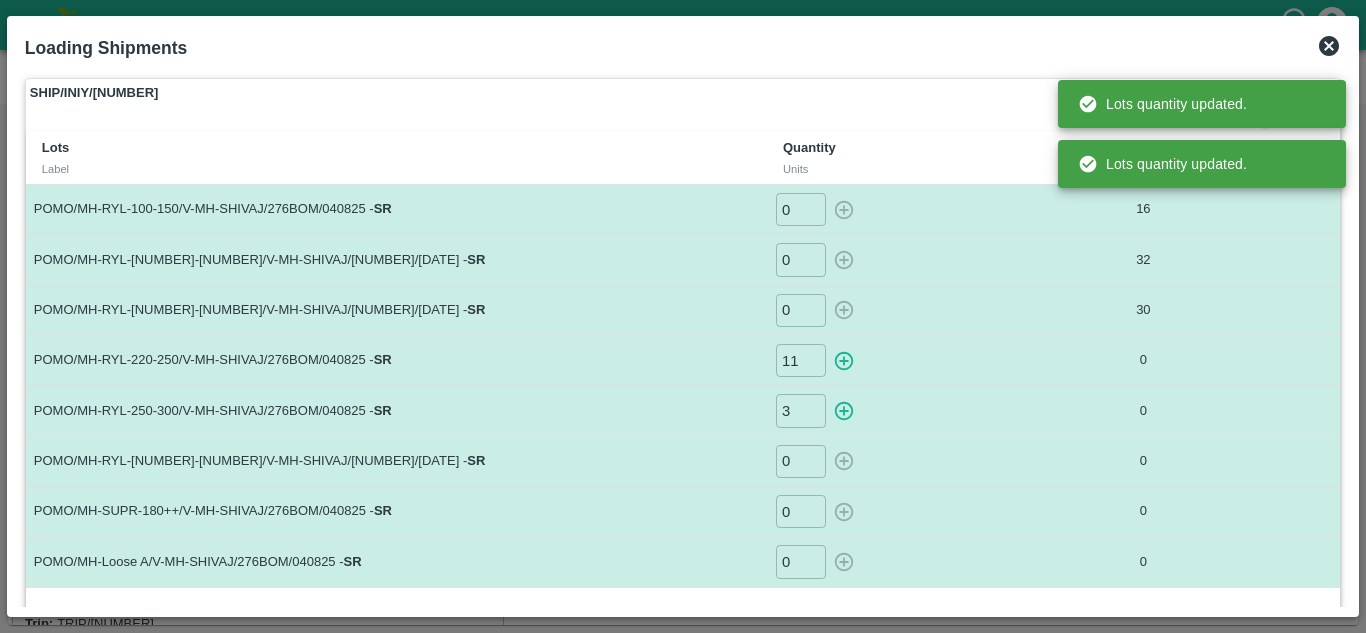 click 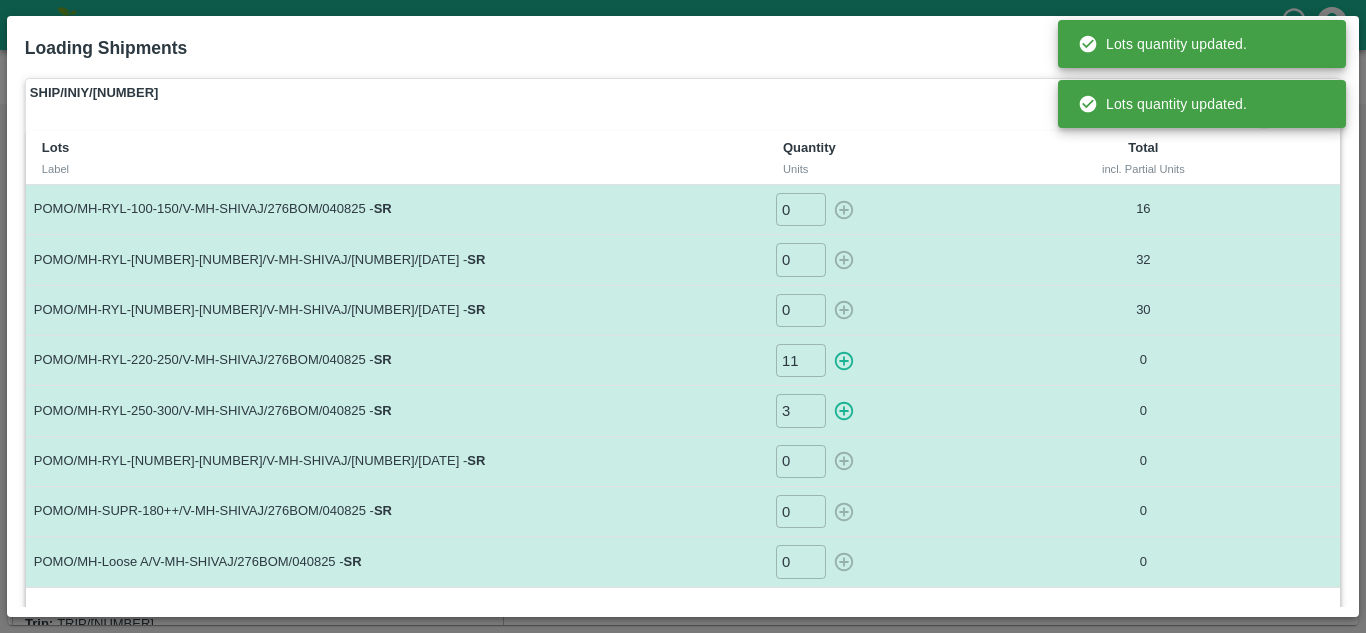 type on "0" 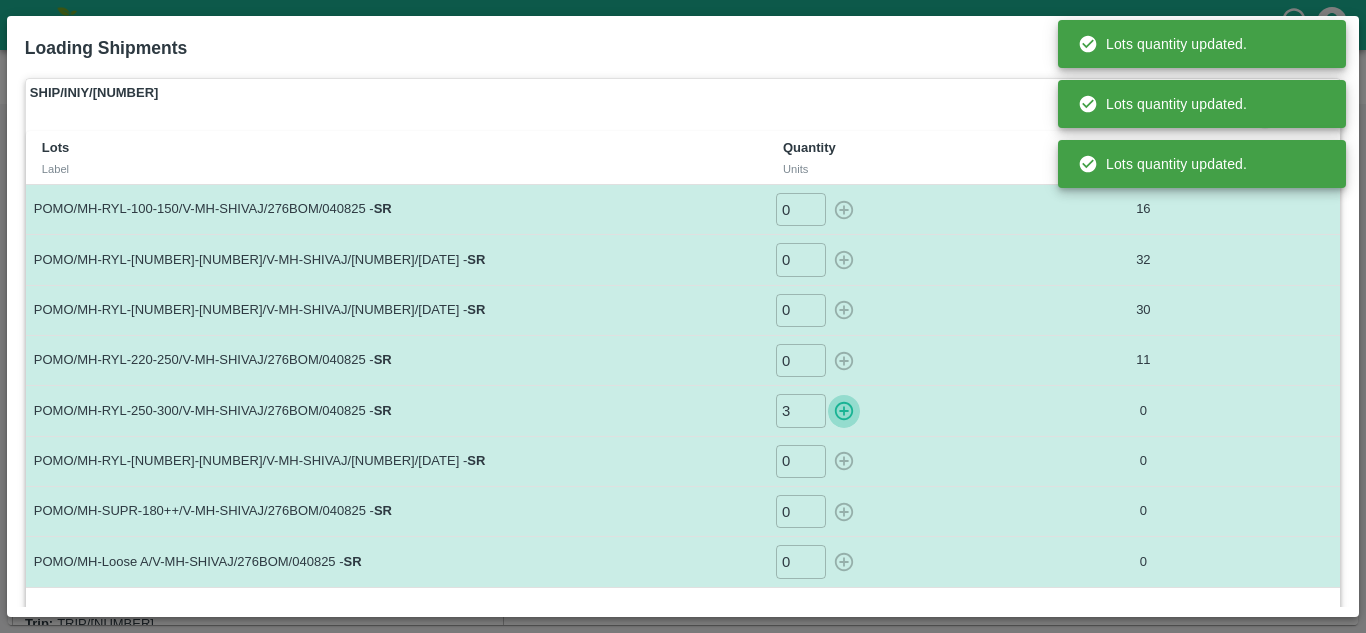 click at bounding box center [844, 410] 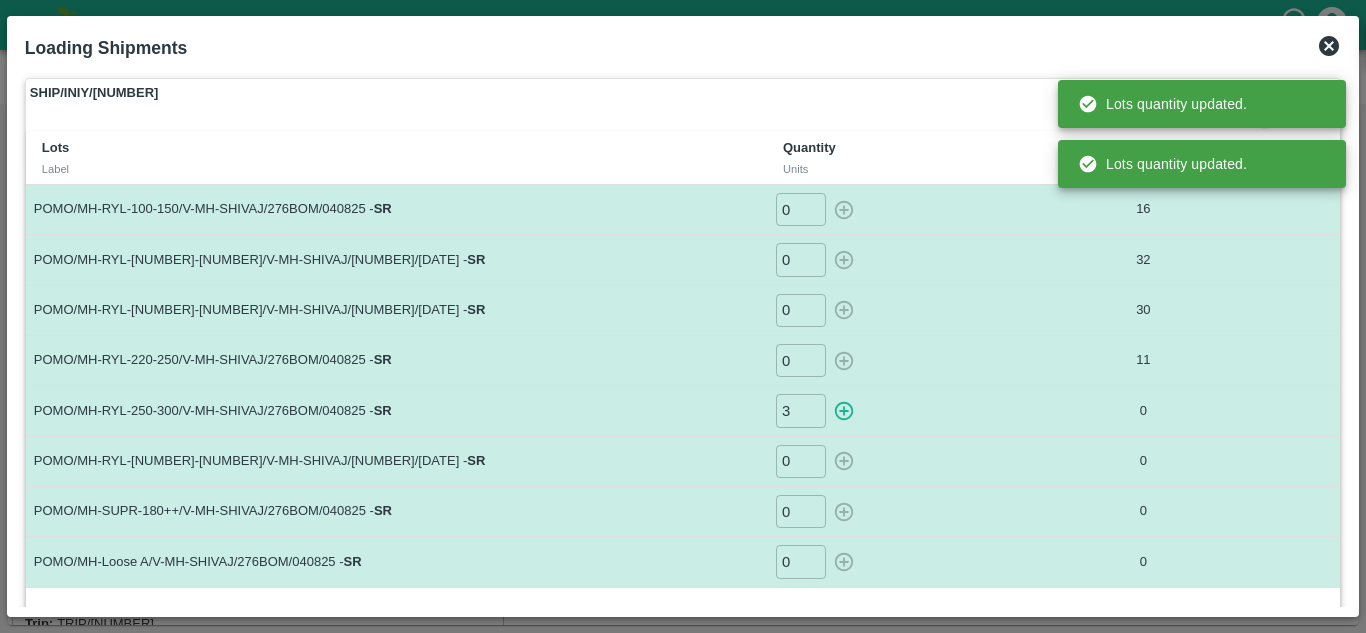 type on "0" 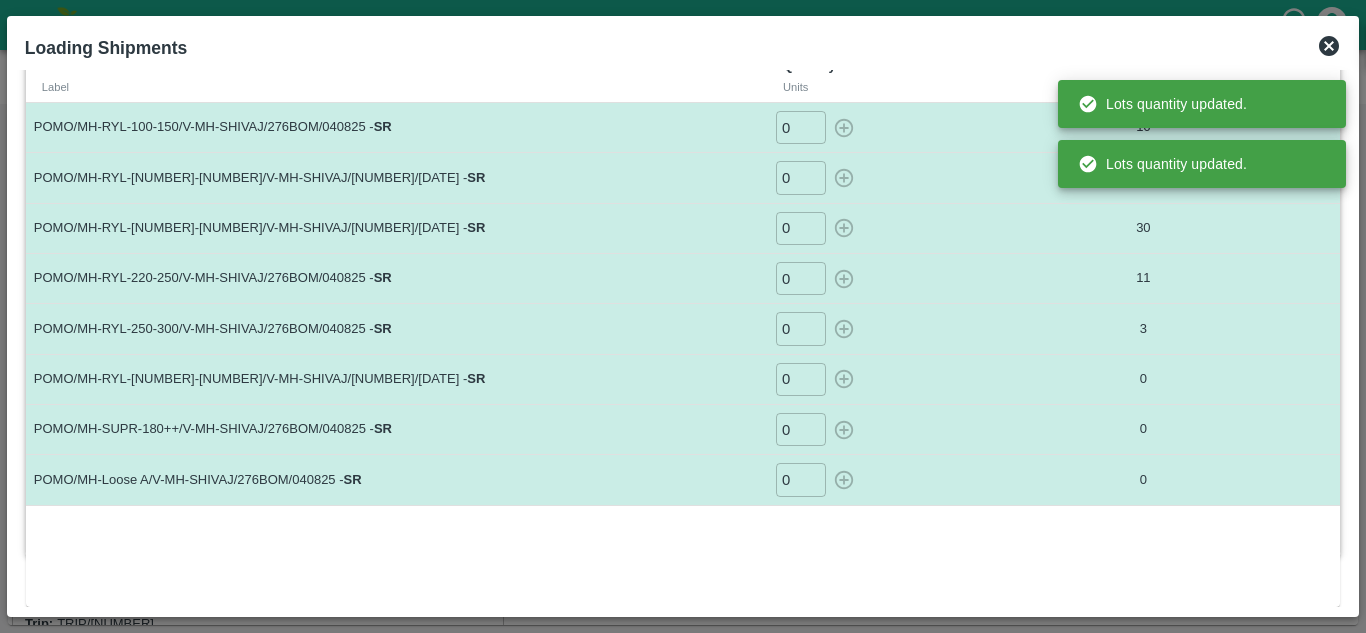 scroll, scrollTop: 0, scrollLeft: 0, axis: both 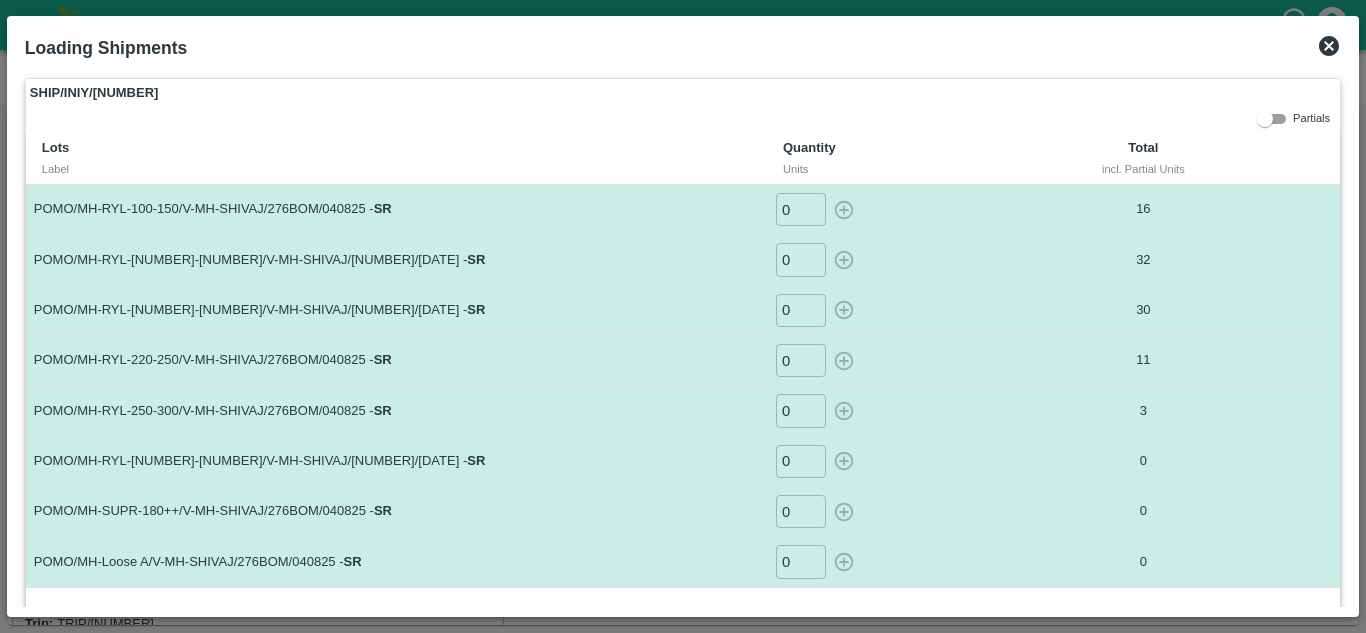 click 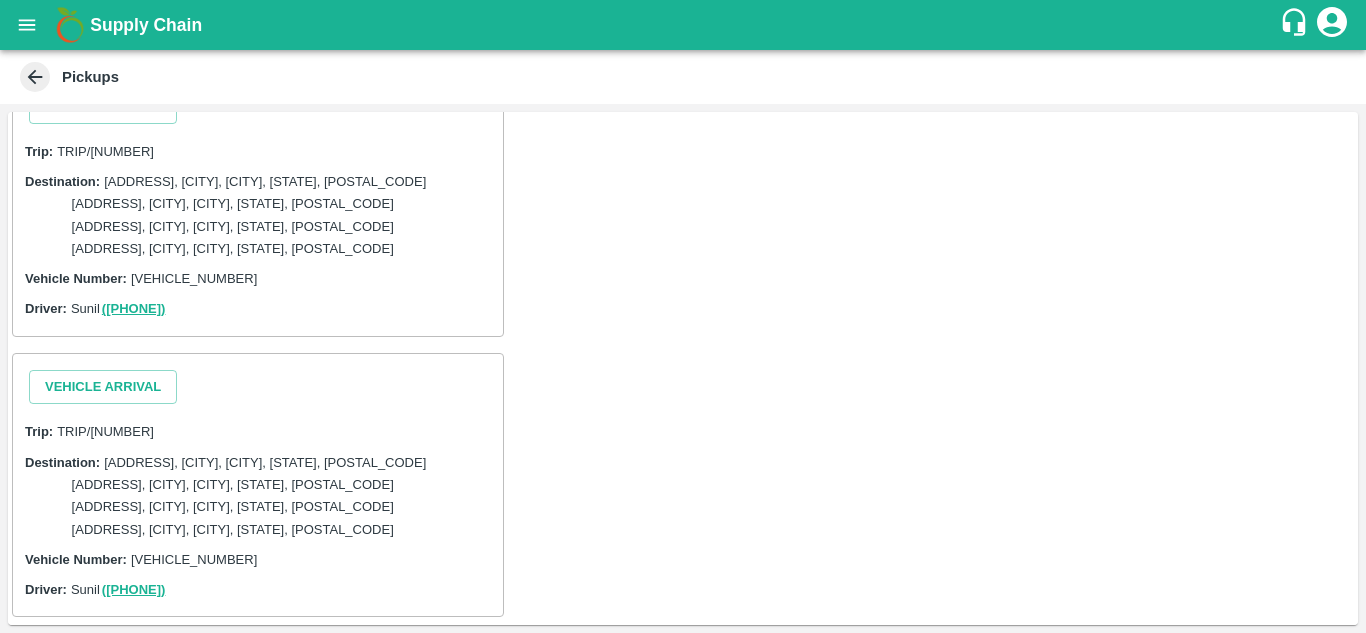scroll, scrollTop: 1790, scrollLeft: 0, axis: vertical 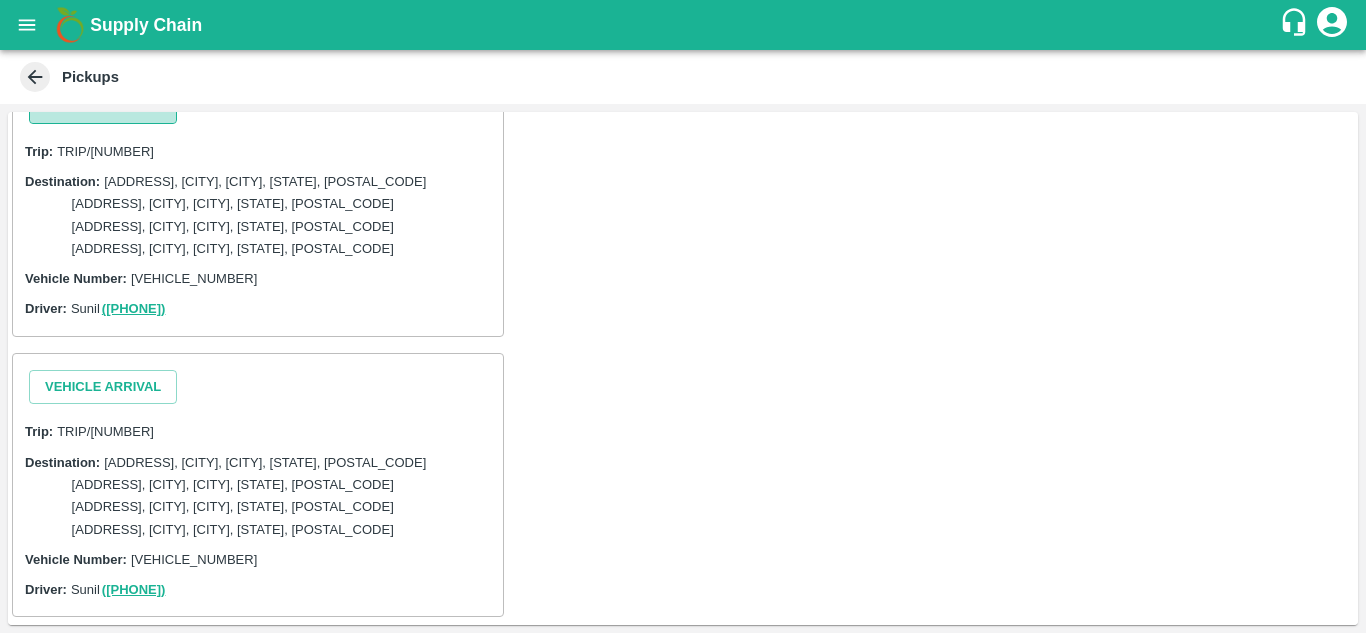 click on "Vehicle Arrival" at bounding box center [103, 106] 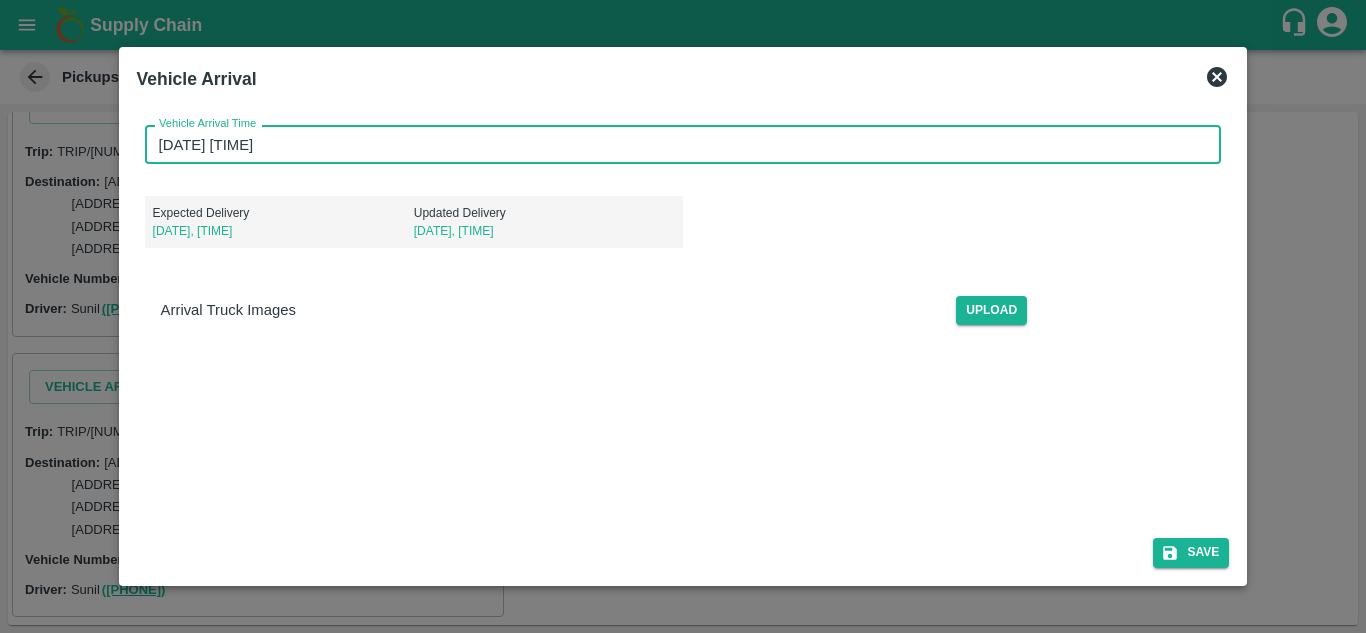 click on "[DATE] [TIME]" at bounding box center [676, 144] 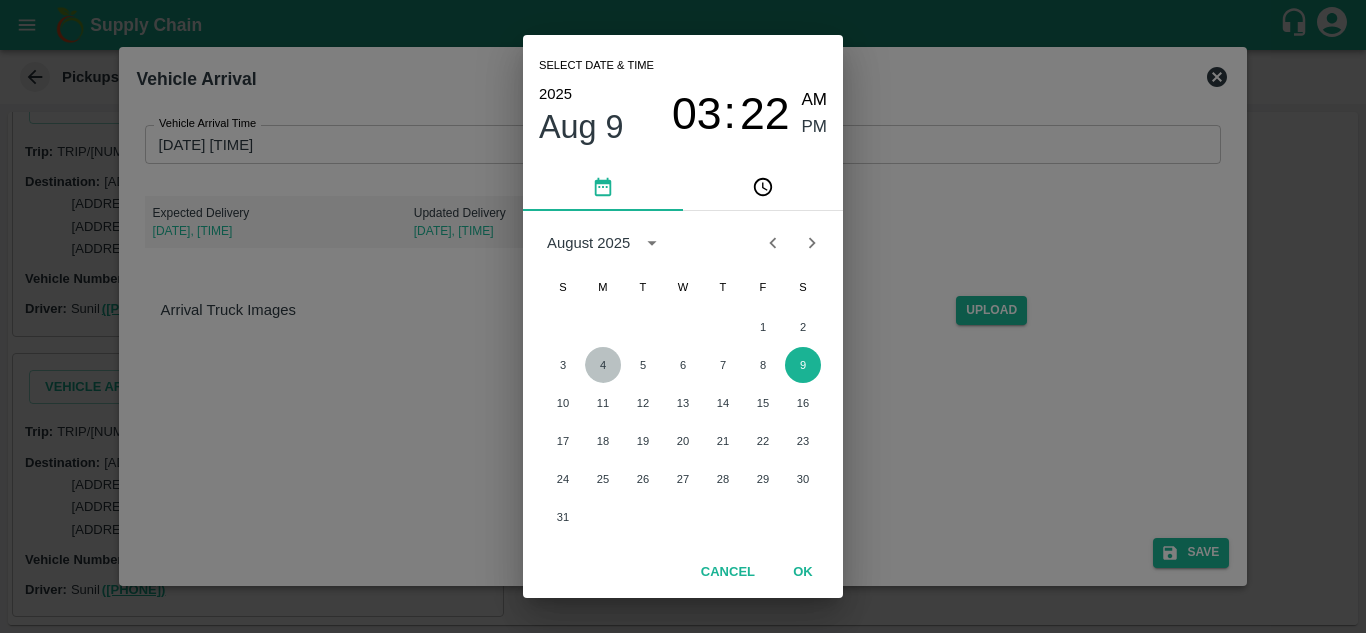 click on "4" at bounding box center [603, 365] 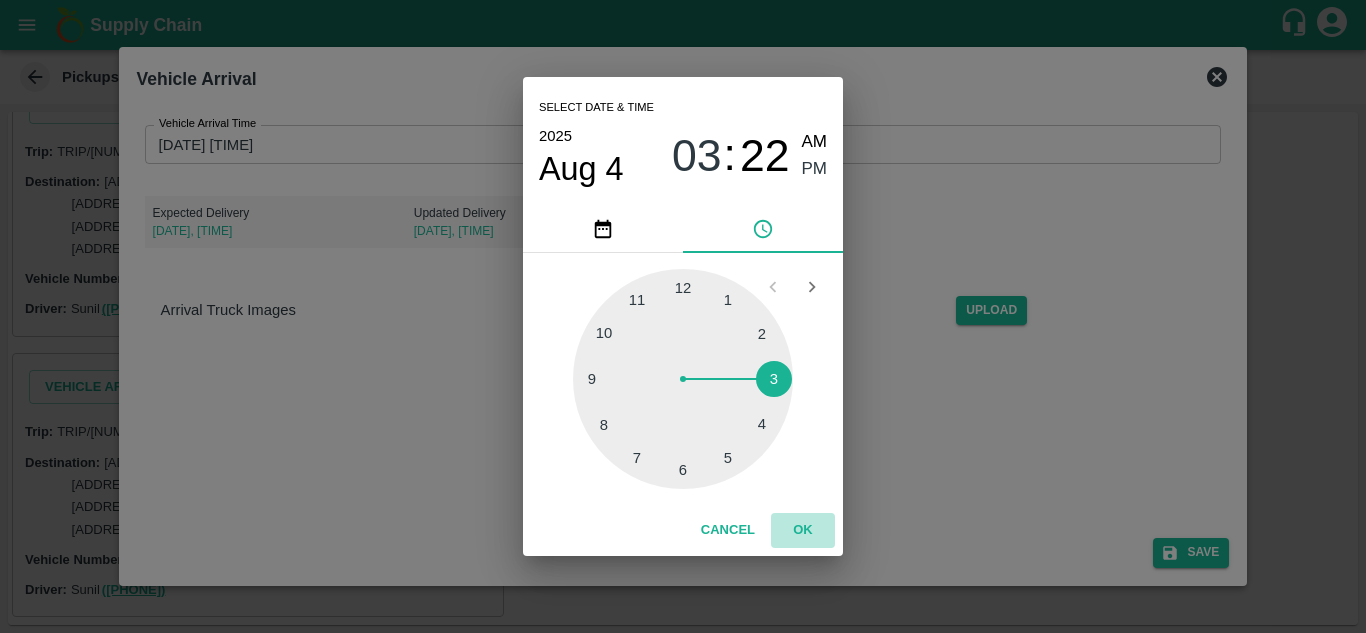 click on "OK" at bounding box center [803, 530] 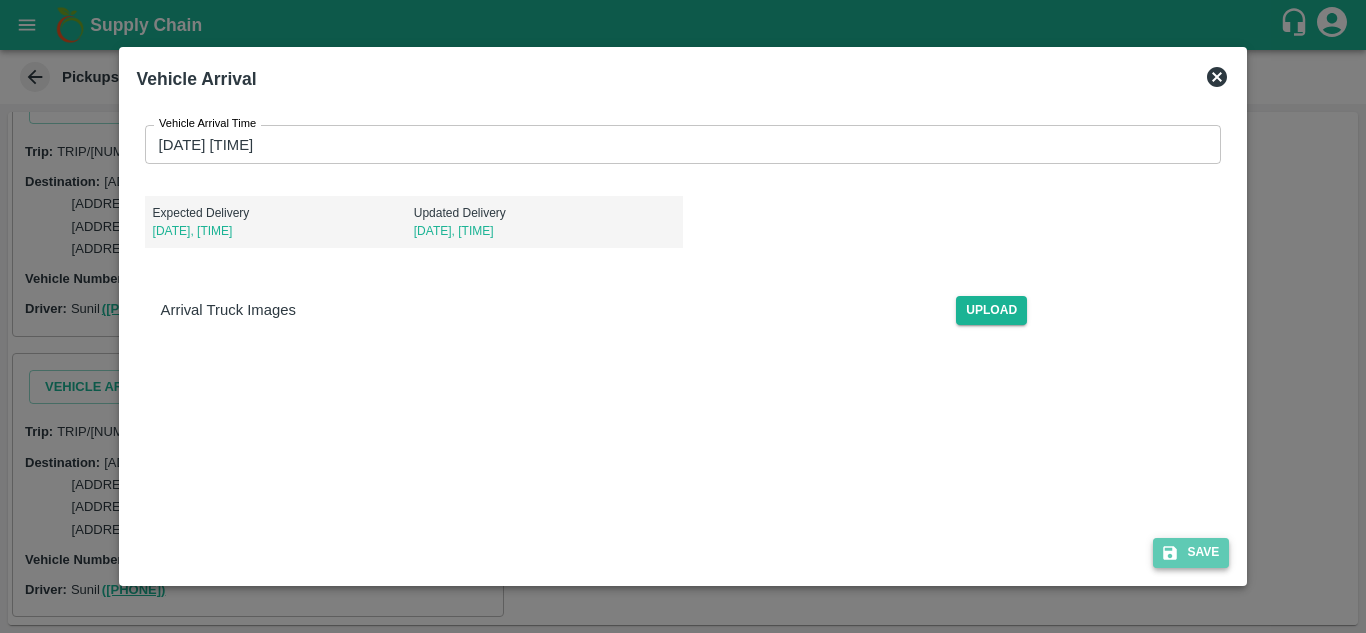click on "Save" at bounding box center (1191, 552) 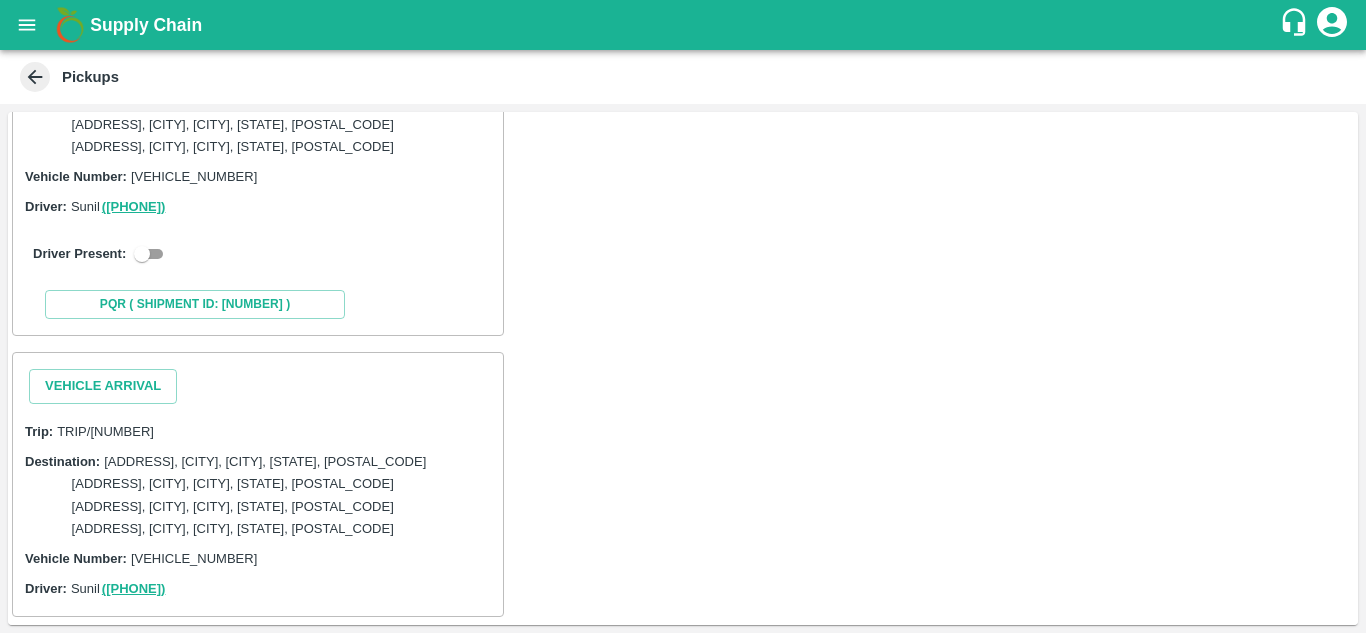 scroll, scrollTop: 1931, scrollLeft: 0, axis: vertical 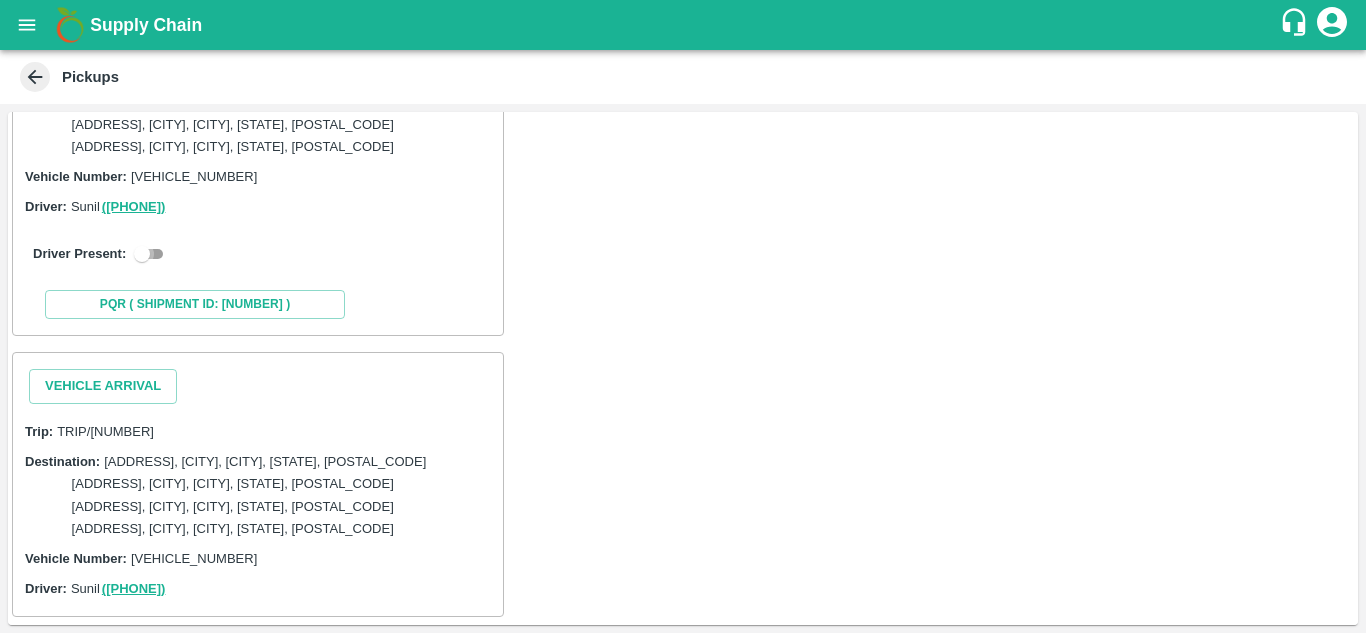 click at bounding box center (142, 254) 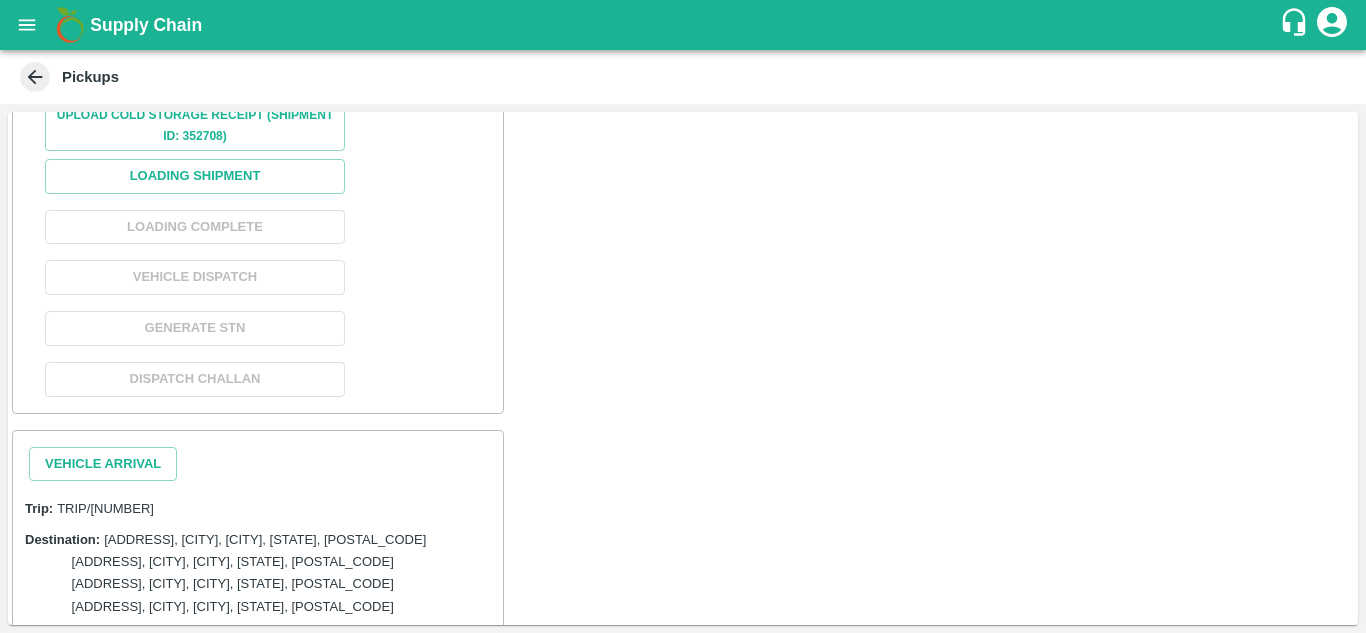 scroll, scrollTop: 2263, scrollLeft: 0, axis: vertical 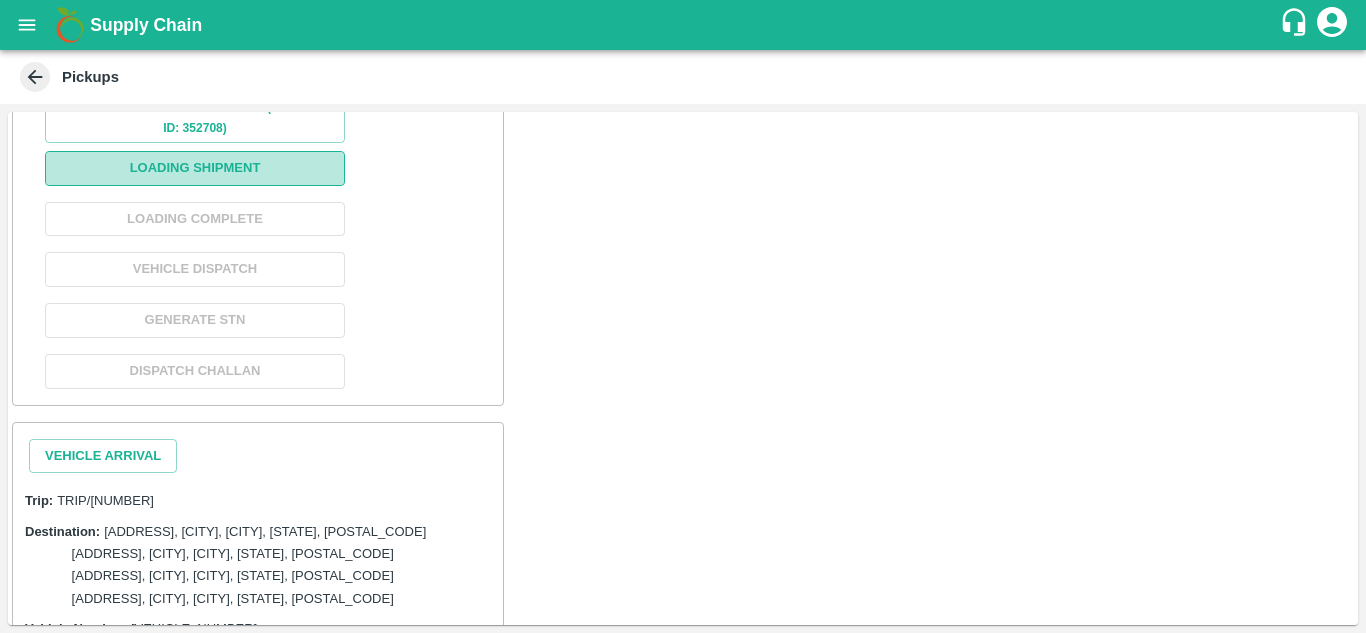 click on "Loading Shipment" at bounding box center [195, 168] 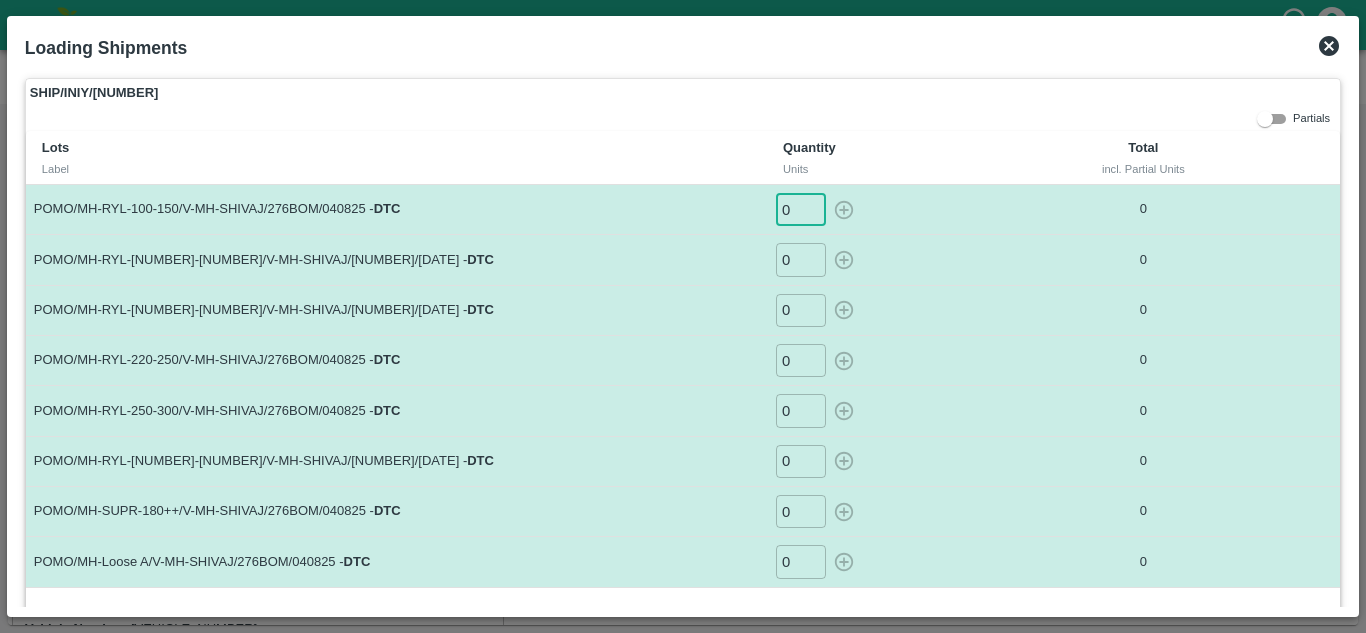 click on "0" at bounding box center (801, 209) 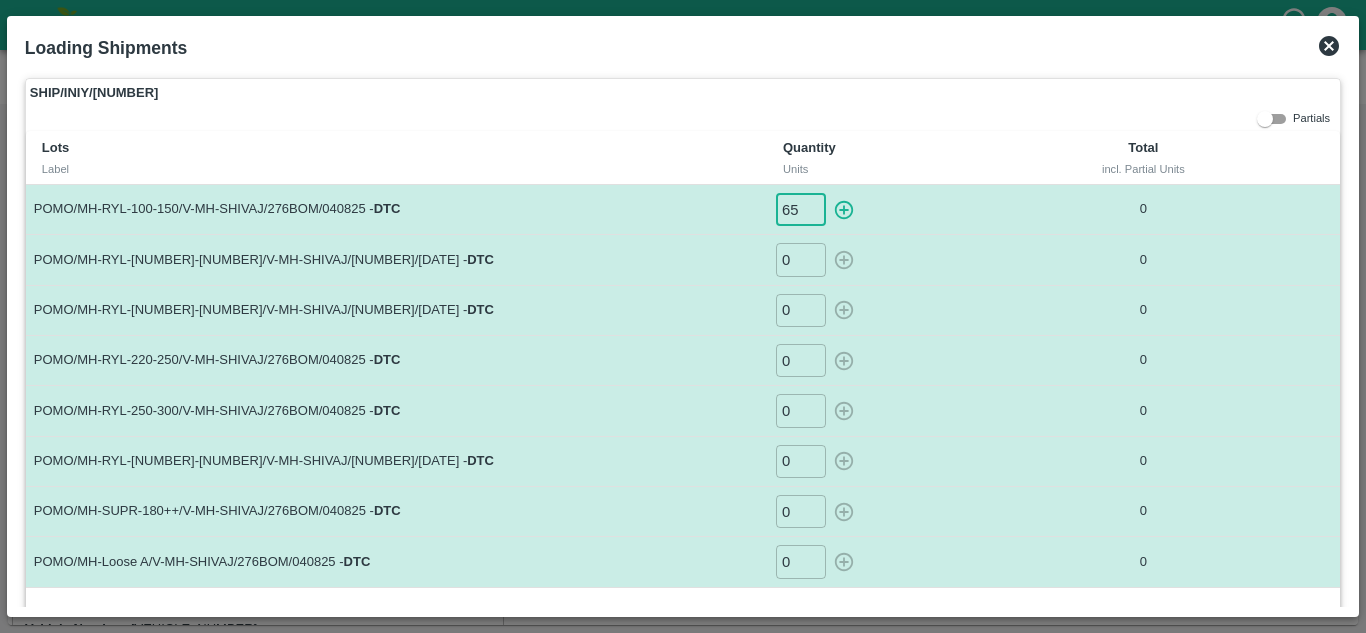 type on "65" 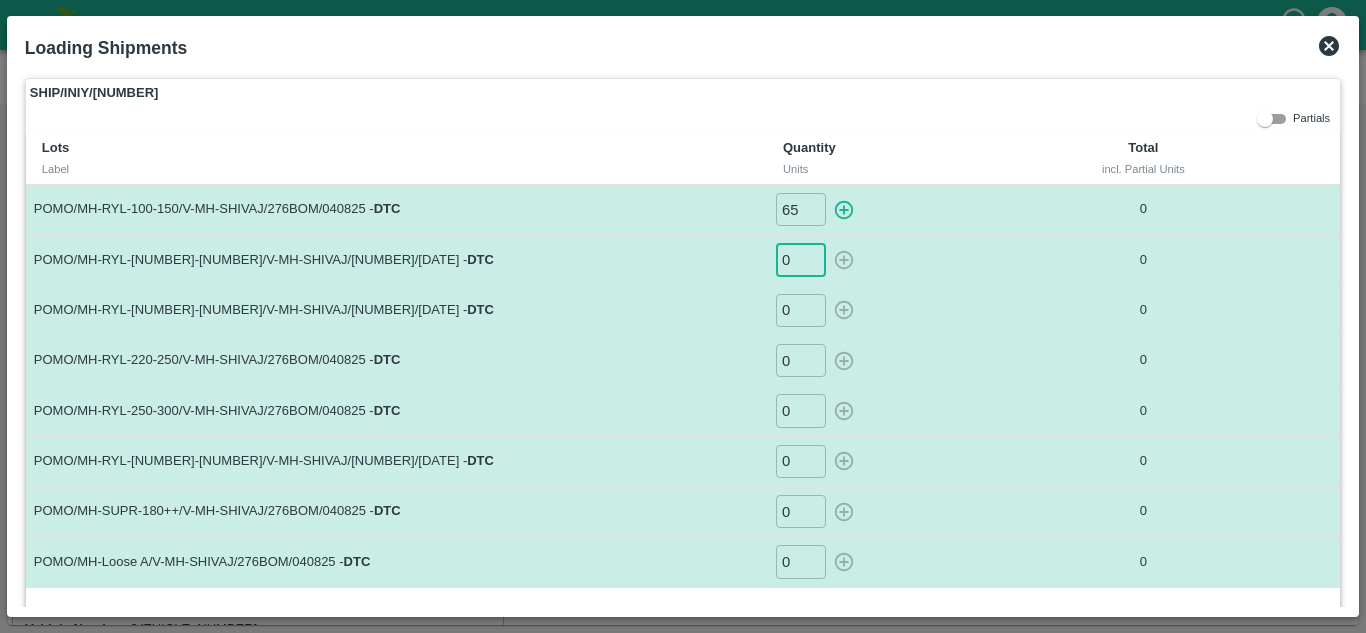 click on "0" at bounding box center [801, 259] 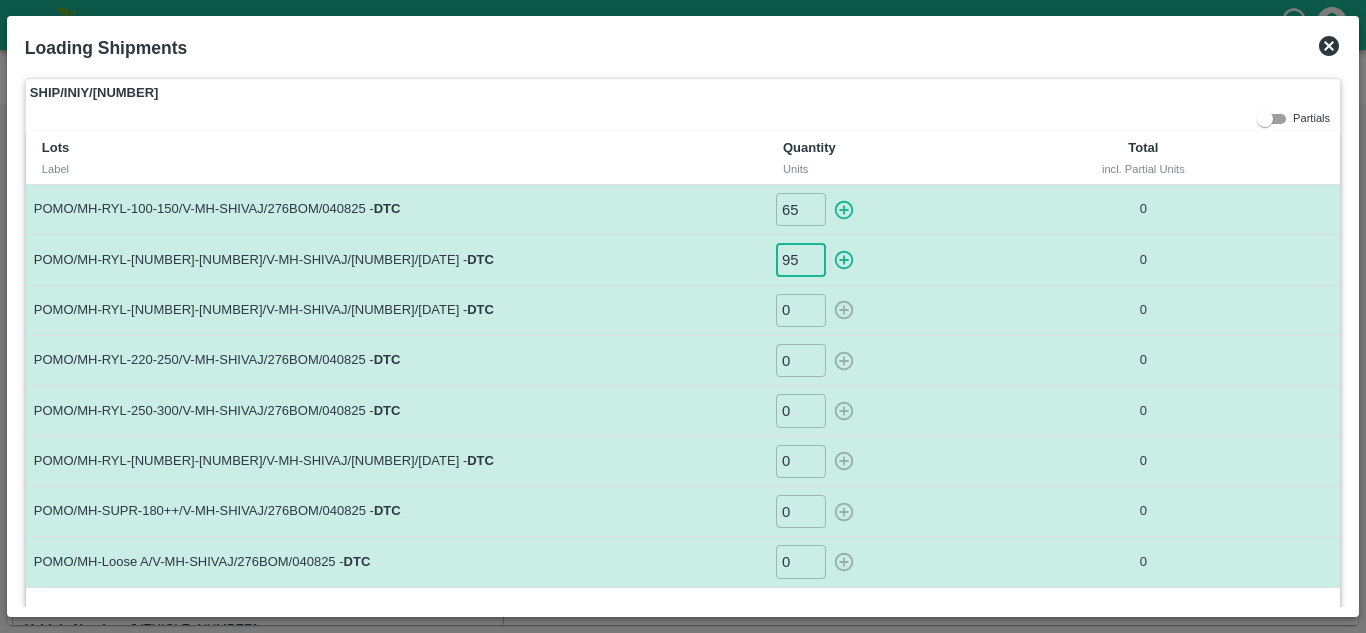 type on "95" 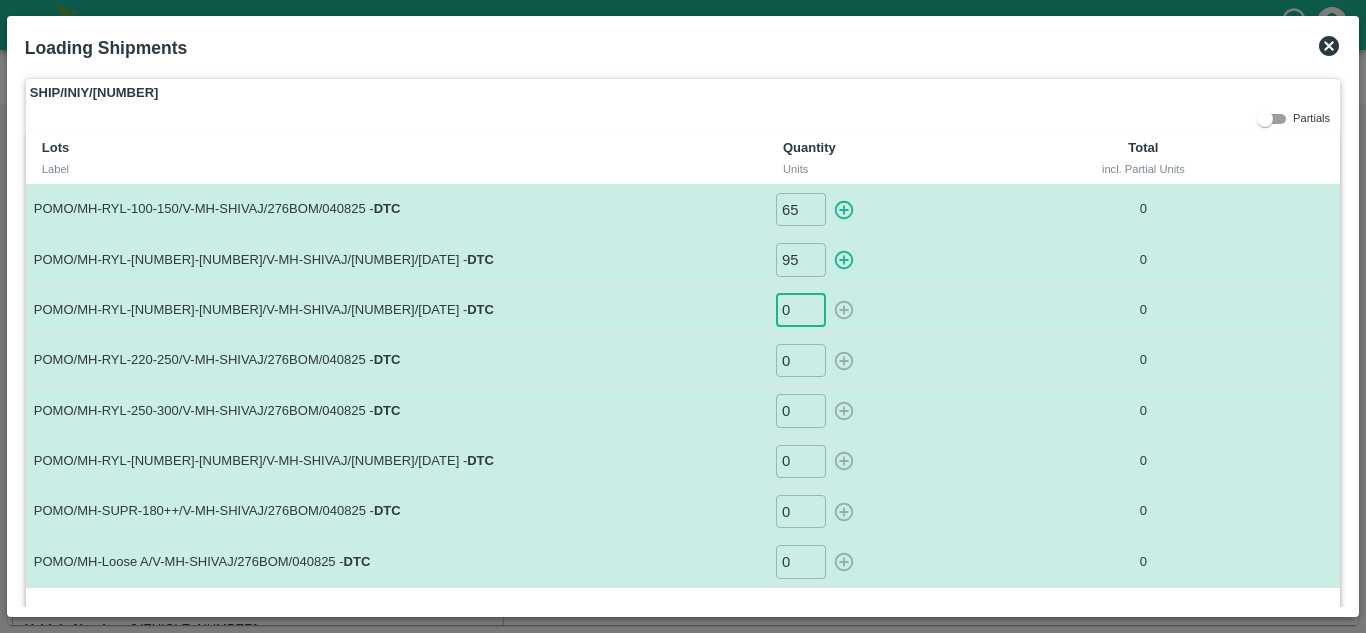 click on "0" at bounding box center (801, 310) 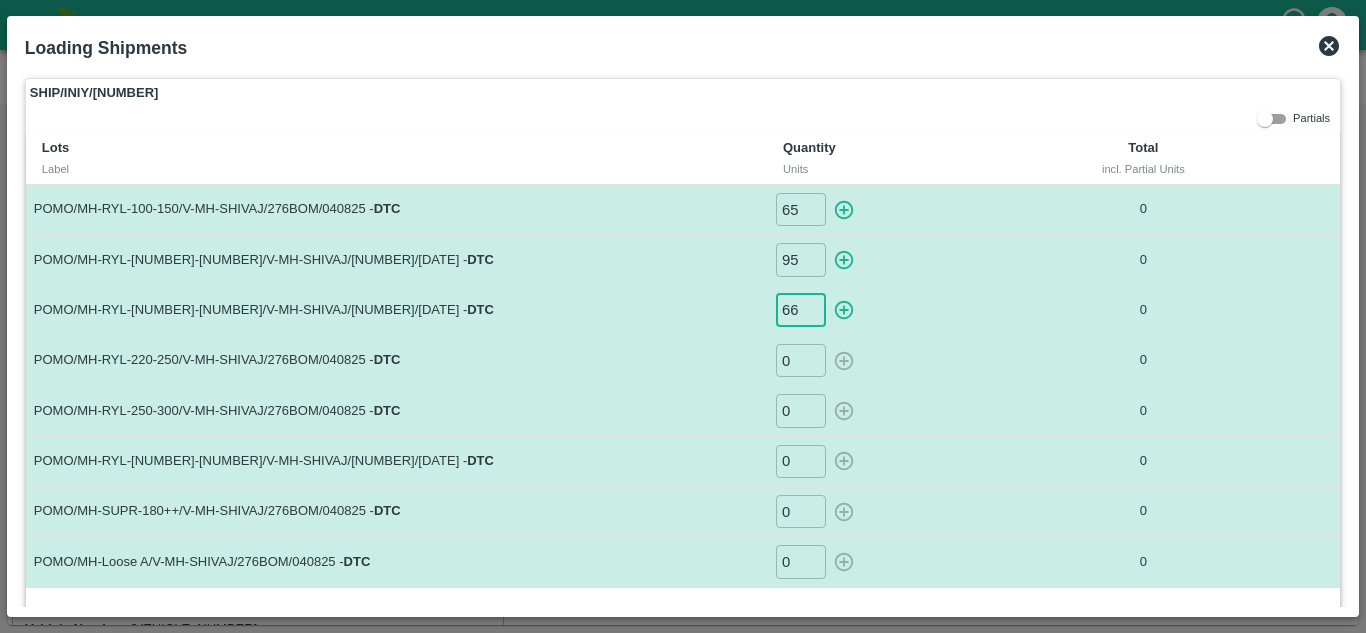 type on "66" 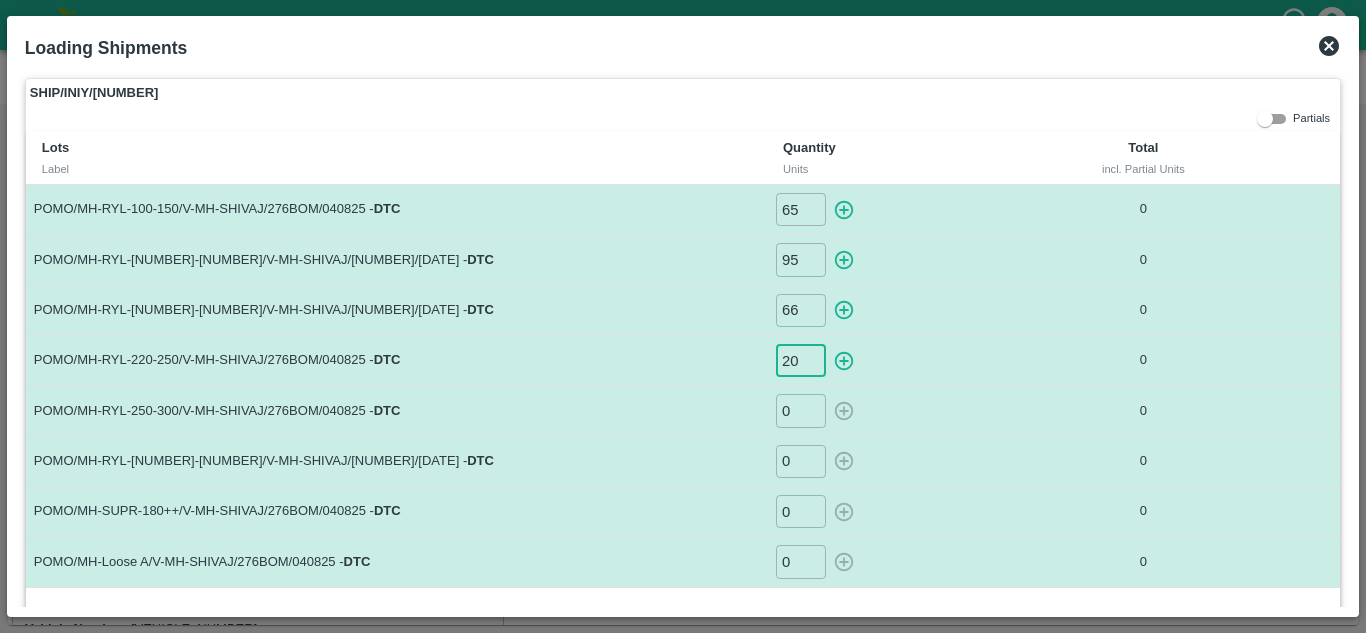 type on "20" 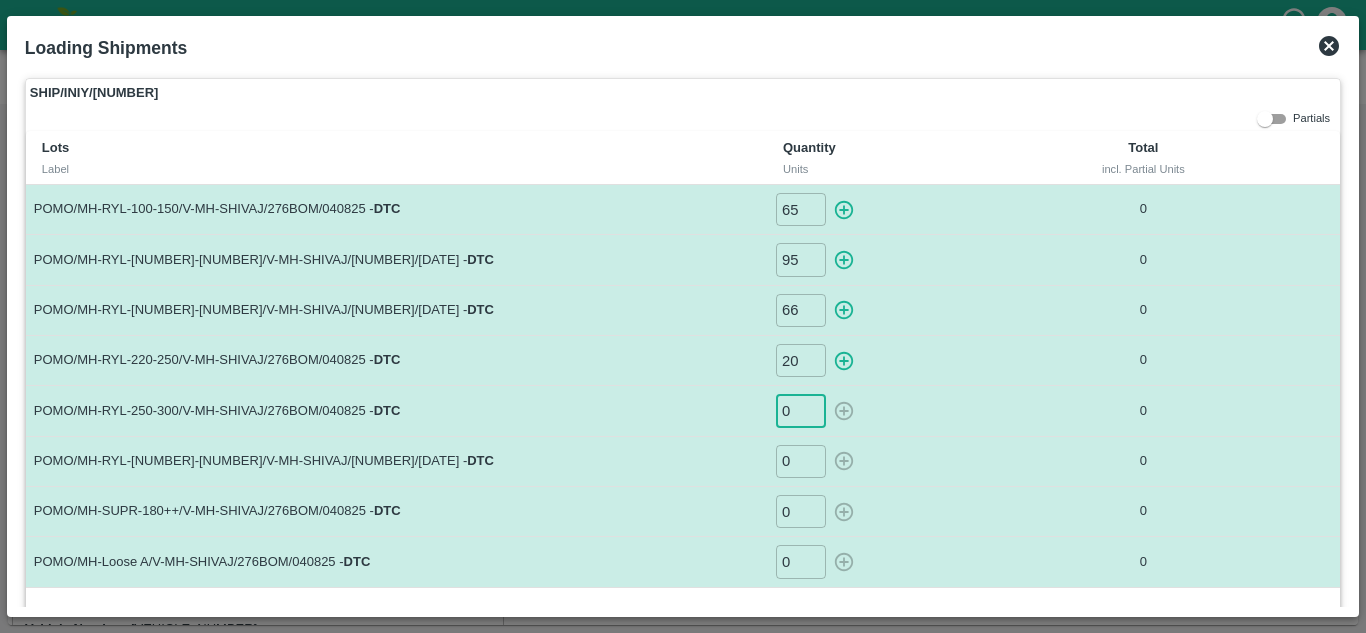 click on "0" at bounding box center (801, 410) 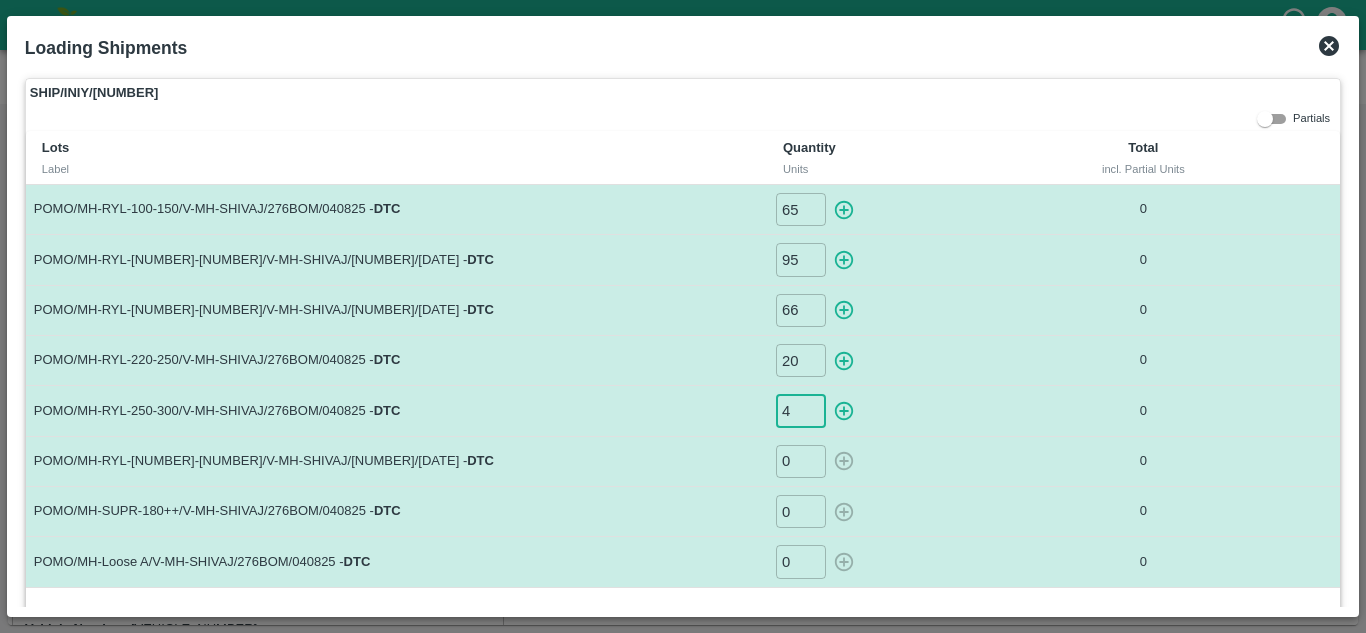 type on "4" 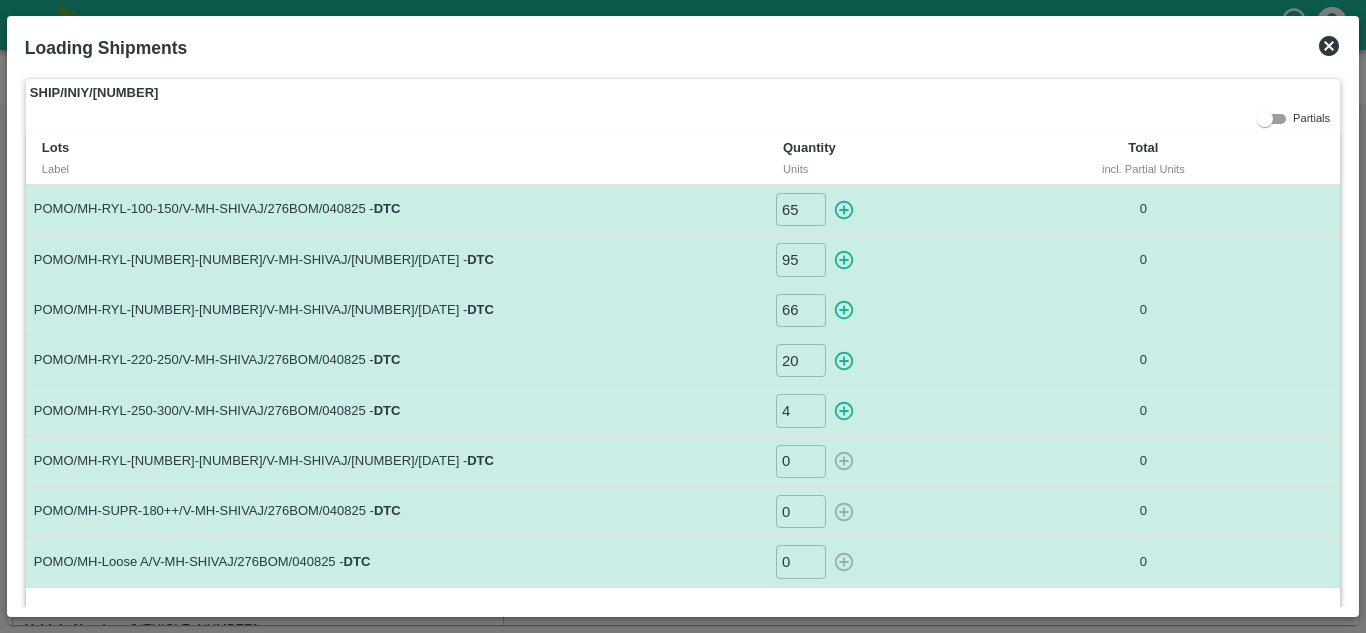click on "POMO/MH-RYL-220-250/V-MH-SHIVAJ/276BOM/040825 - DTC" at bounding box center (396, 361) 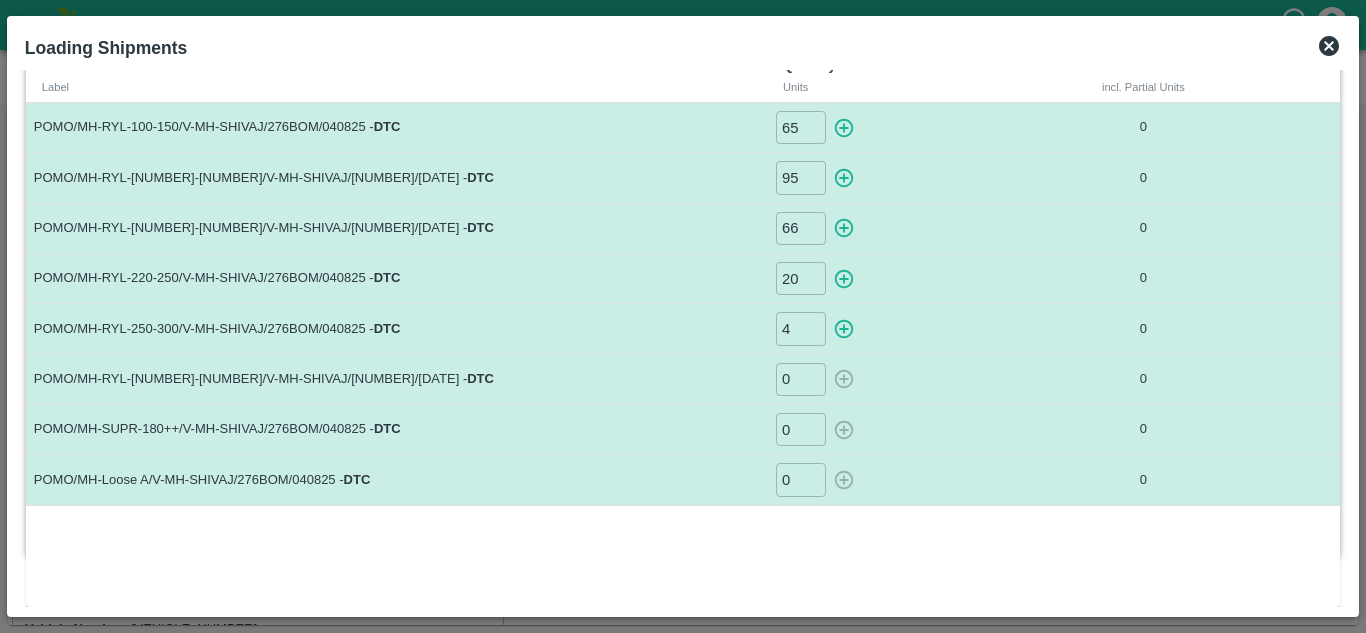 scroll, scrollTop: 82, scrollLeft: 0, axis: vertical 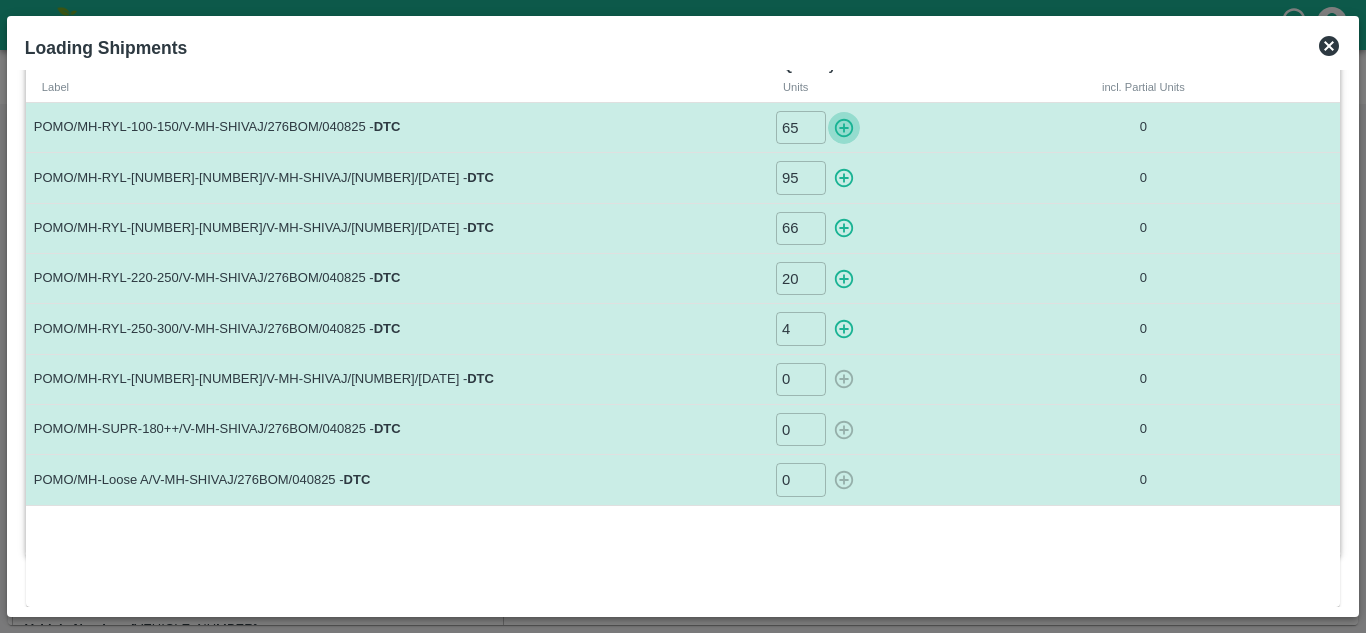 click 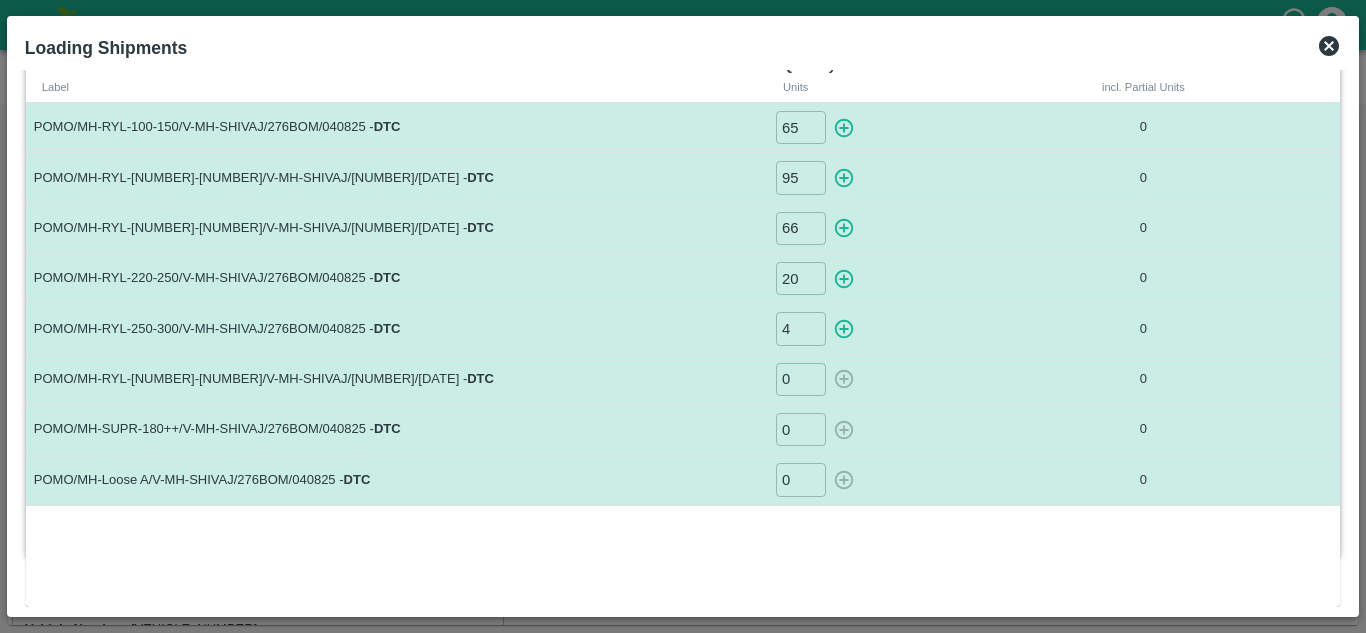 type on "0" 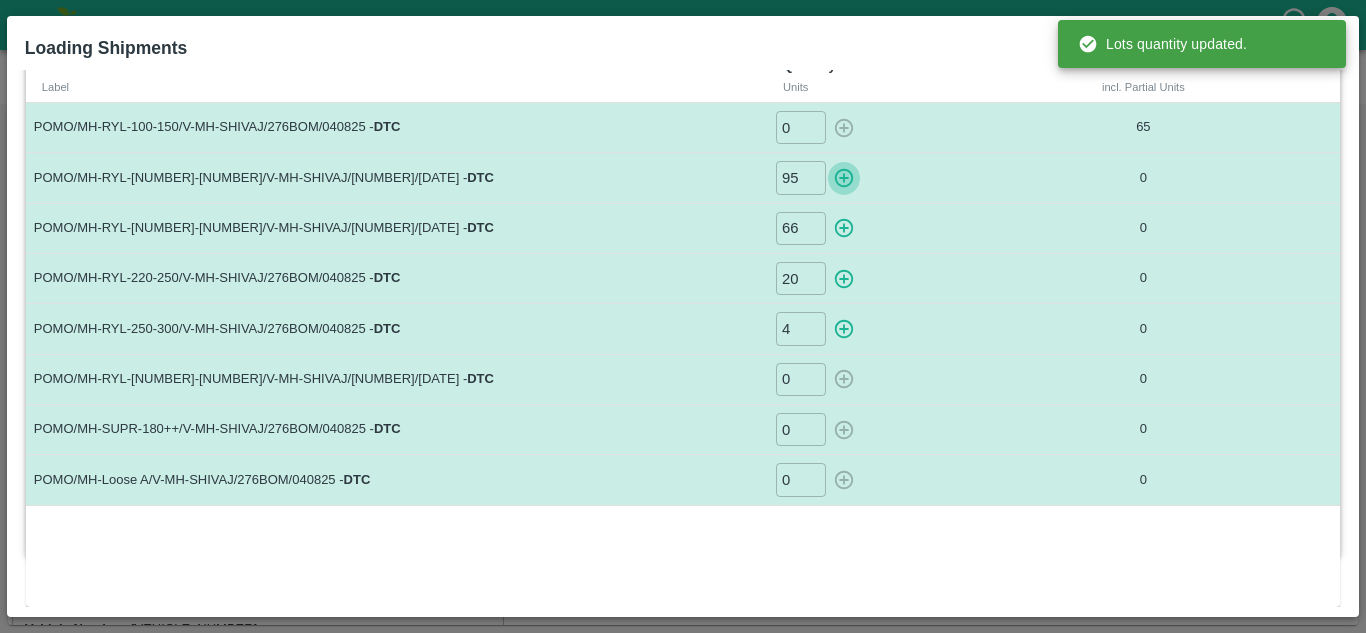 click 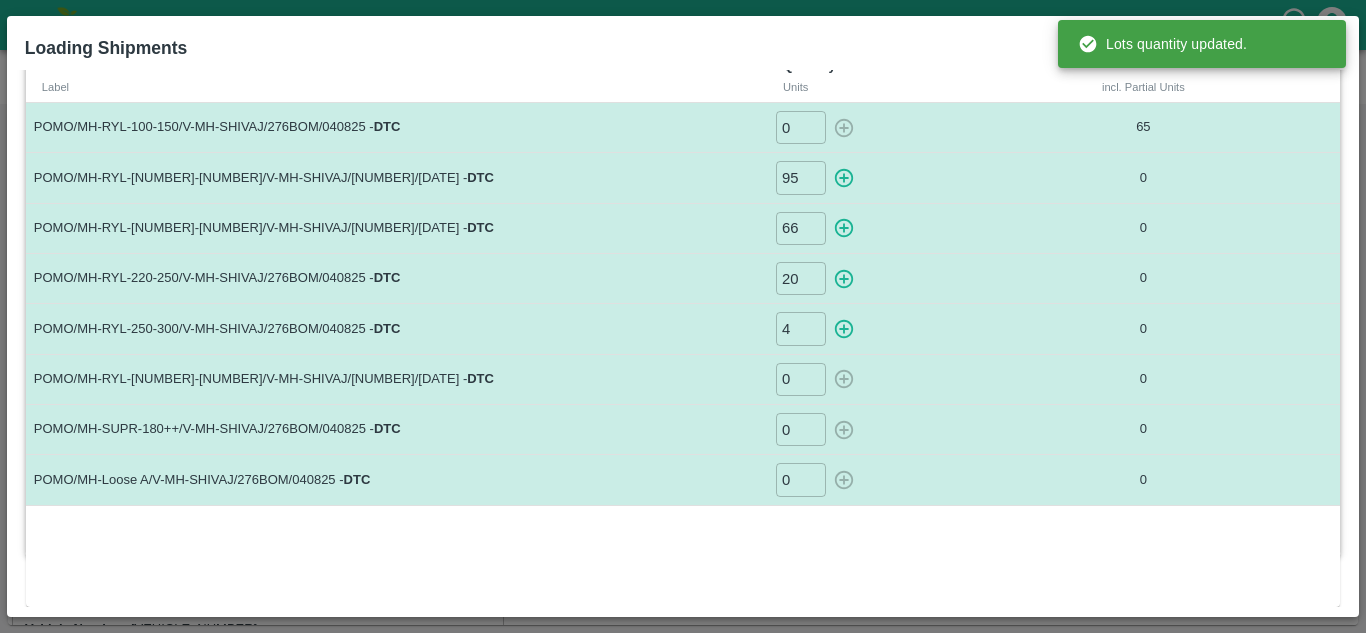 type on "0" 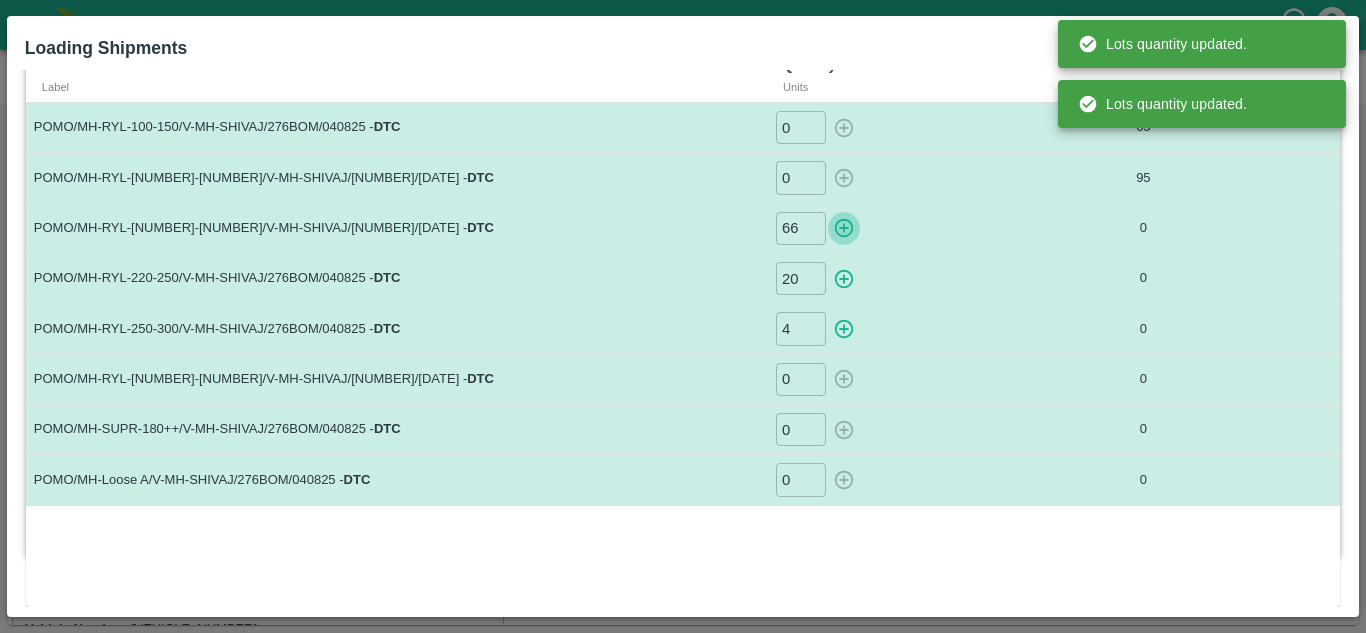 click 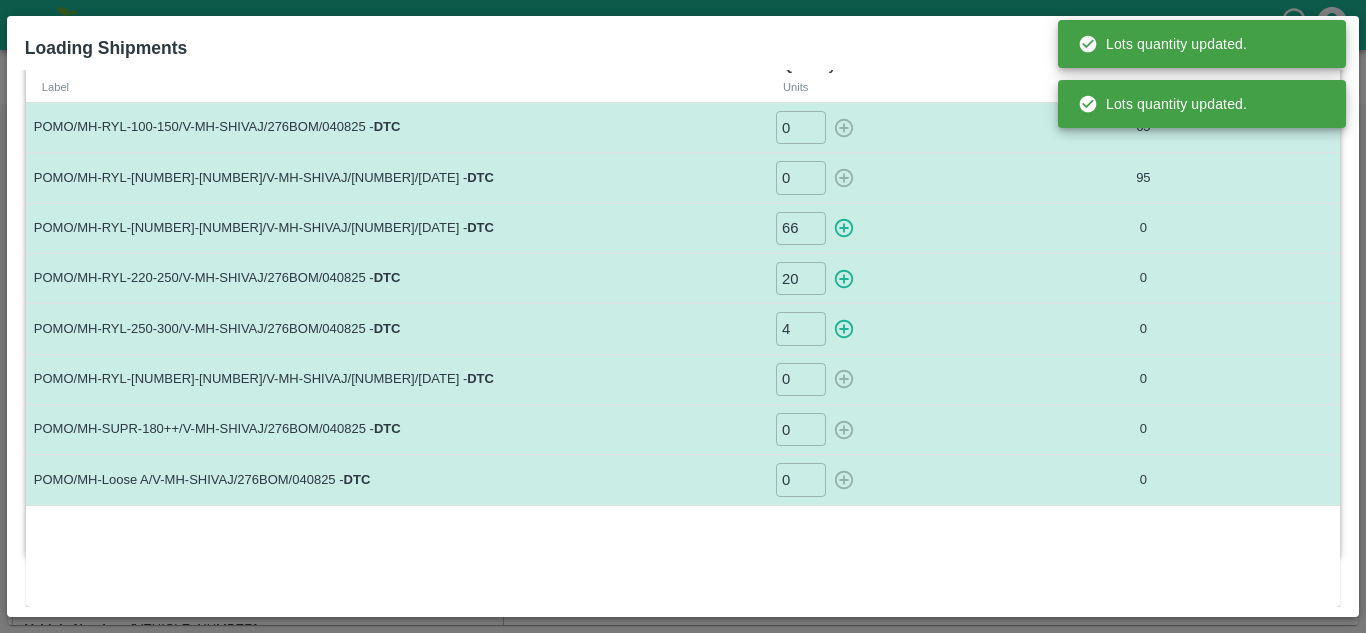 type on "0" 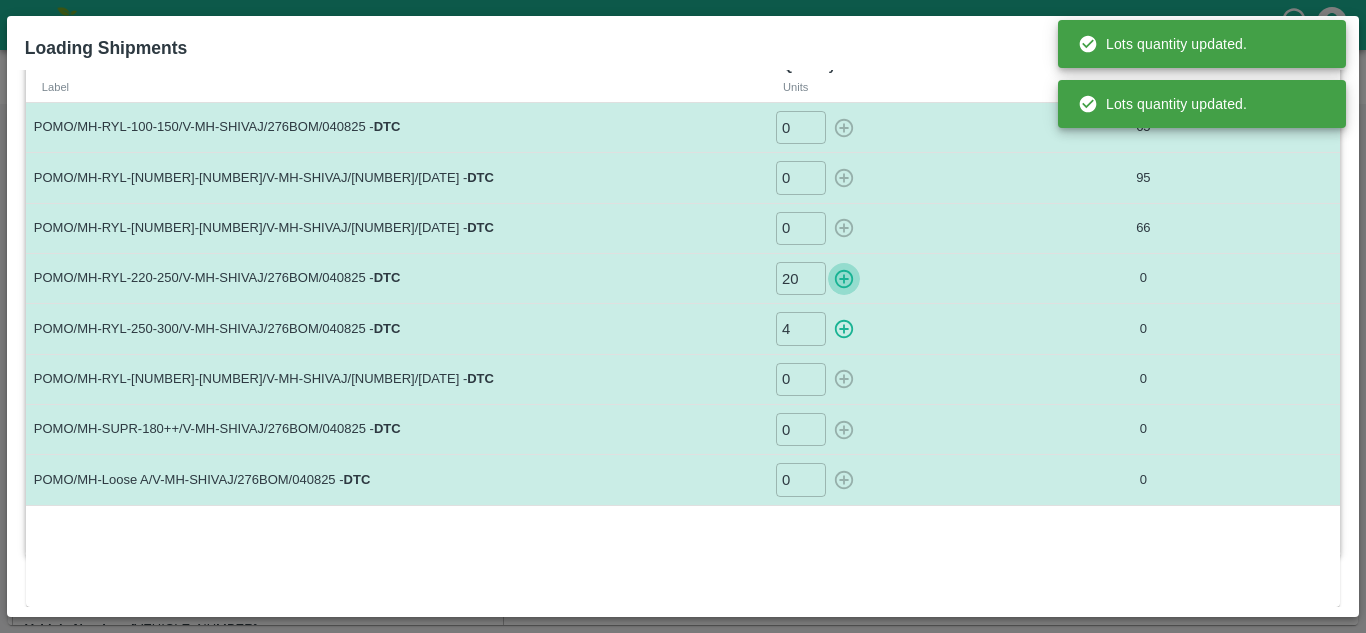 click 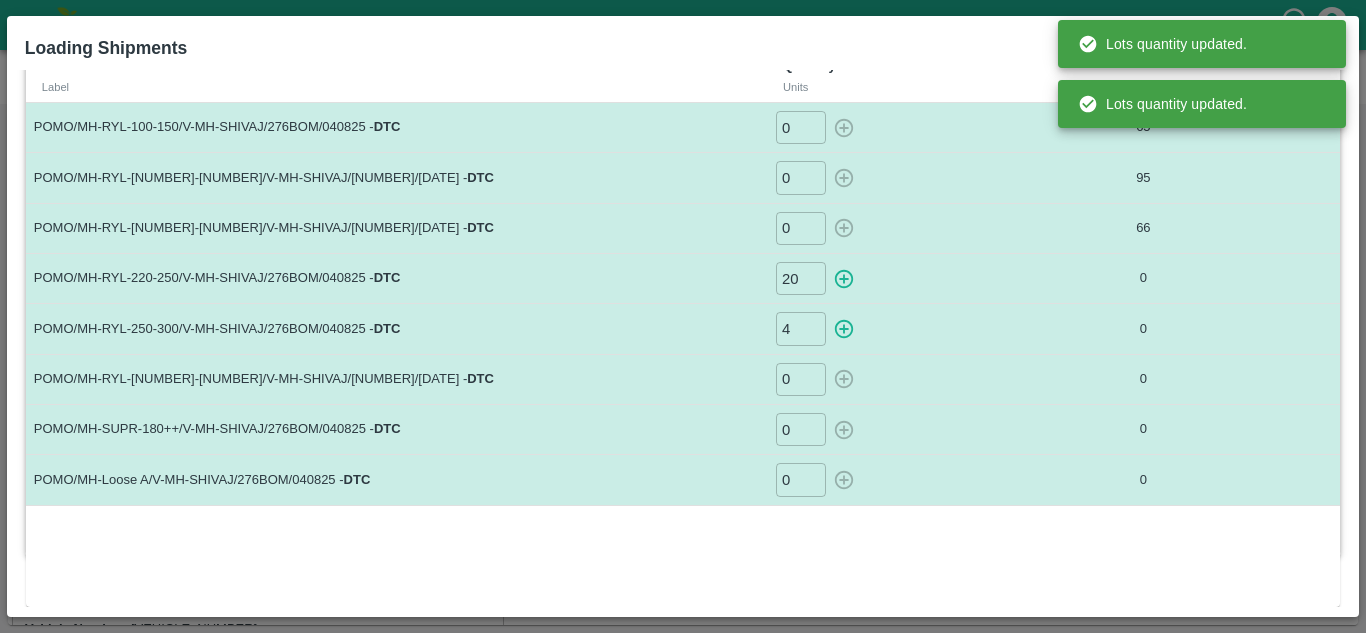 type on "0" 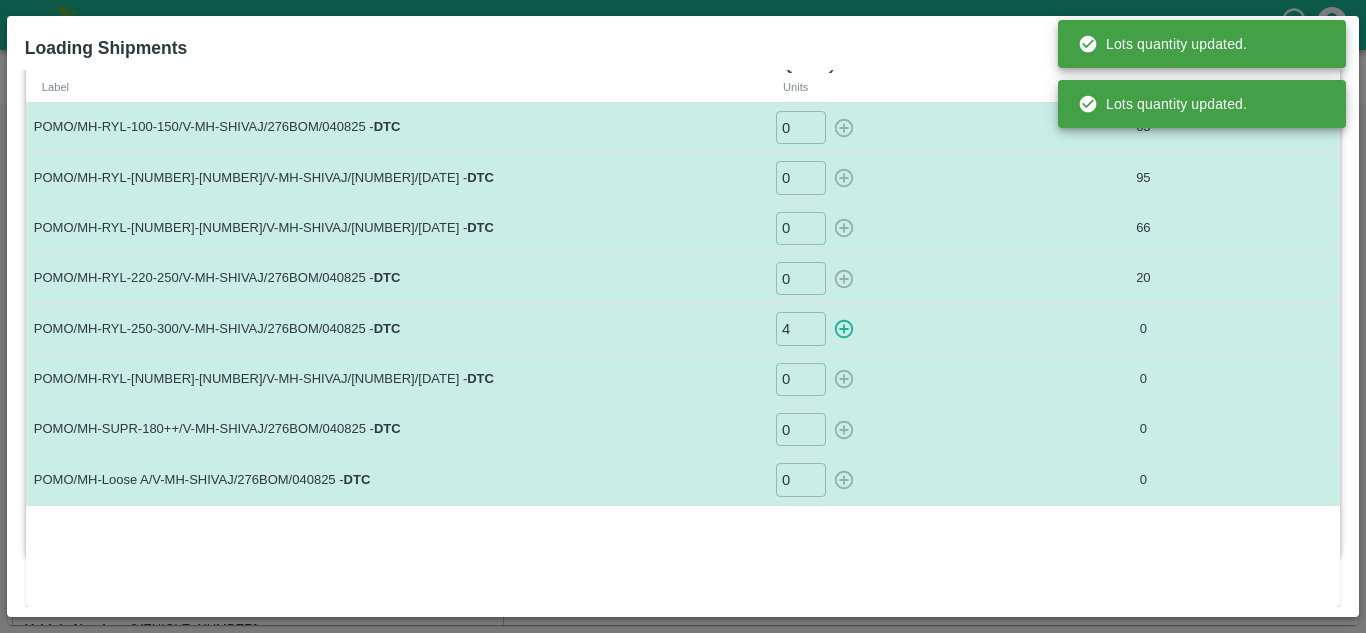 click 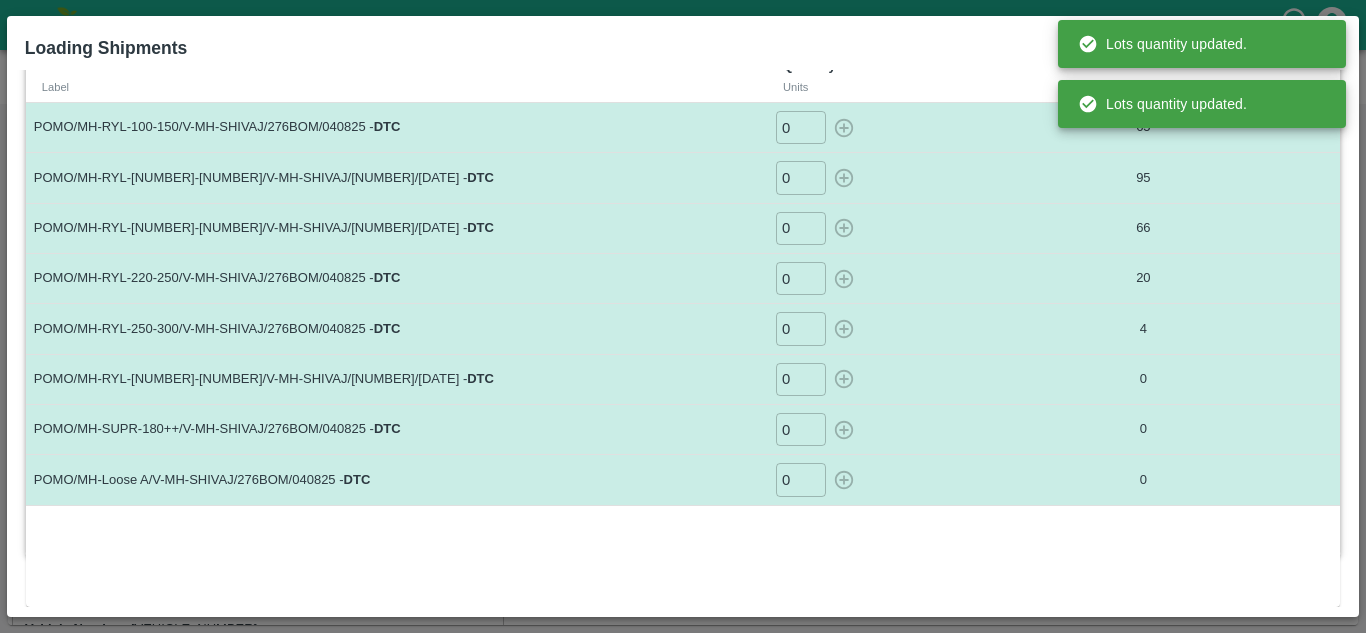scroll, scrollTop: 0, scrollLeft: 0, axis: both 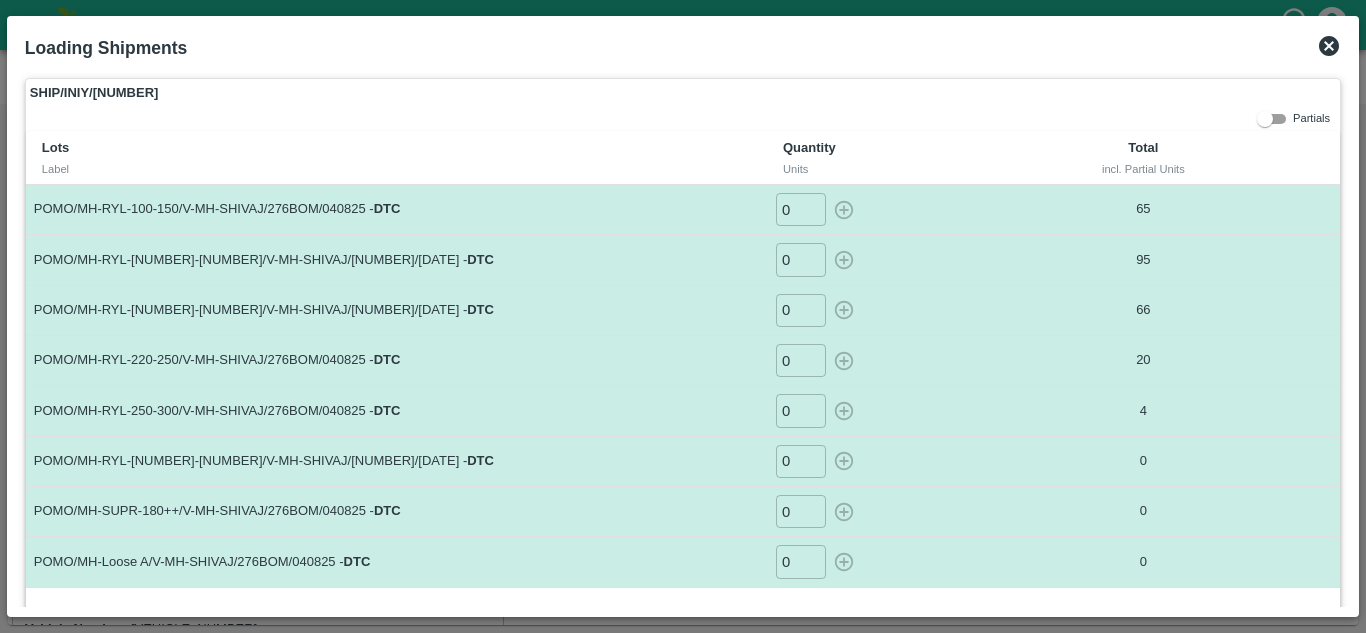 click 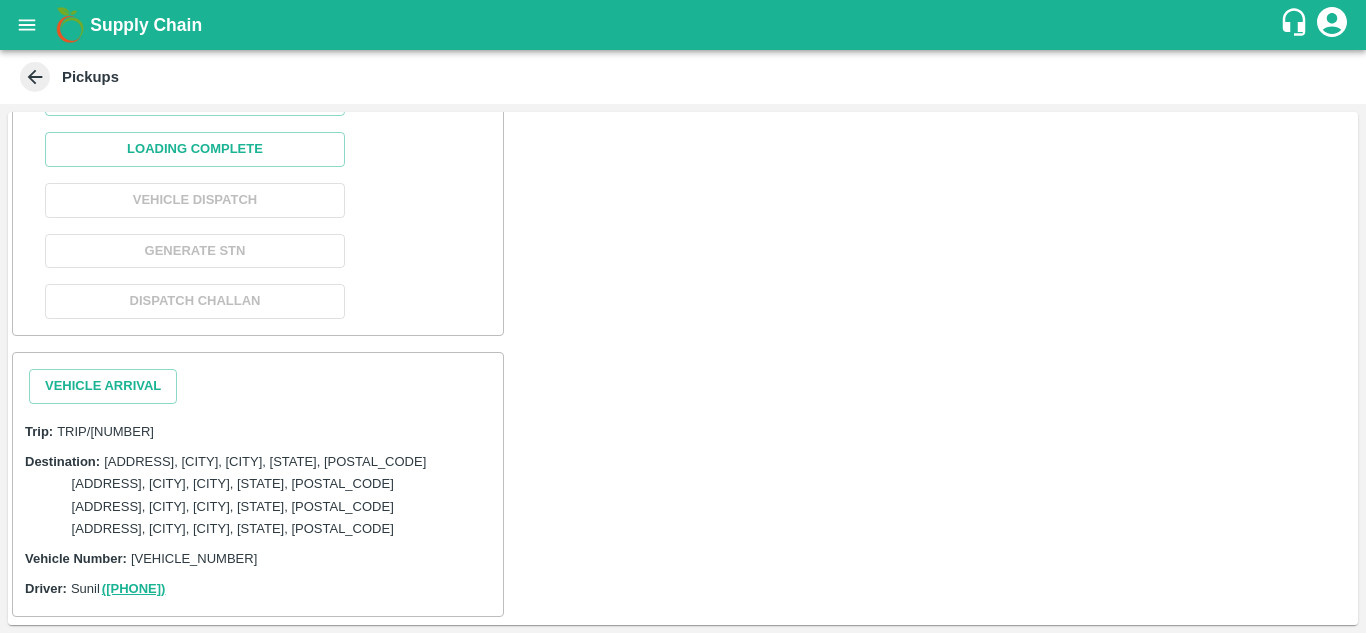 scroll, scrollTop: 2639, scrollLeft: 0, axis: vertical 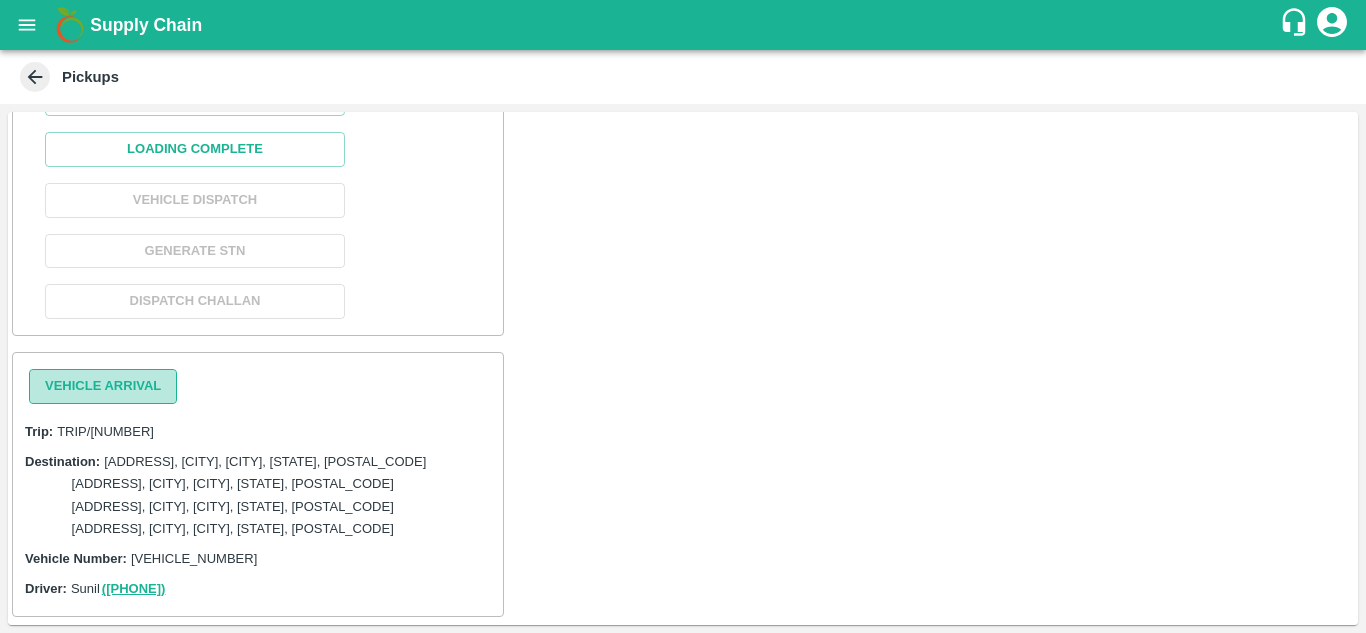 click on "Vehicle Arrival" at bounding box center [103, 386] 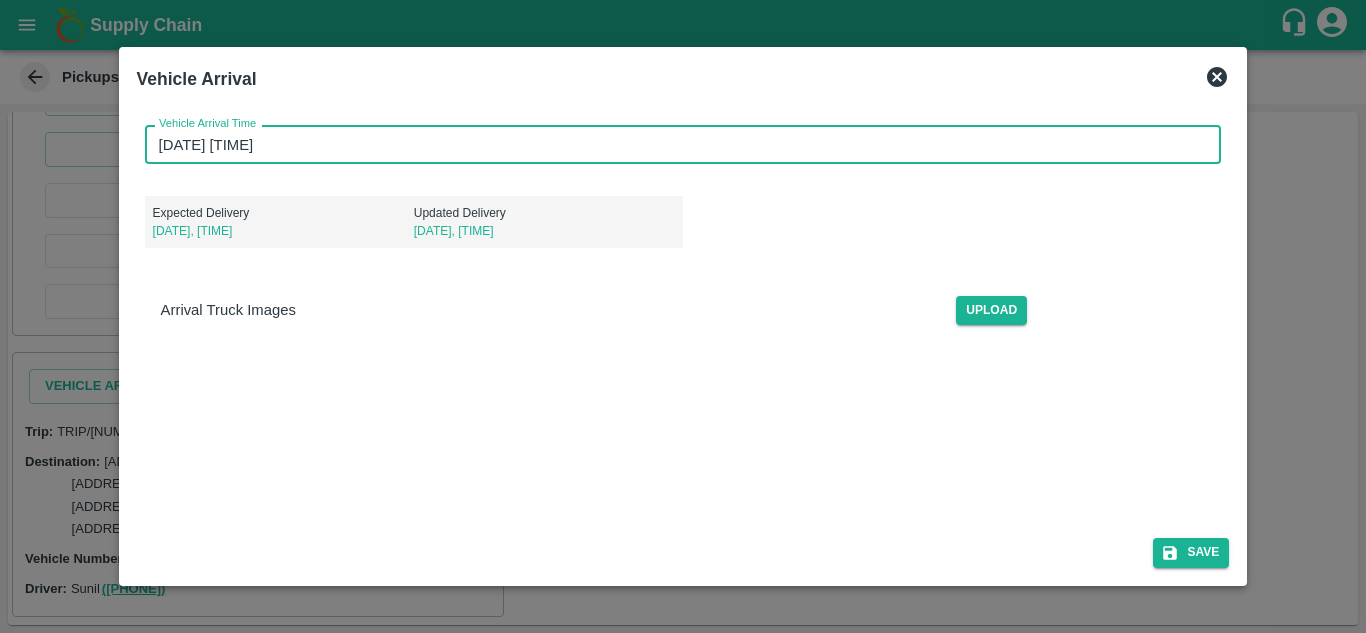 click on "[DATE] [TIME]" at bounding box center [676, 144] 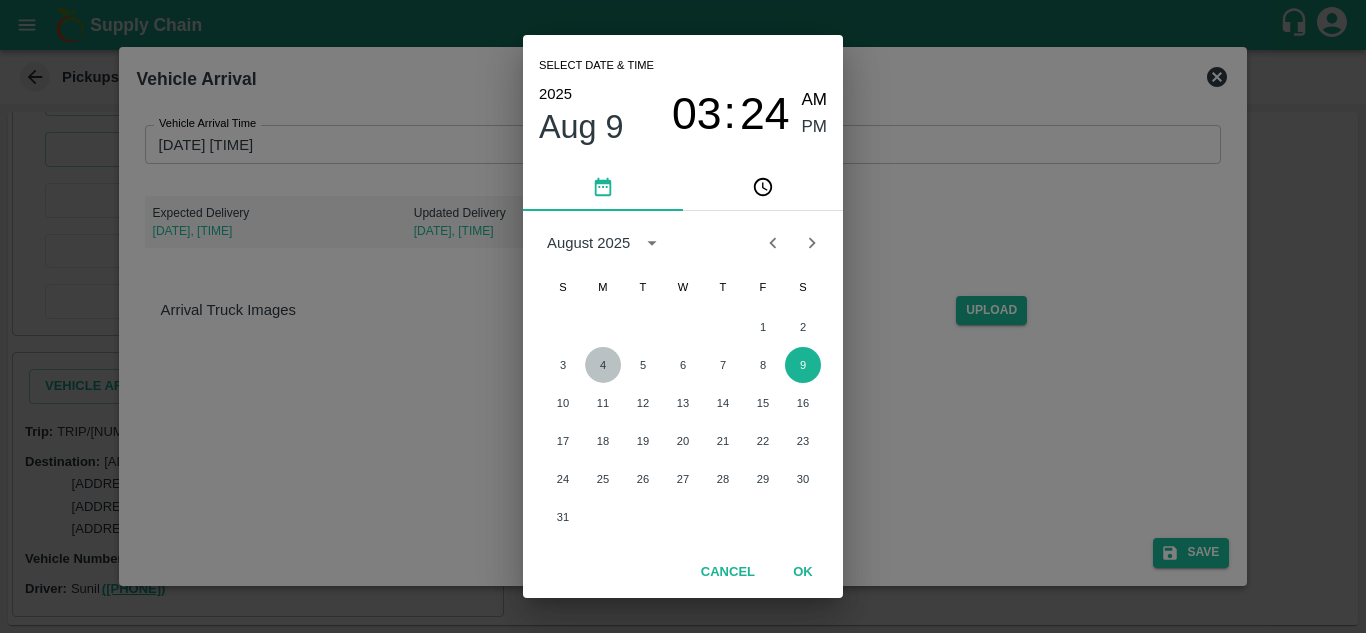 click on "4" at bounding box center [603, 365] 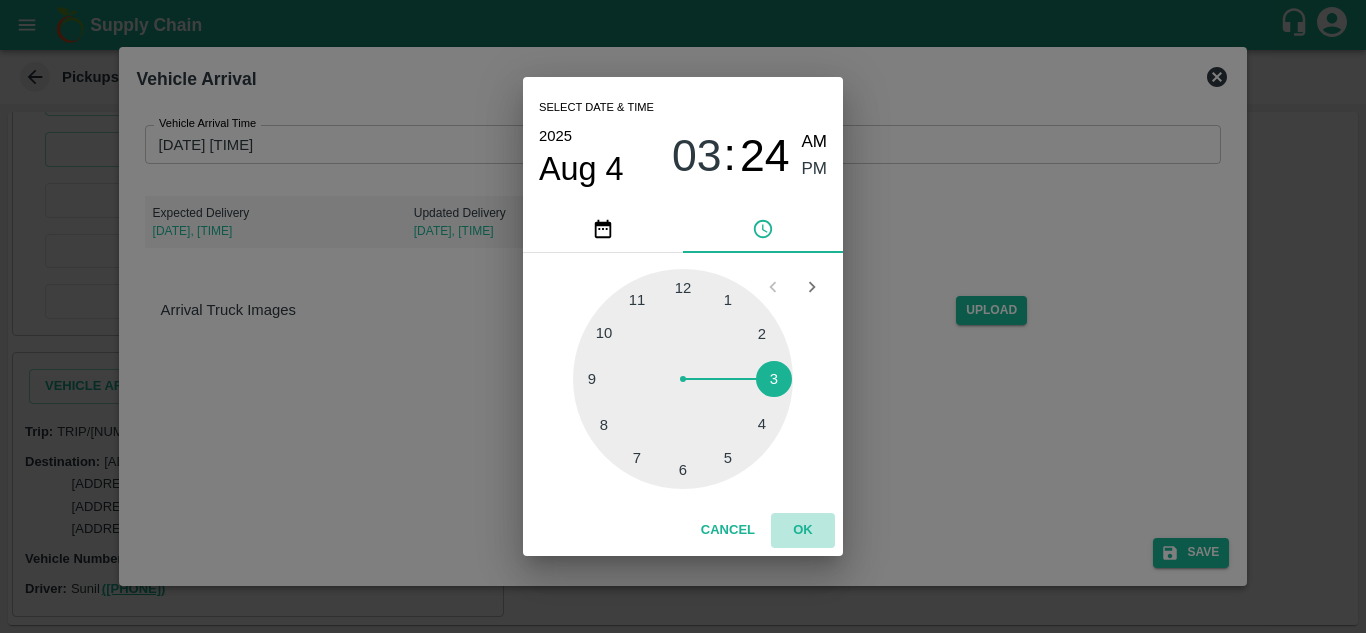 click on "OK" at bounding box center [803, 530] 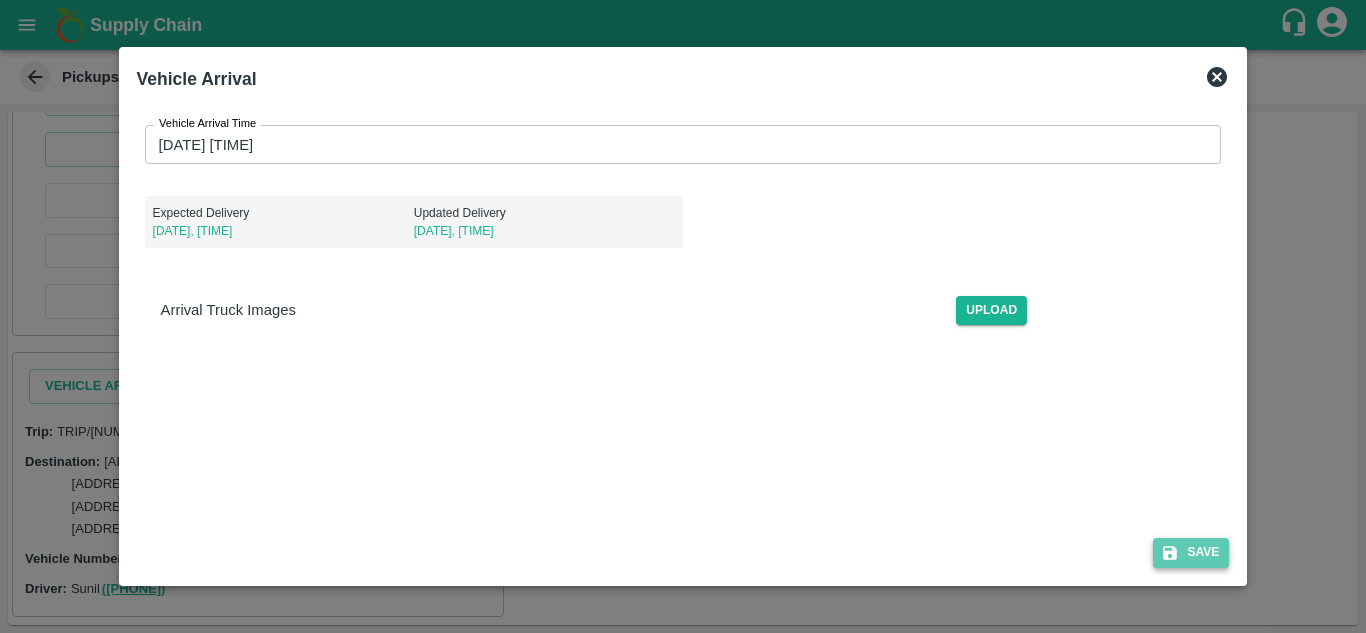 click on "Save" at bounding box center [1191, 552] 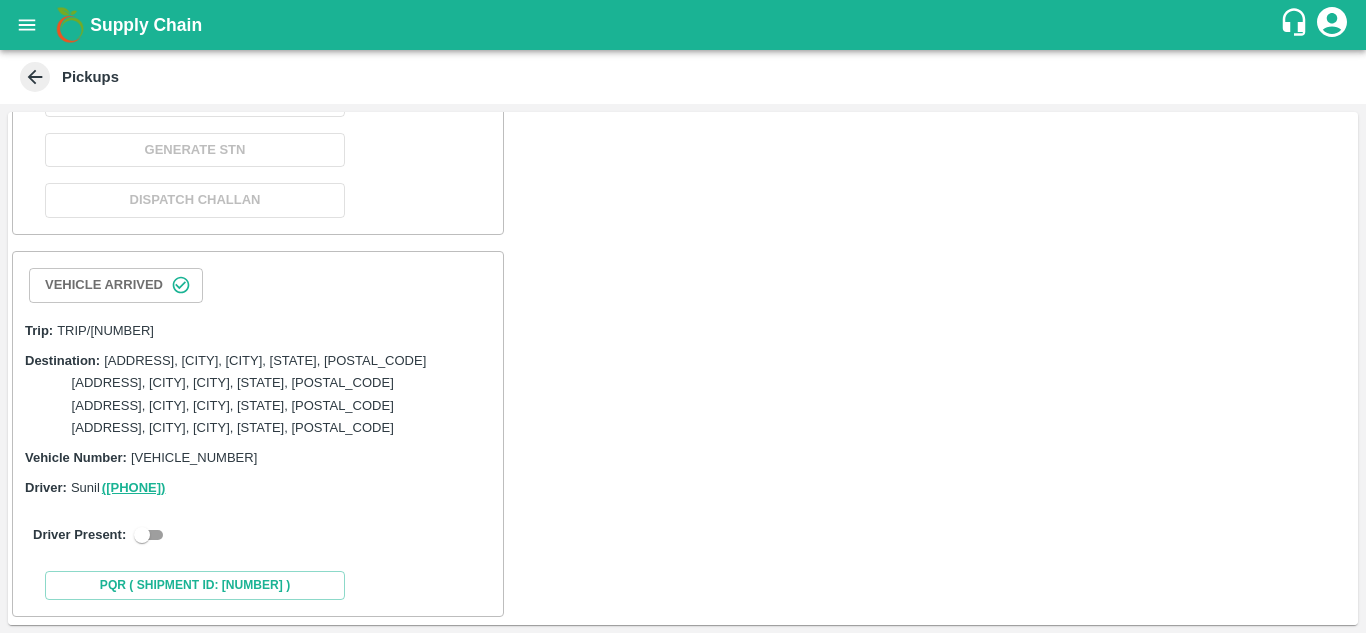 scroll, scrollTop: 2741, scrollLeft: 0, axis: vertical 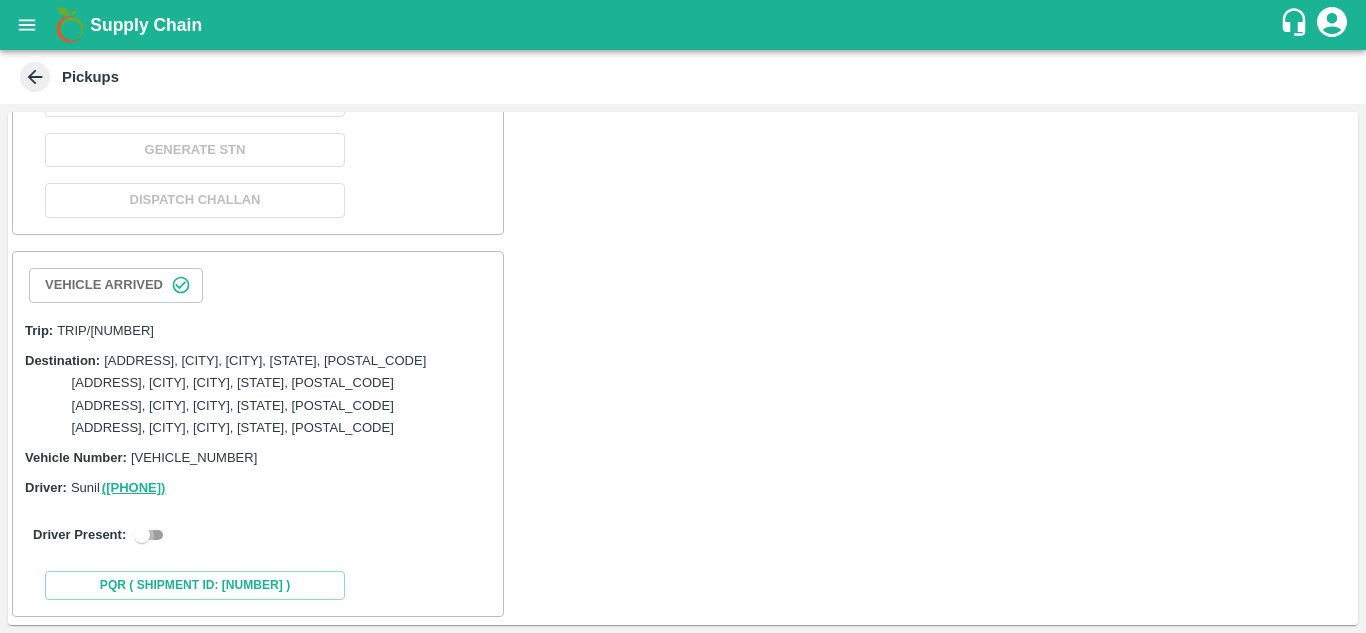 click at bounding box center [142, 535] 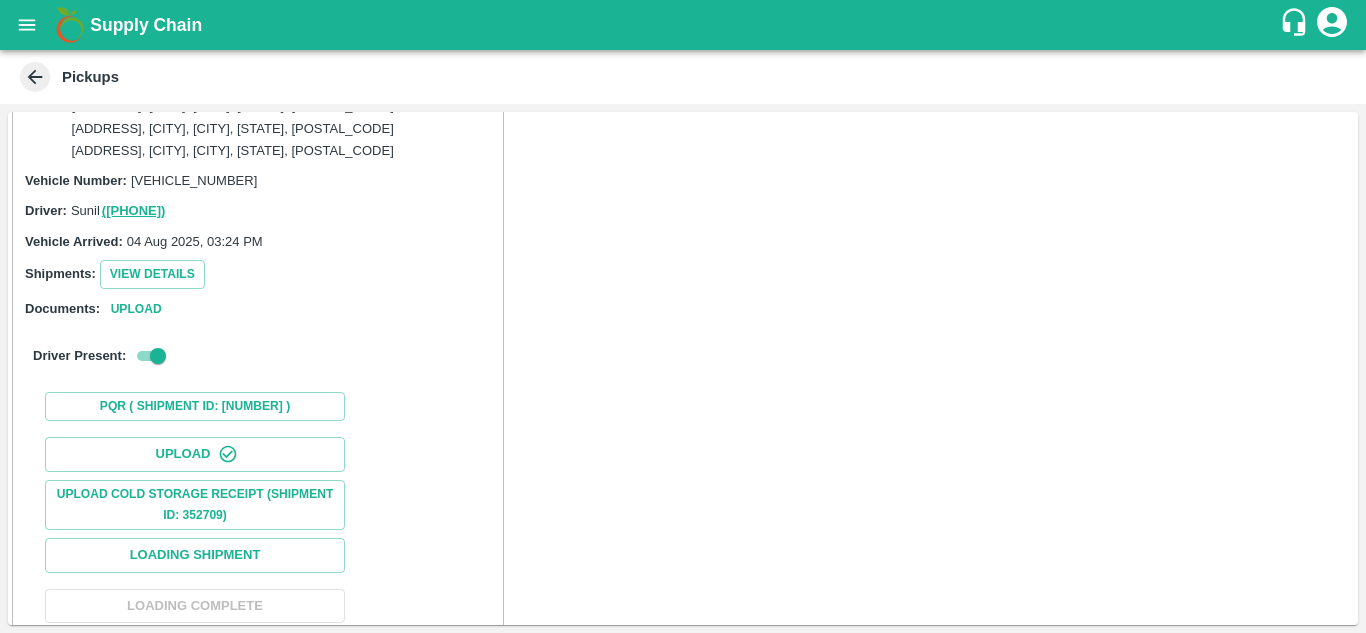 scroll, scrollTop: 3193, scrollLeft: 0, axis: vertical 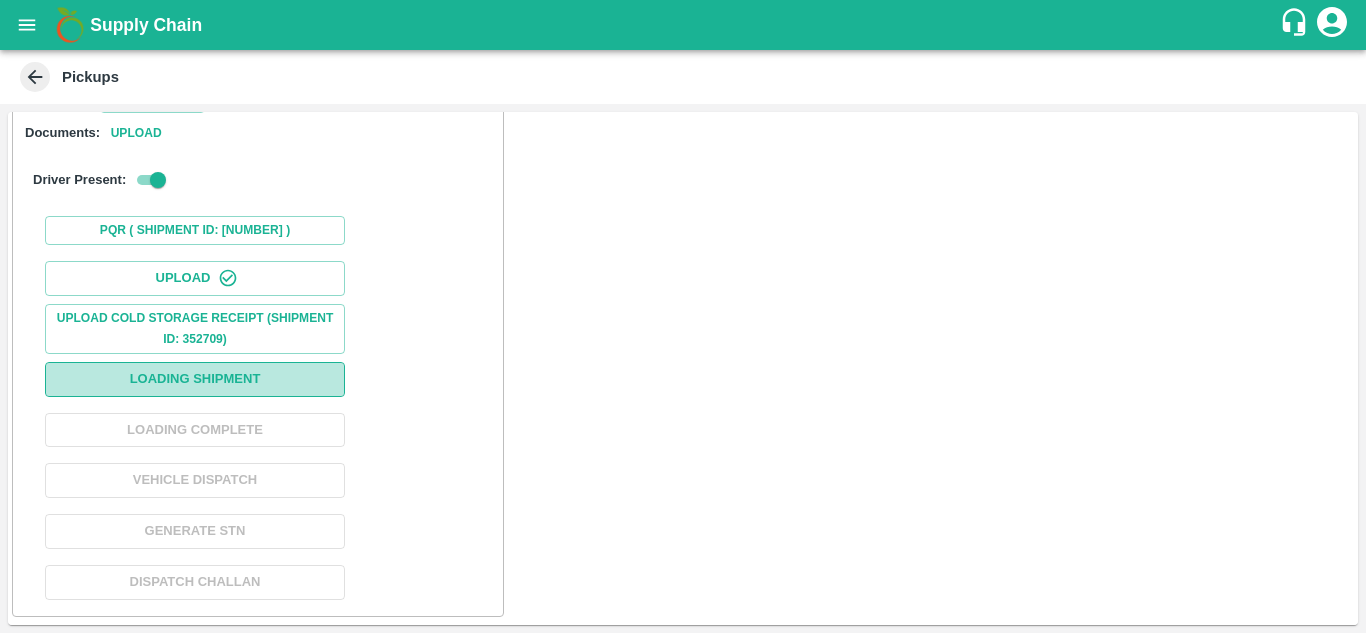 click on "Loading Shipment" at bounding box center [195, 379] 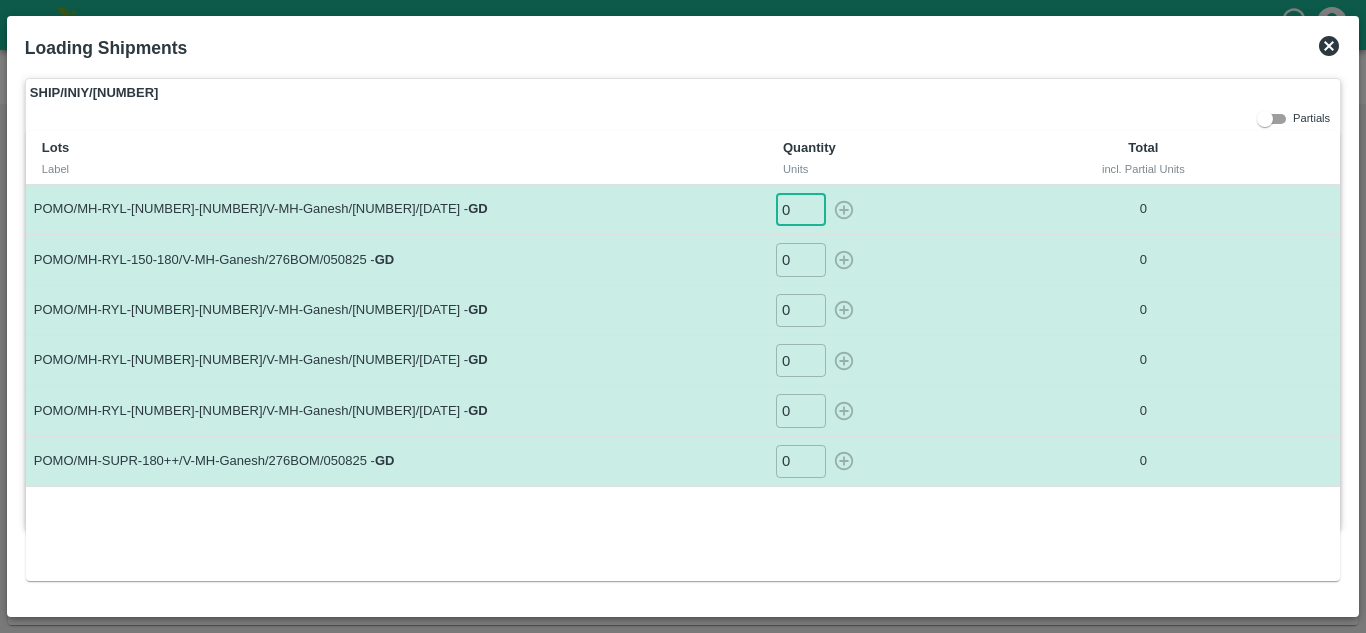 click on "0" at bounding box center (801, 209) 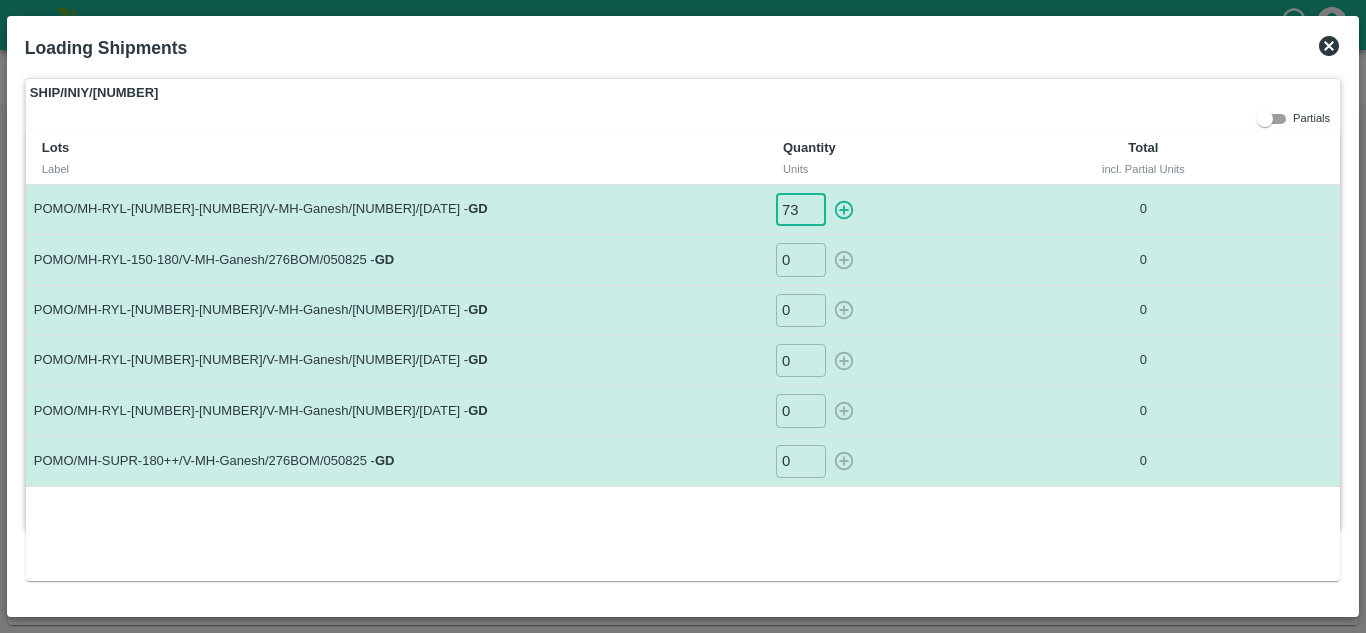 type on "73" 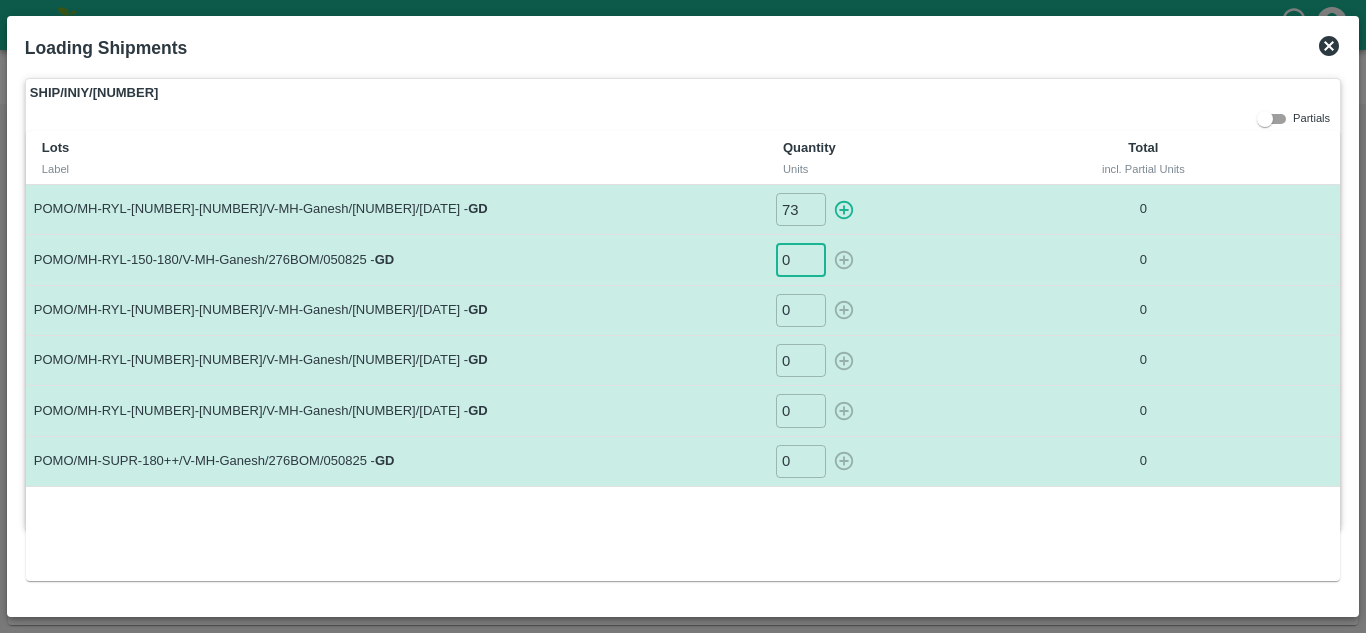 click on "0" at bounding box center [801, 259] 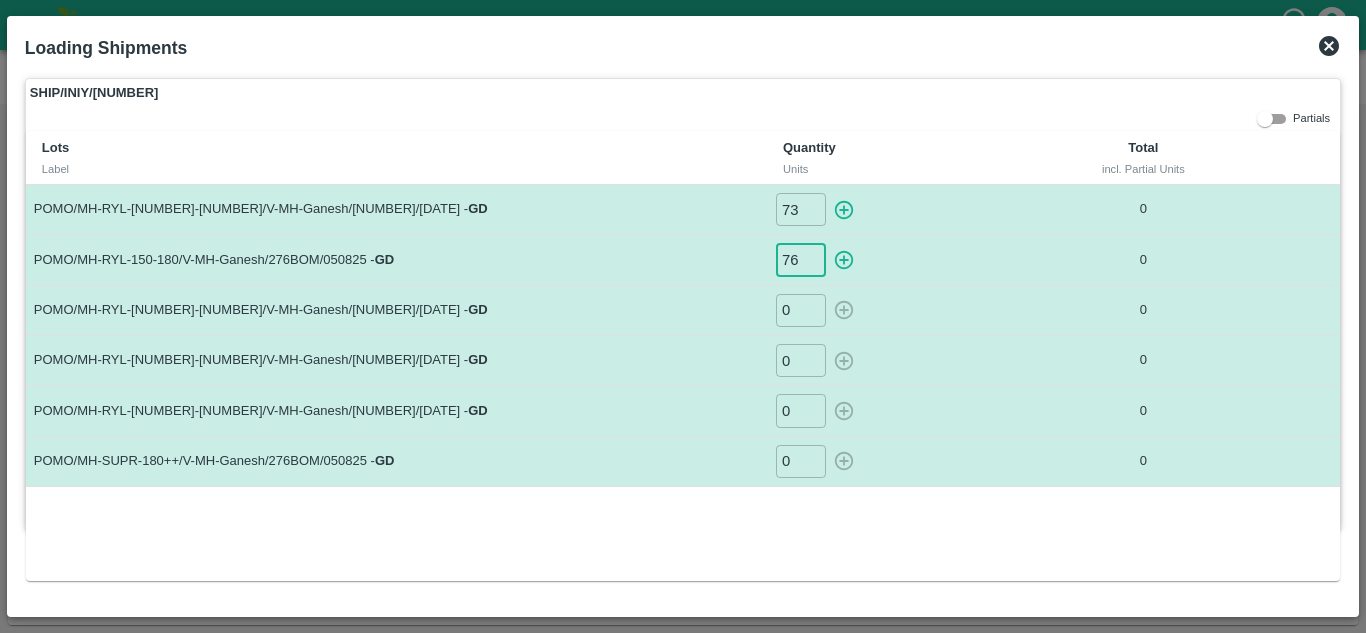 type on "76" 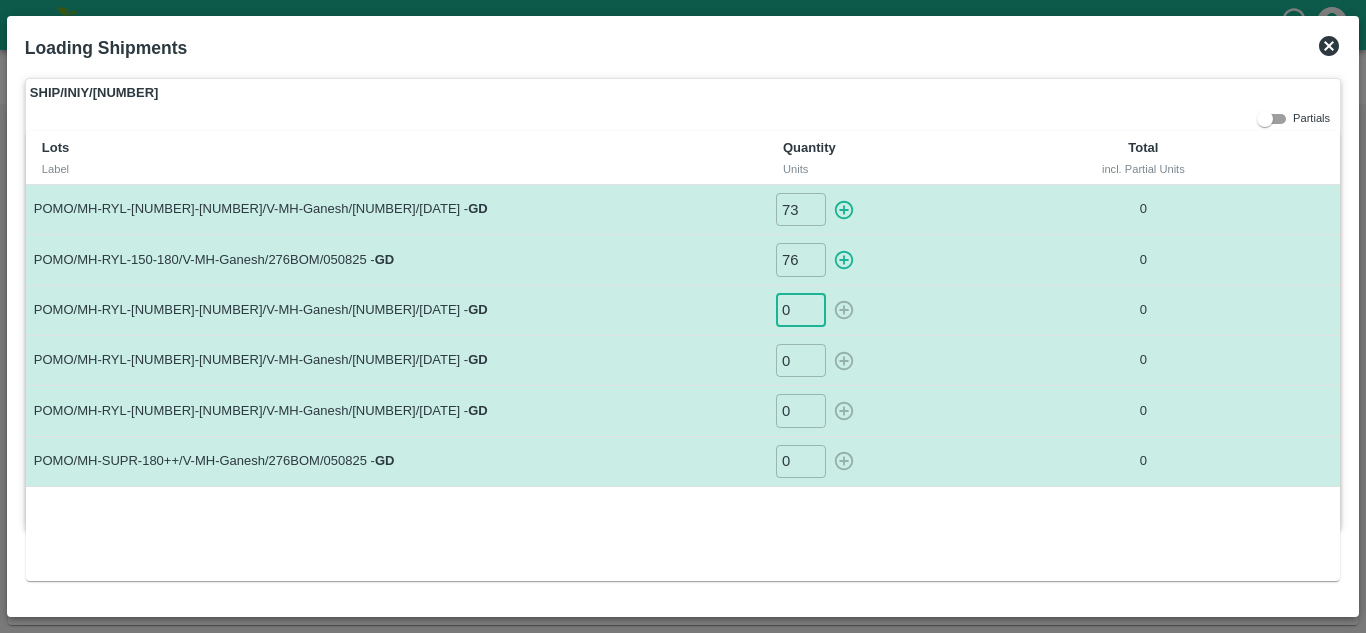 click on "0" at bounding box center [801, 310] 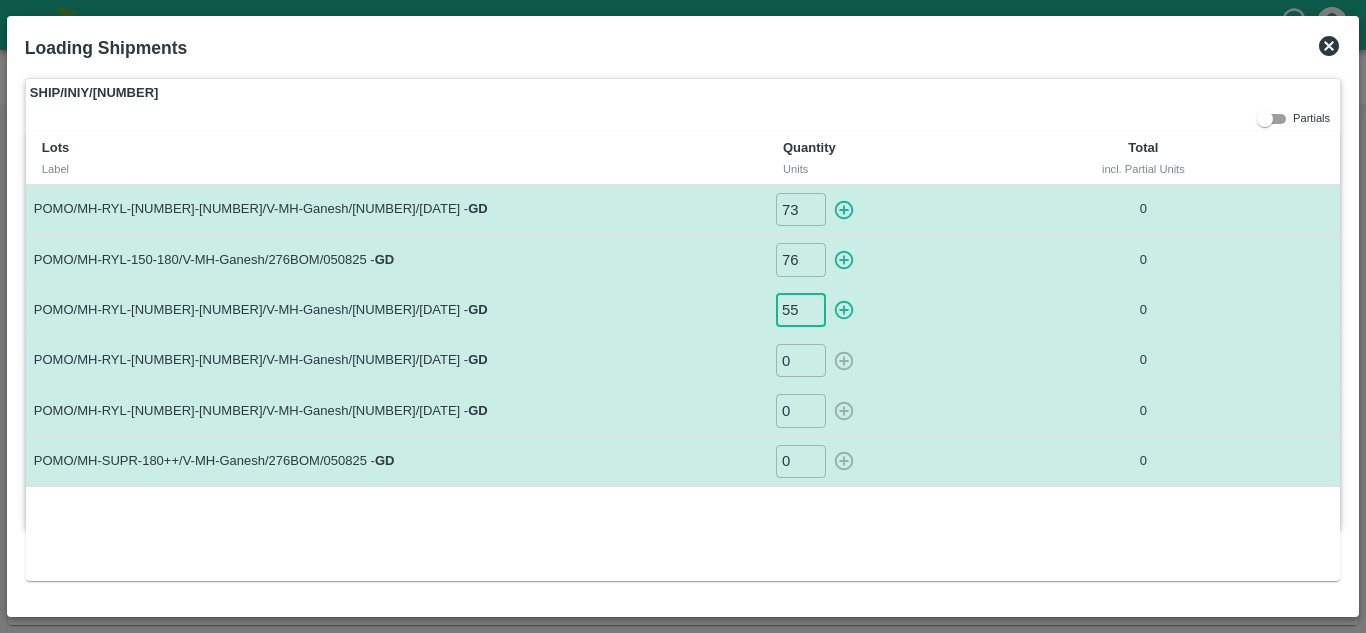 type on "55" 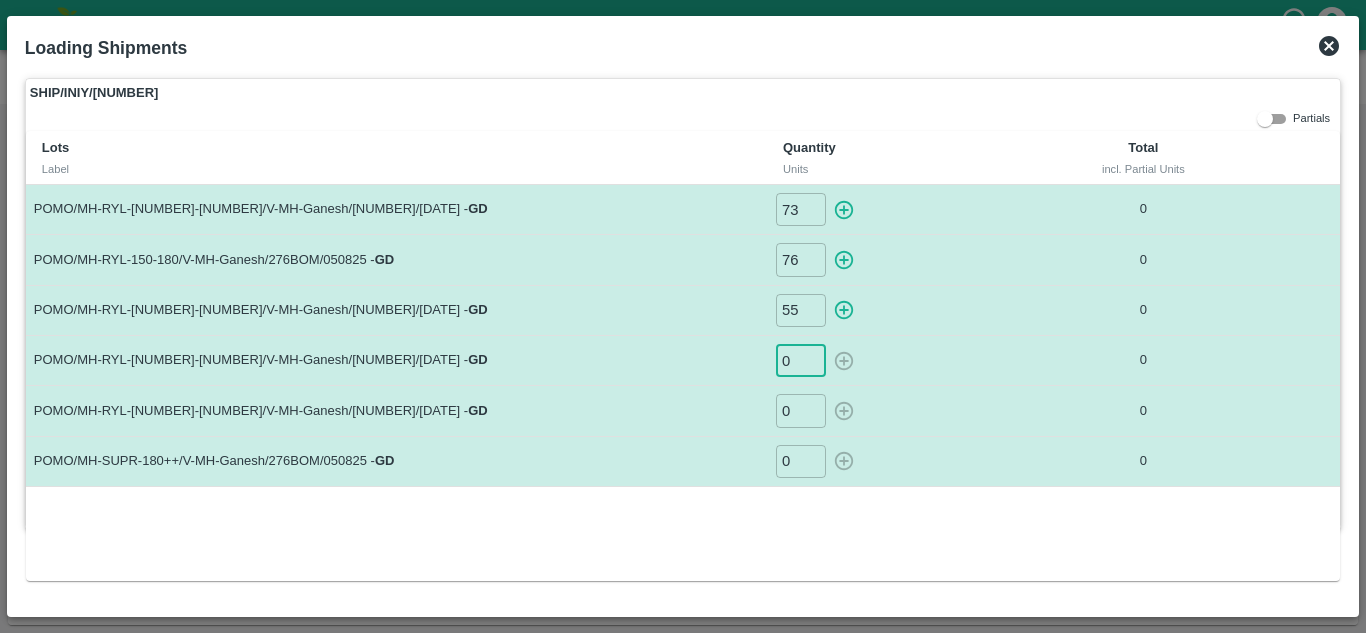 click on "0" at bounding box center (801, 360) 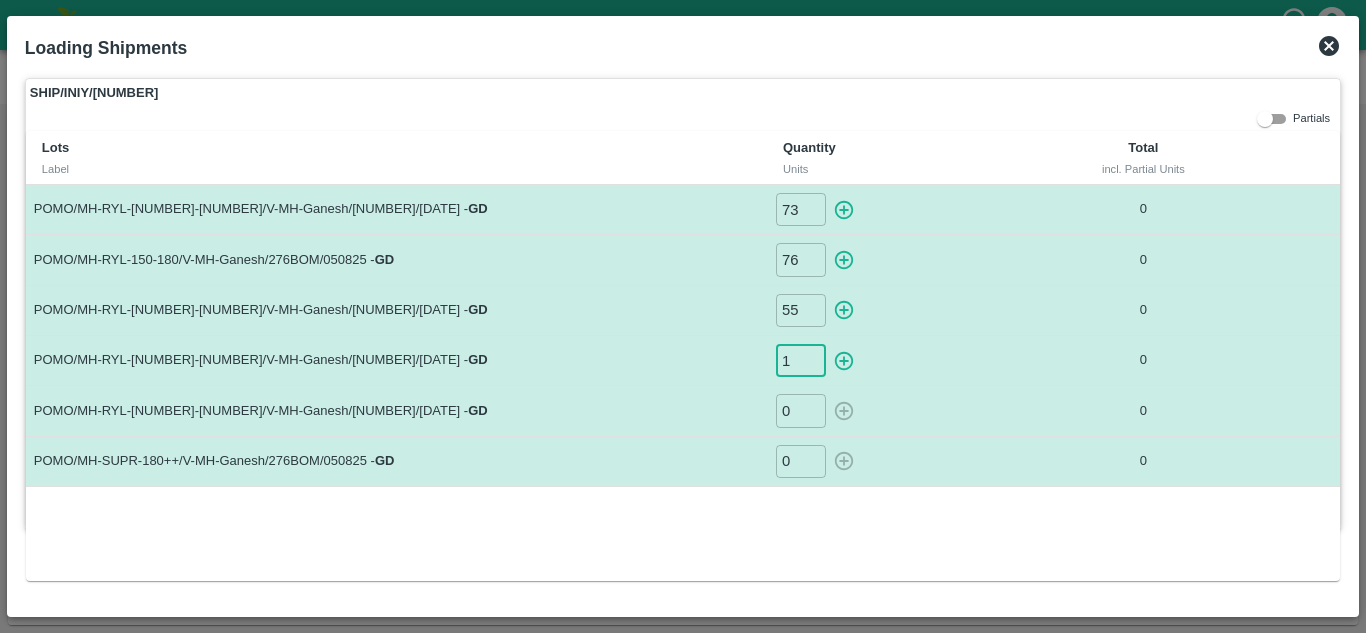 type on "17" 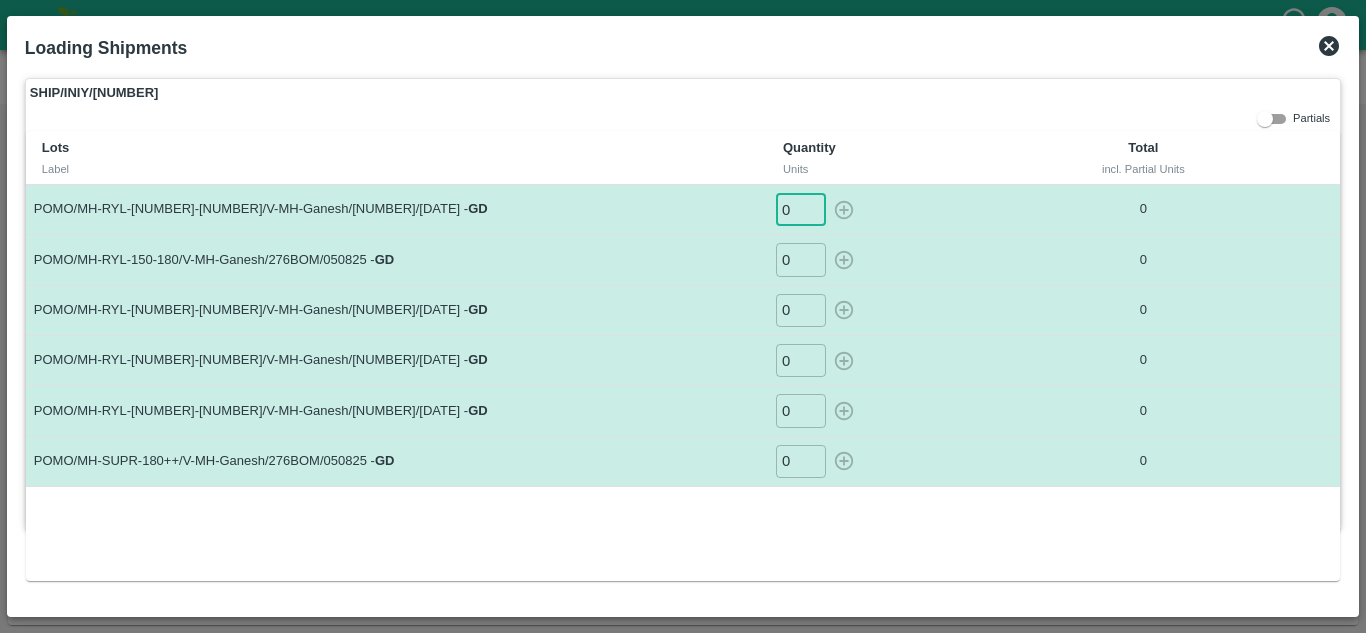 click on "0" at bounding box center [801, 209] 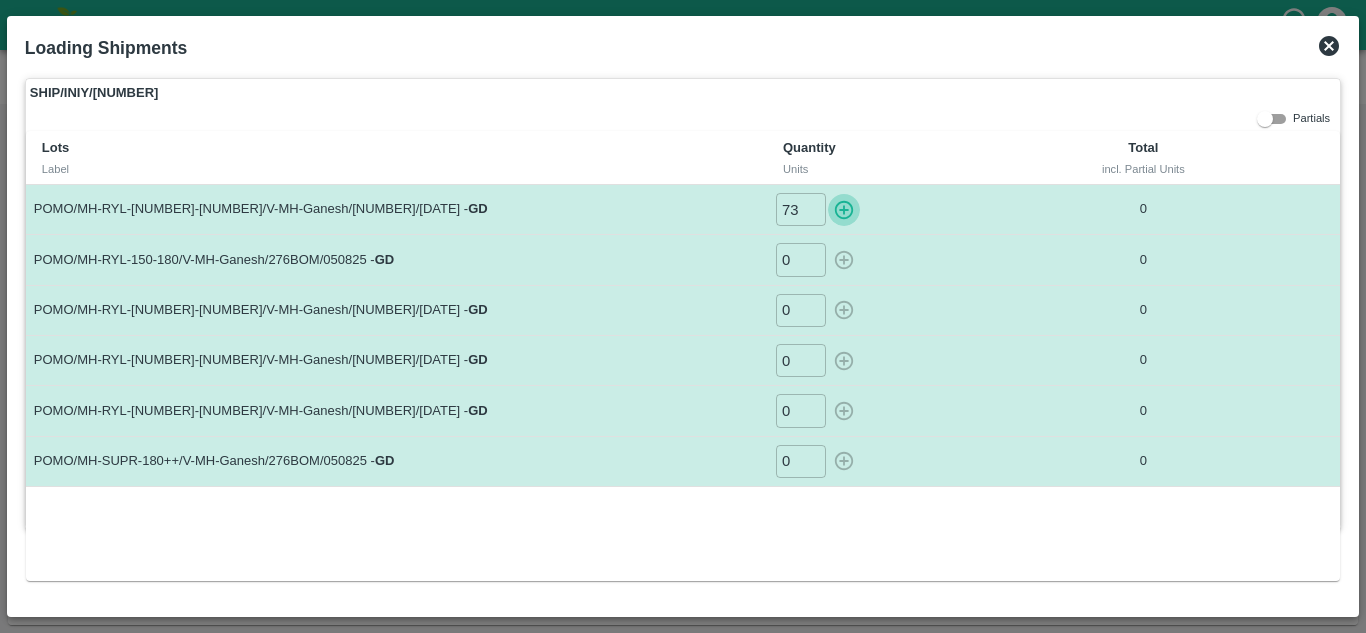 click 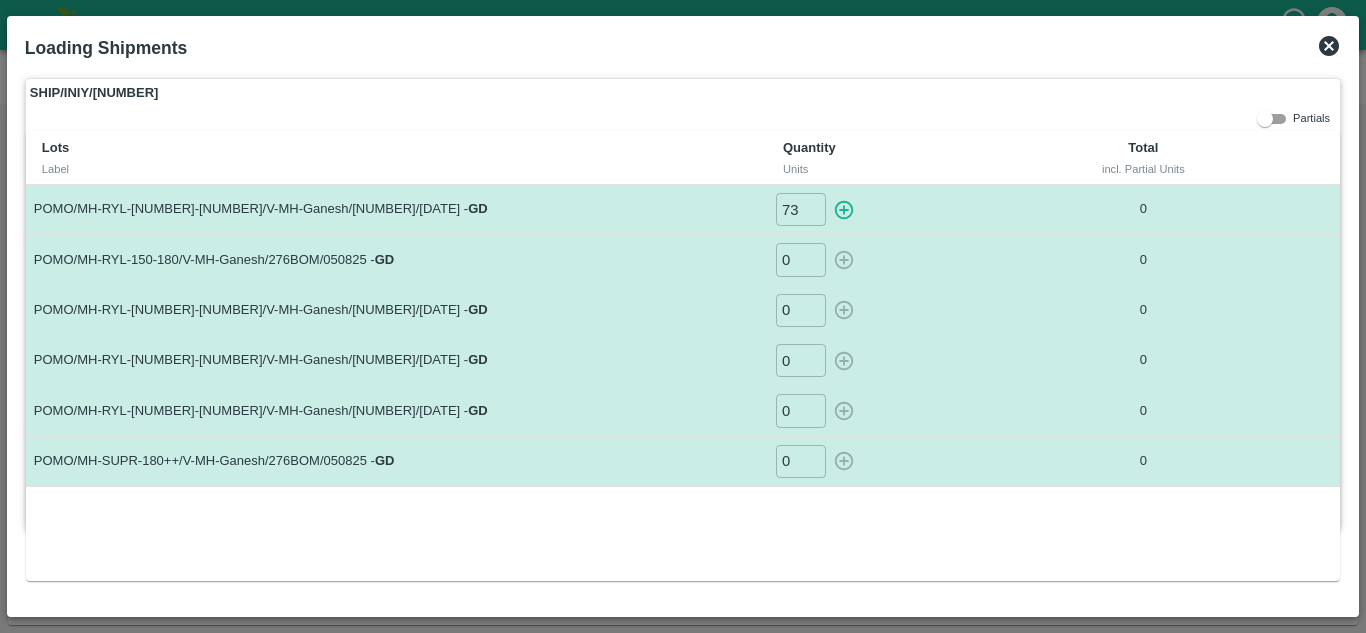 type on "0" 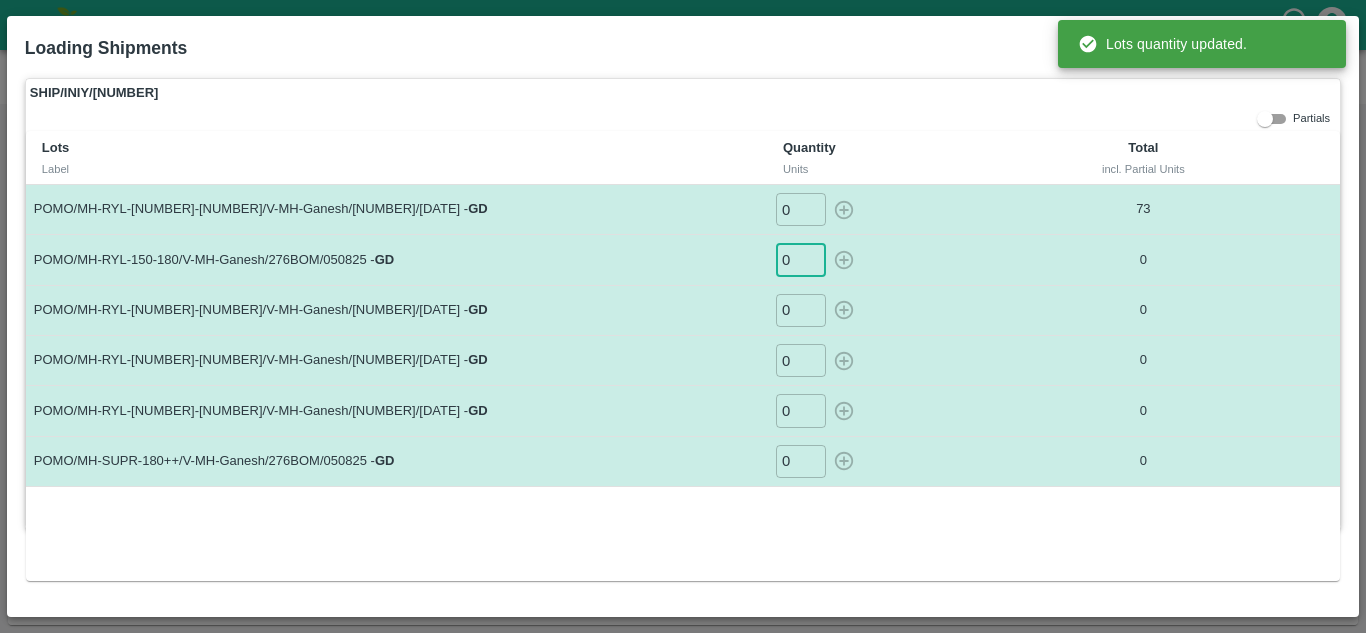 click on "0" at bounding box center [801, 259] 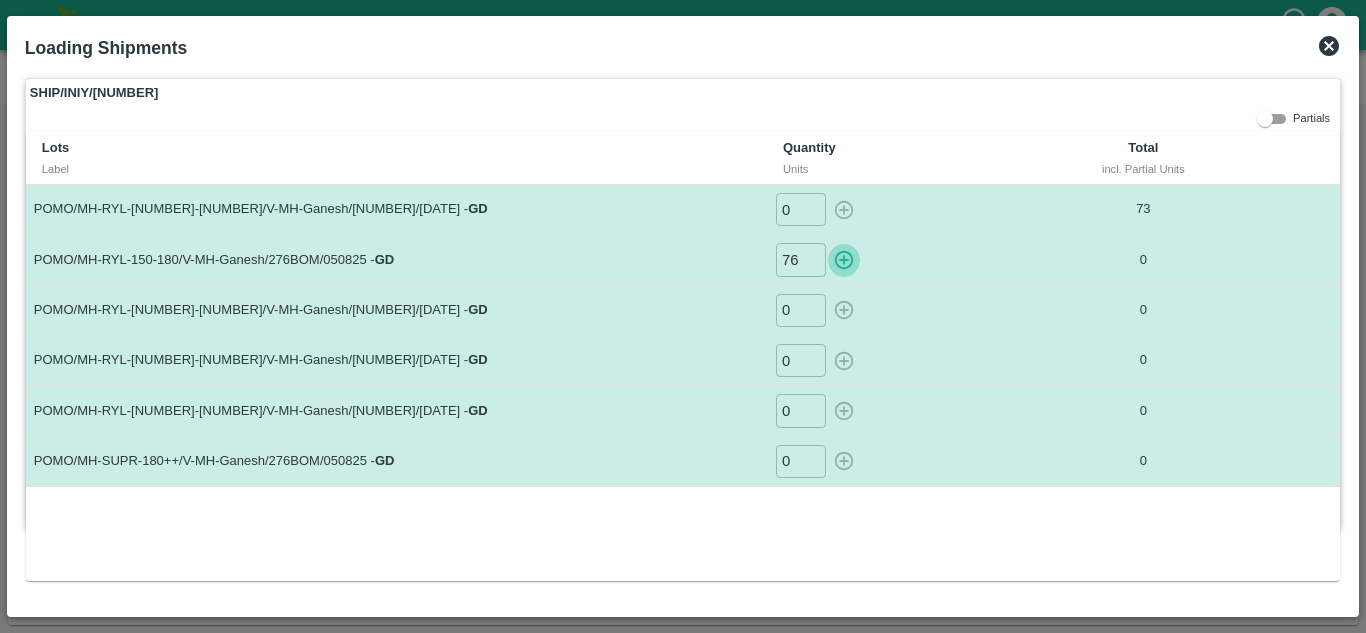 click 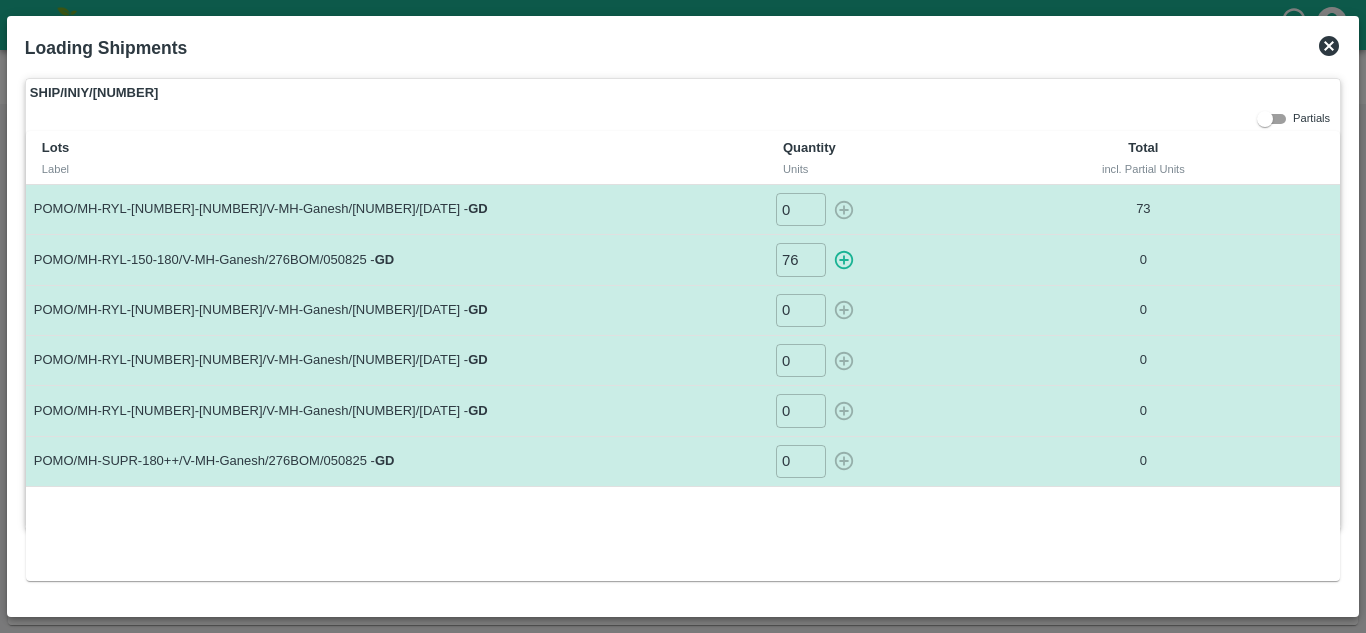 type on "0" 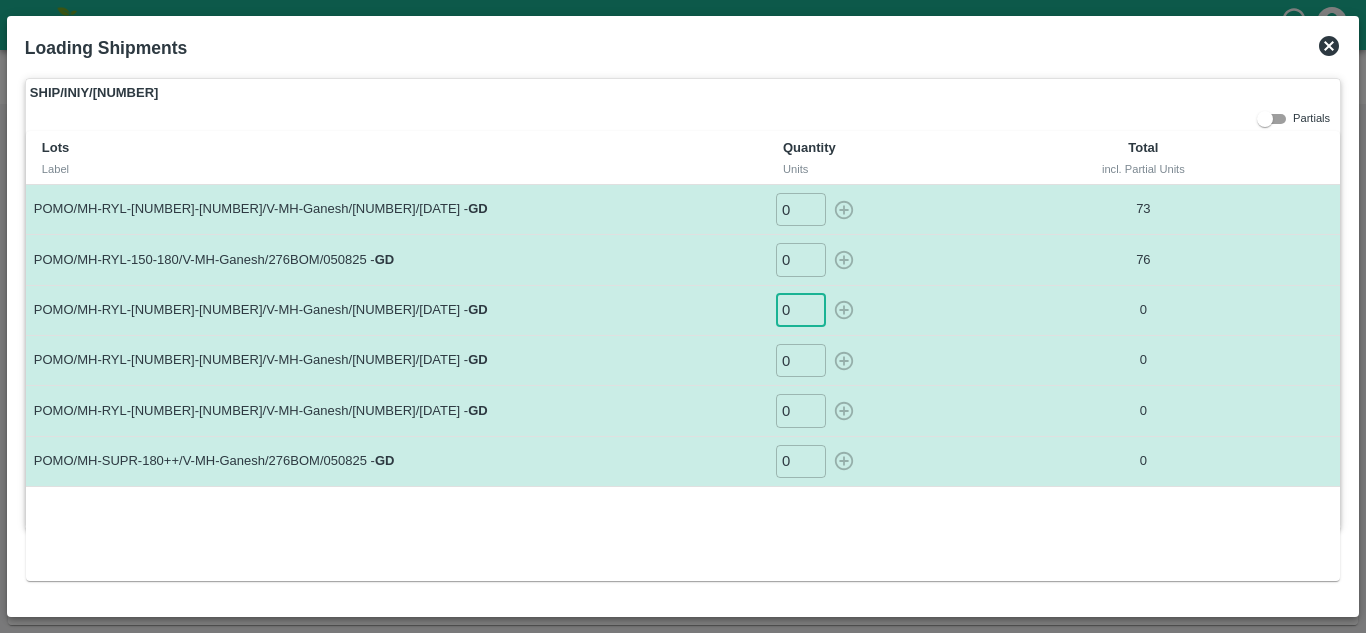 click on "0" at bounding box center (801, 310) 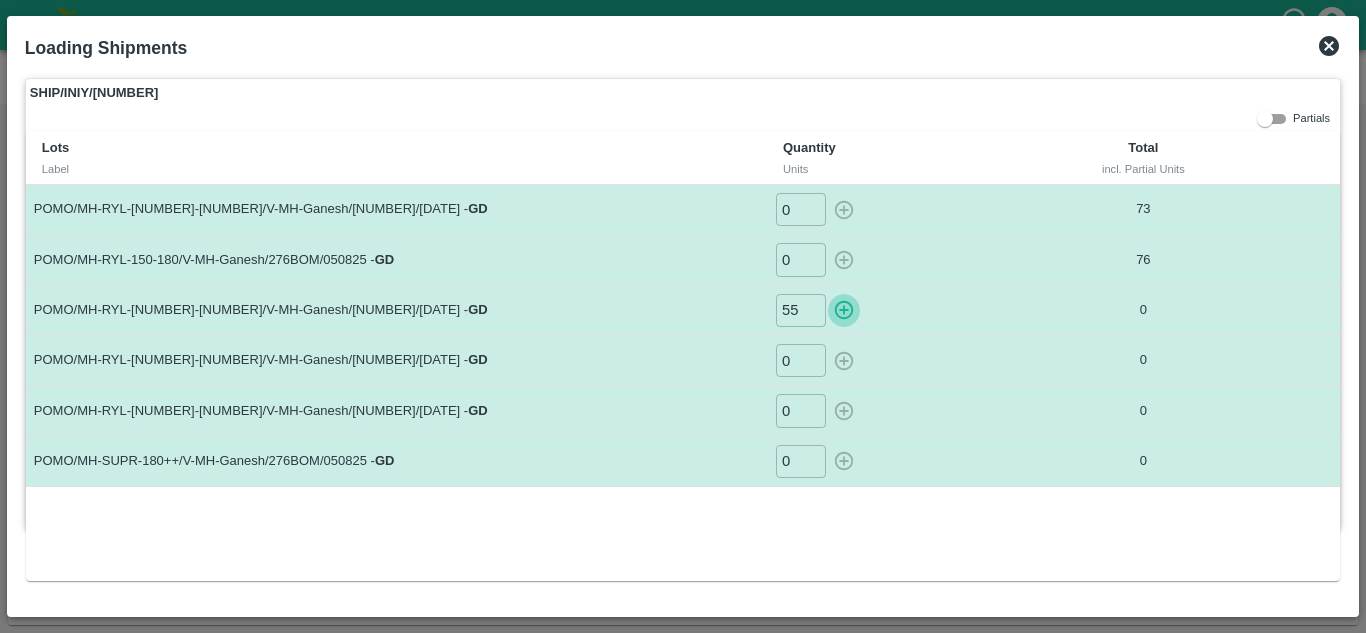 click 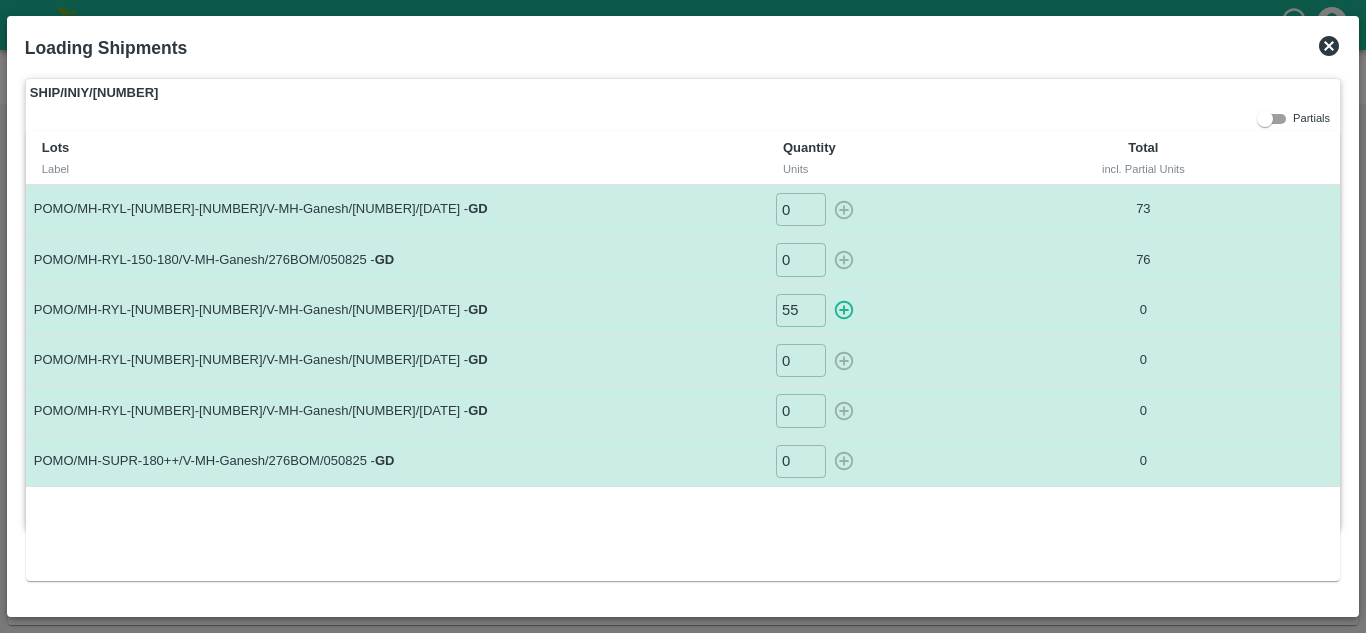 type on "0" 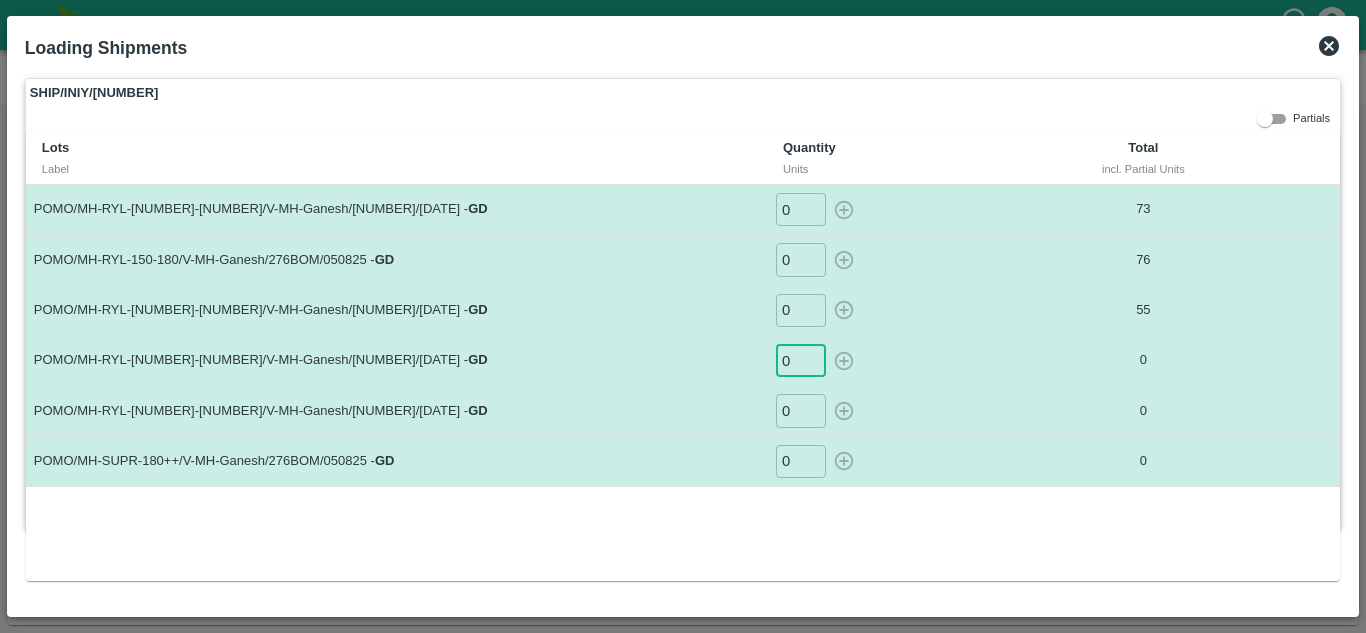 click on "0" at bounding box center [801, 360] 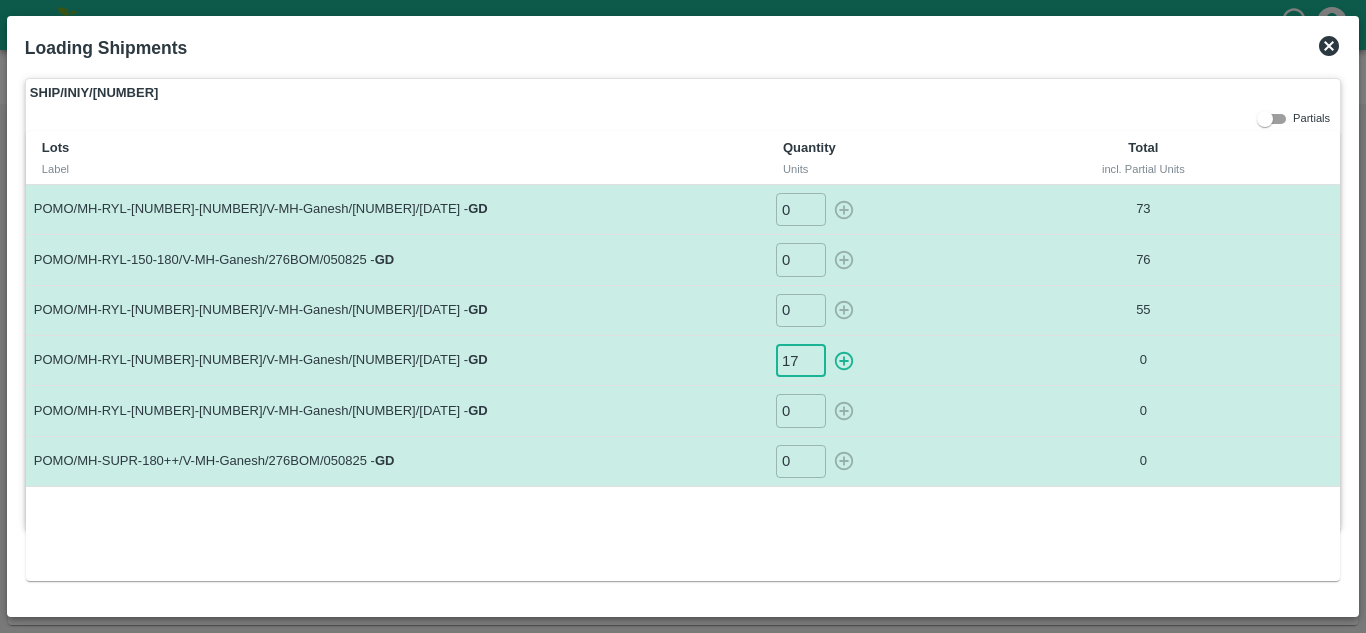 type on "17" 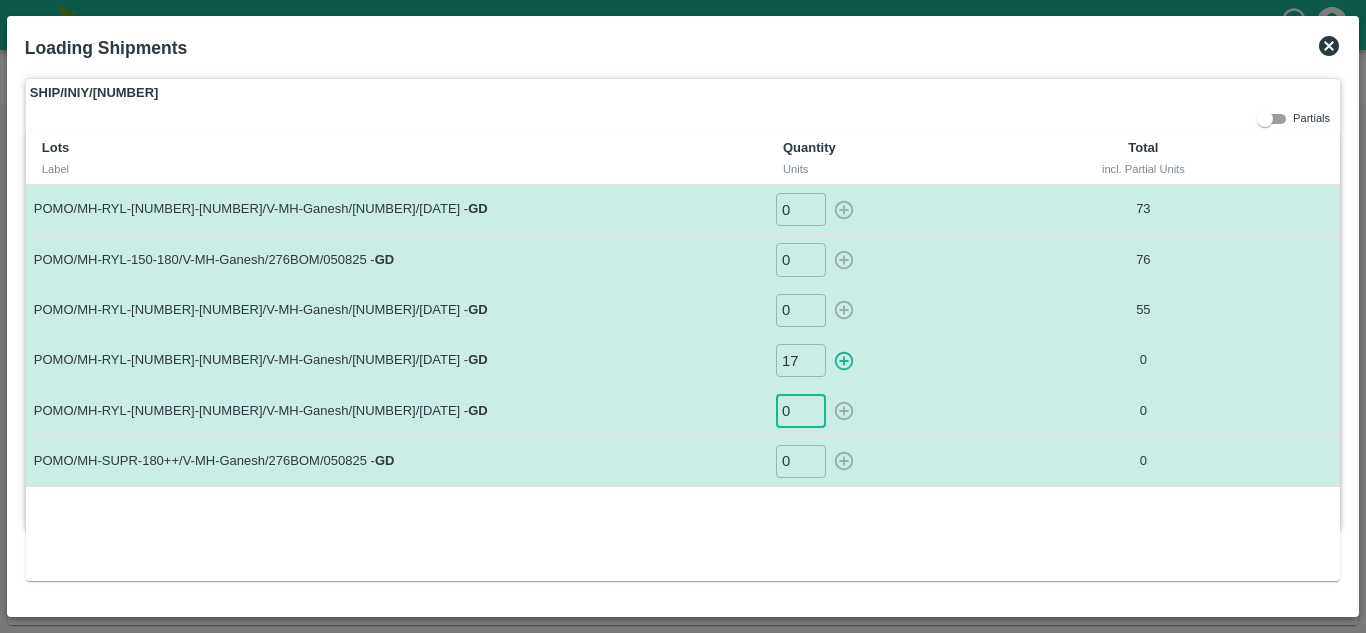 click on "0" at bounding box center (801, 410) 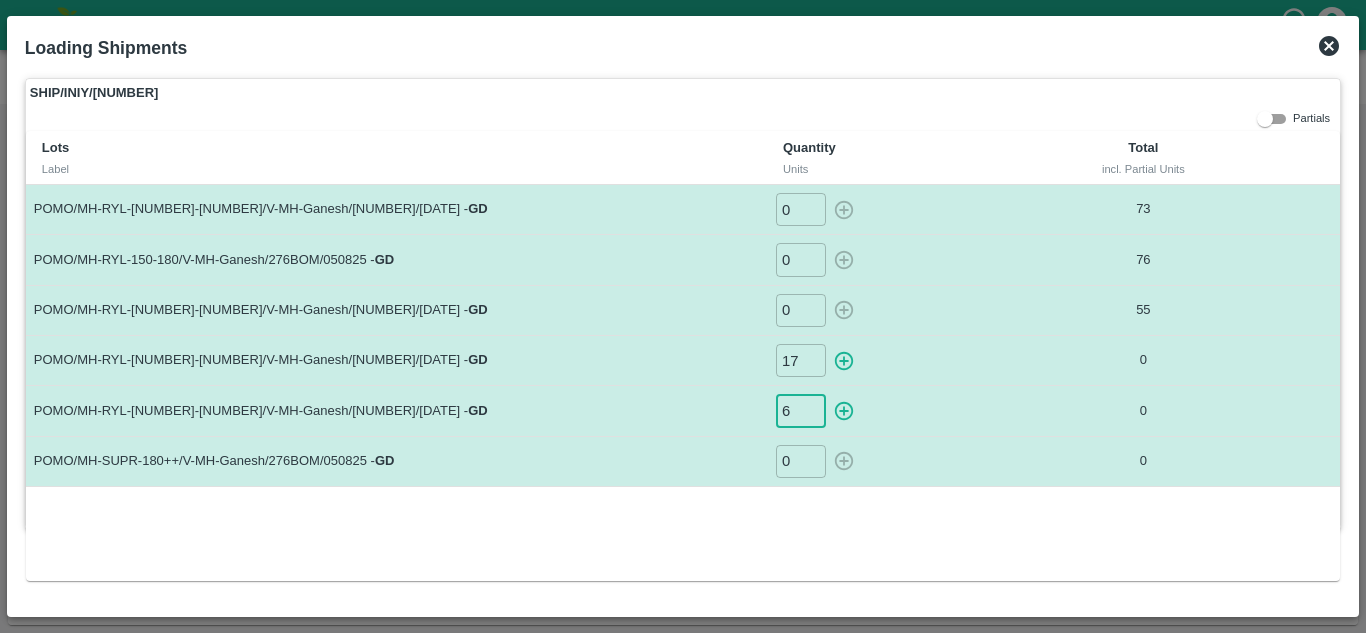 type on "6" 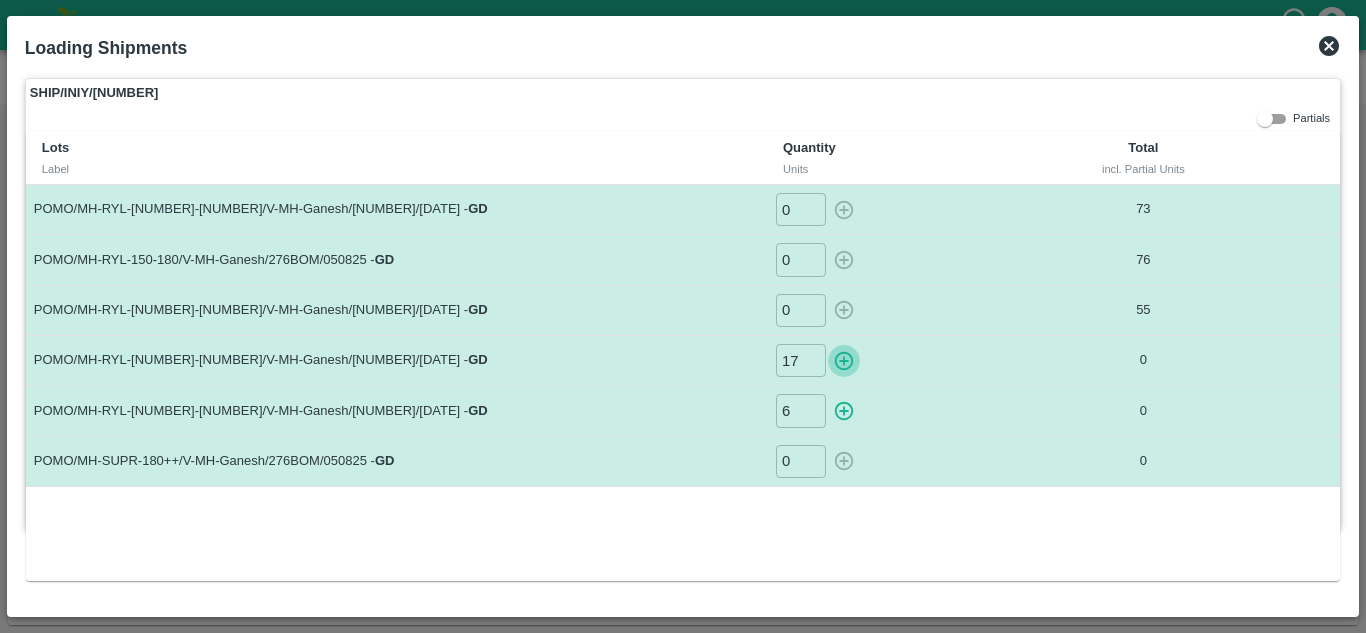 click 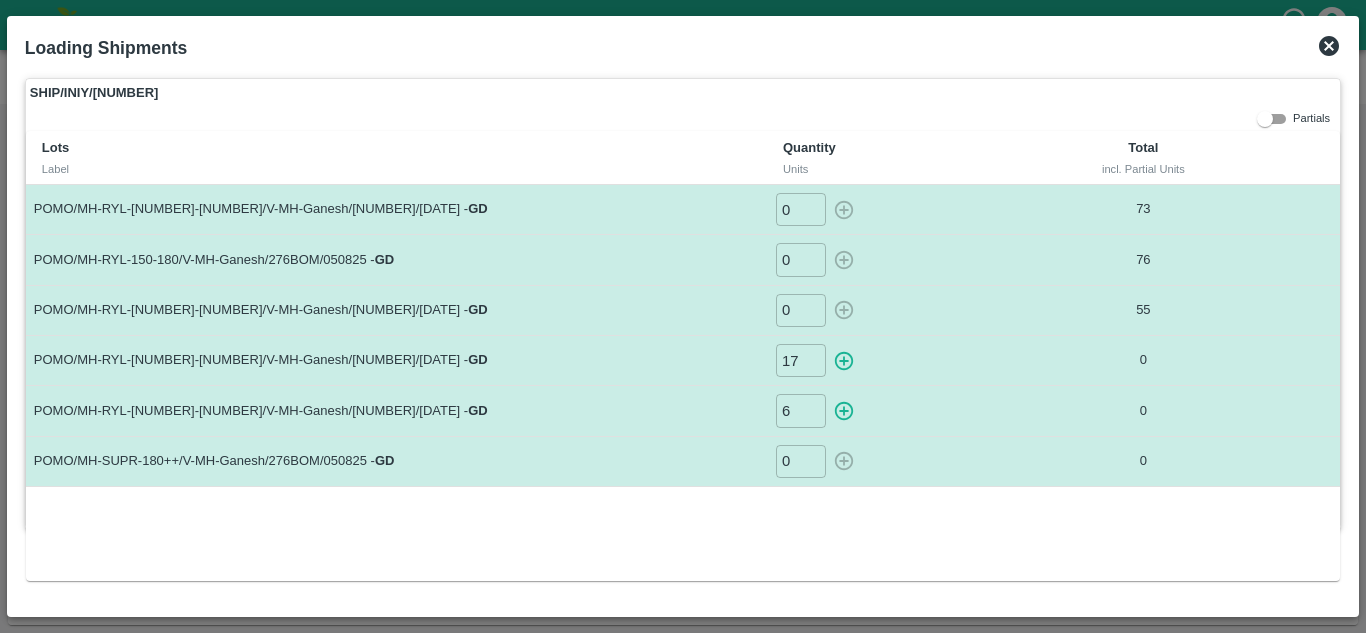type on "0" 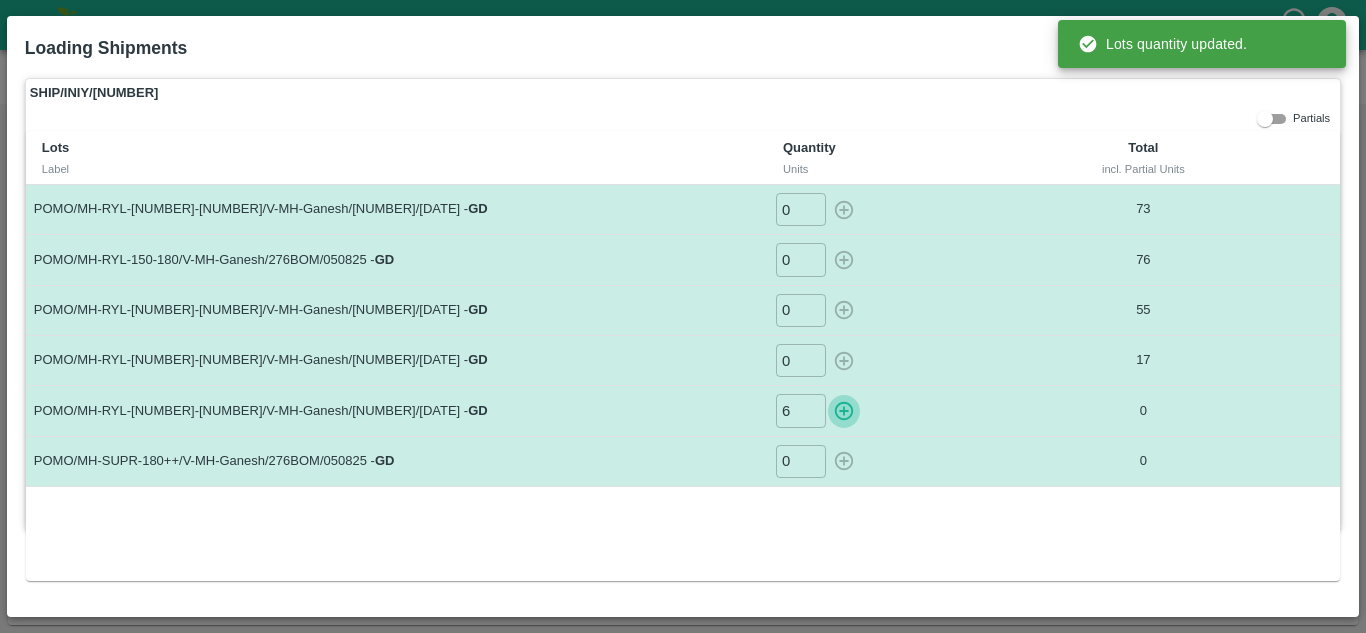 click 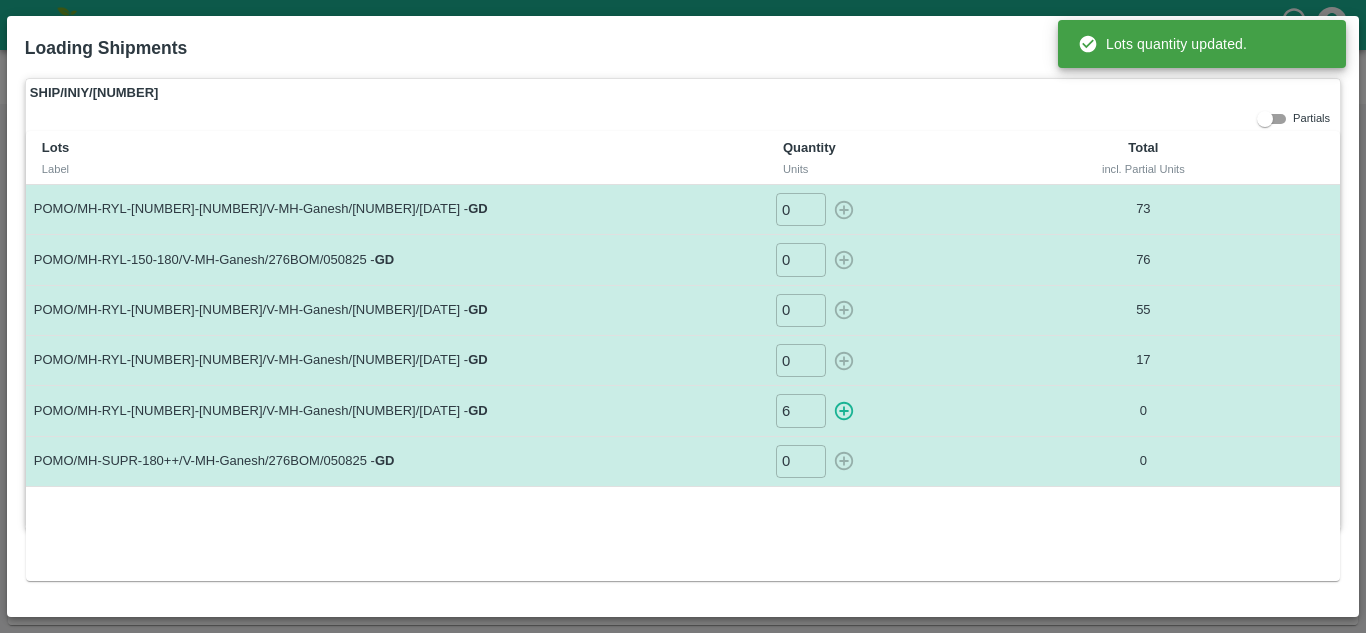 type on "0" 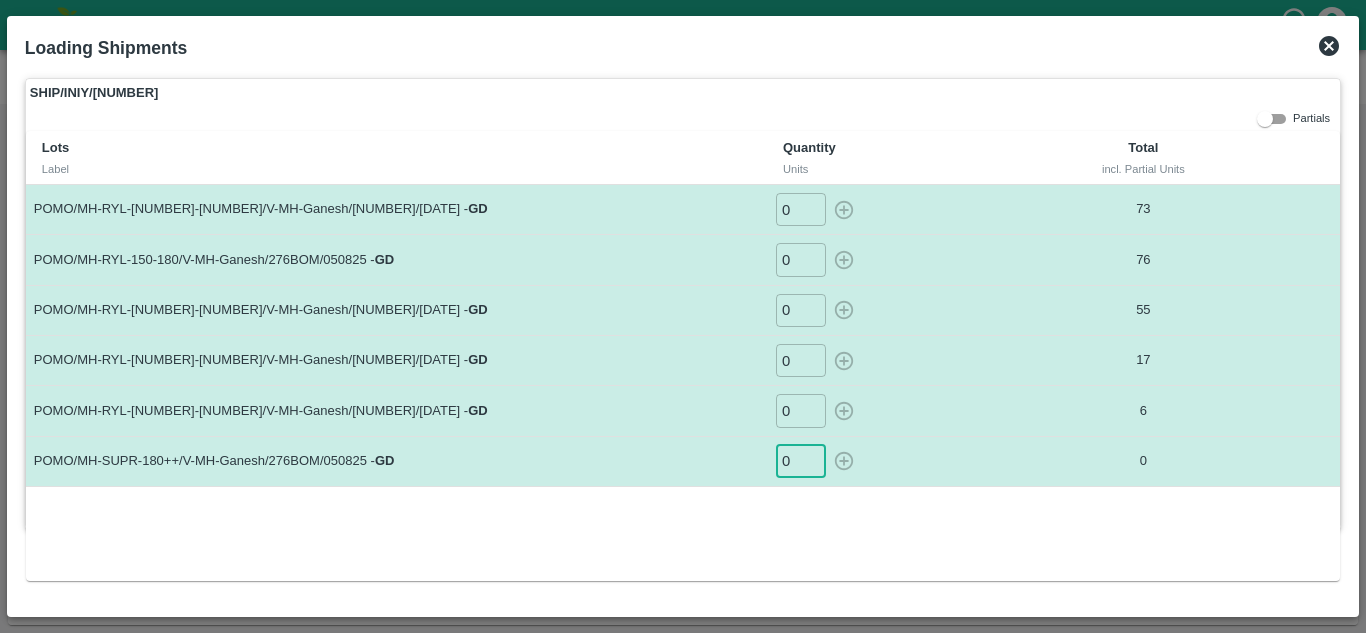 click on "0" at bounding box center [801, 461] 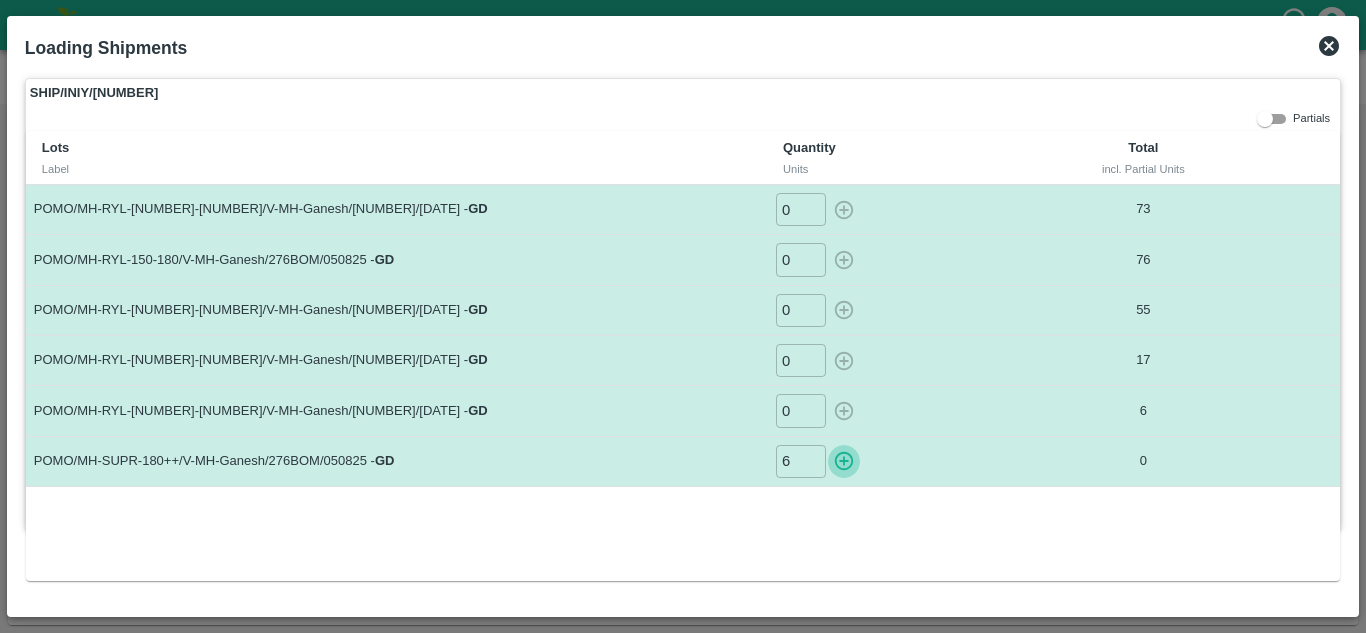 click 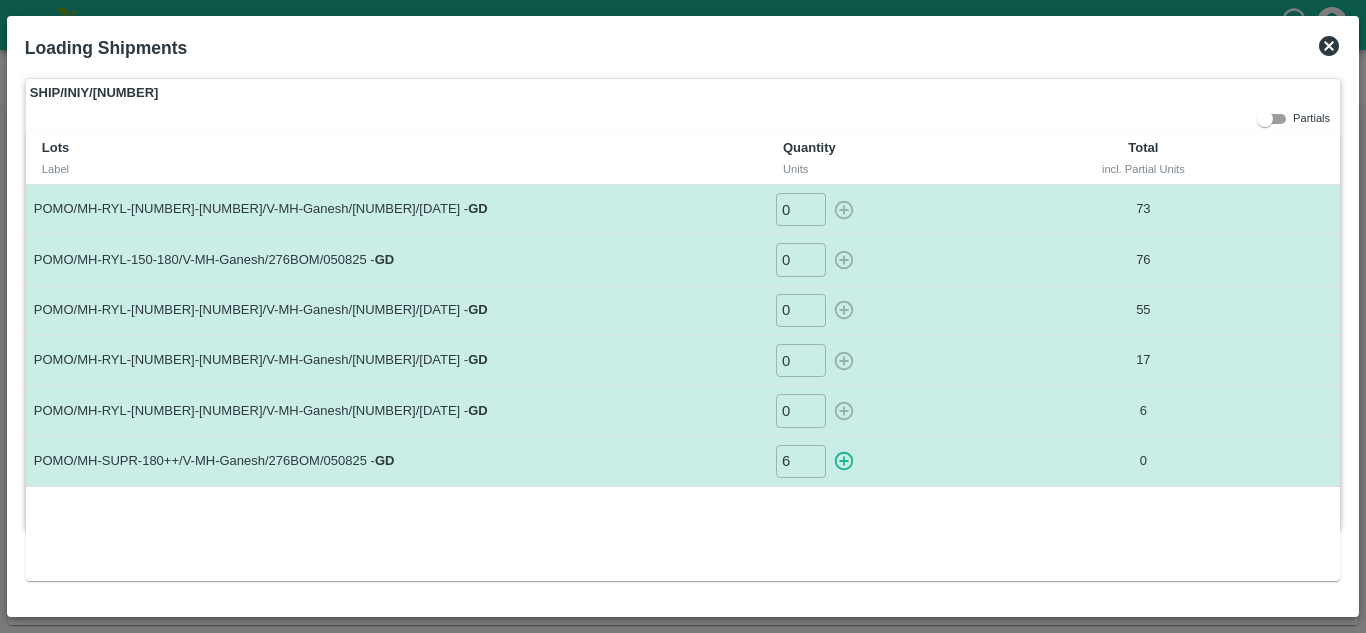 type on "0" 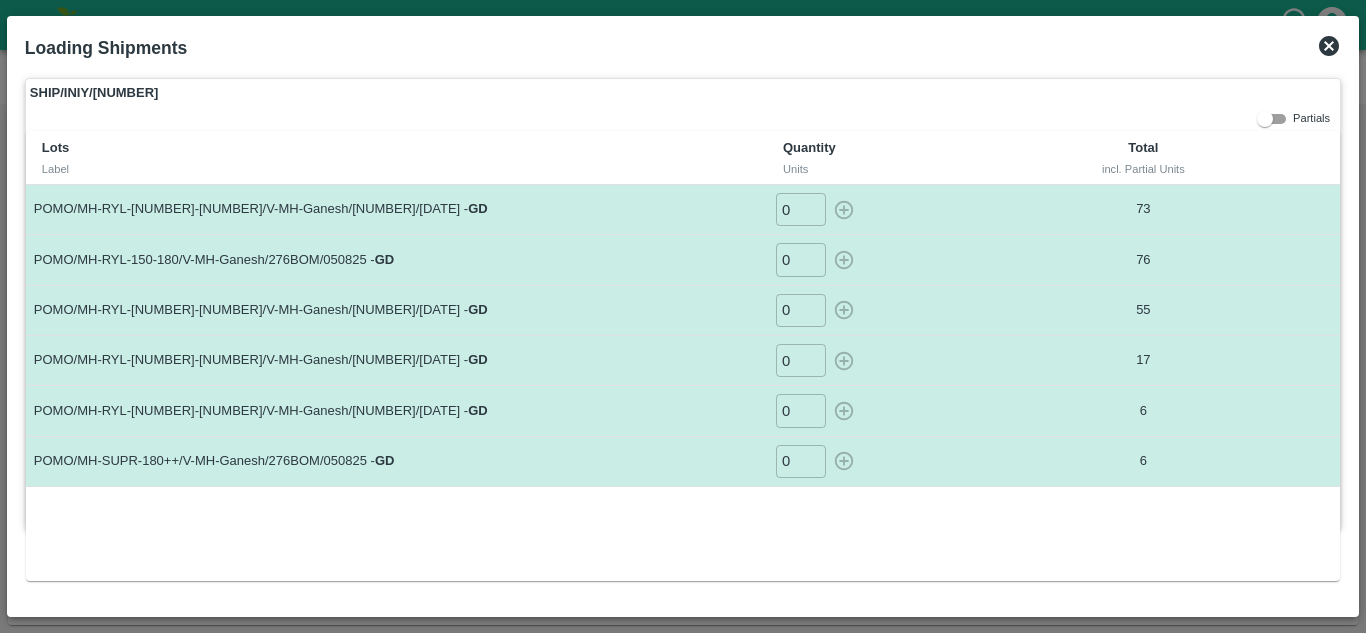 click 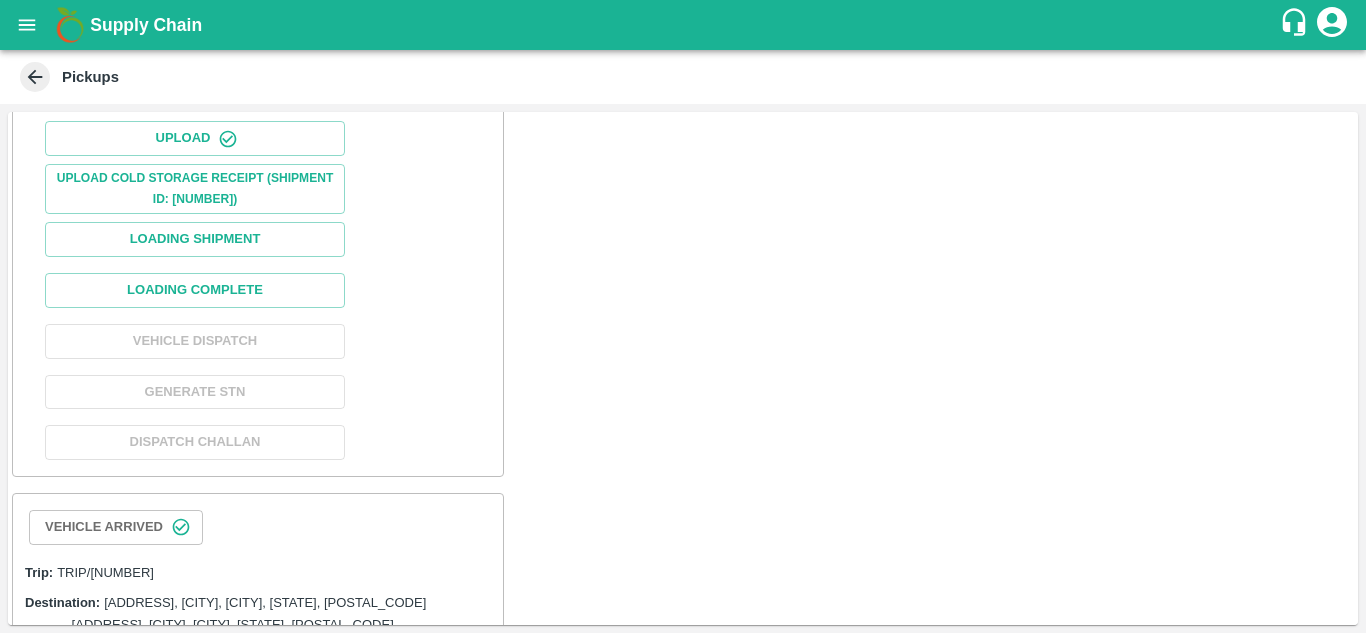 scroll, scrollTop: 495, scrollLeft: 0, axis: vertical 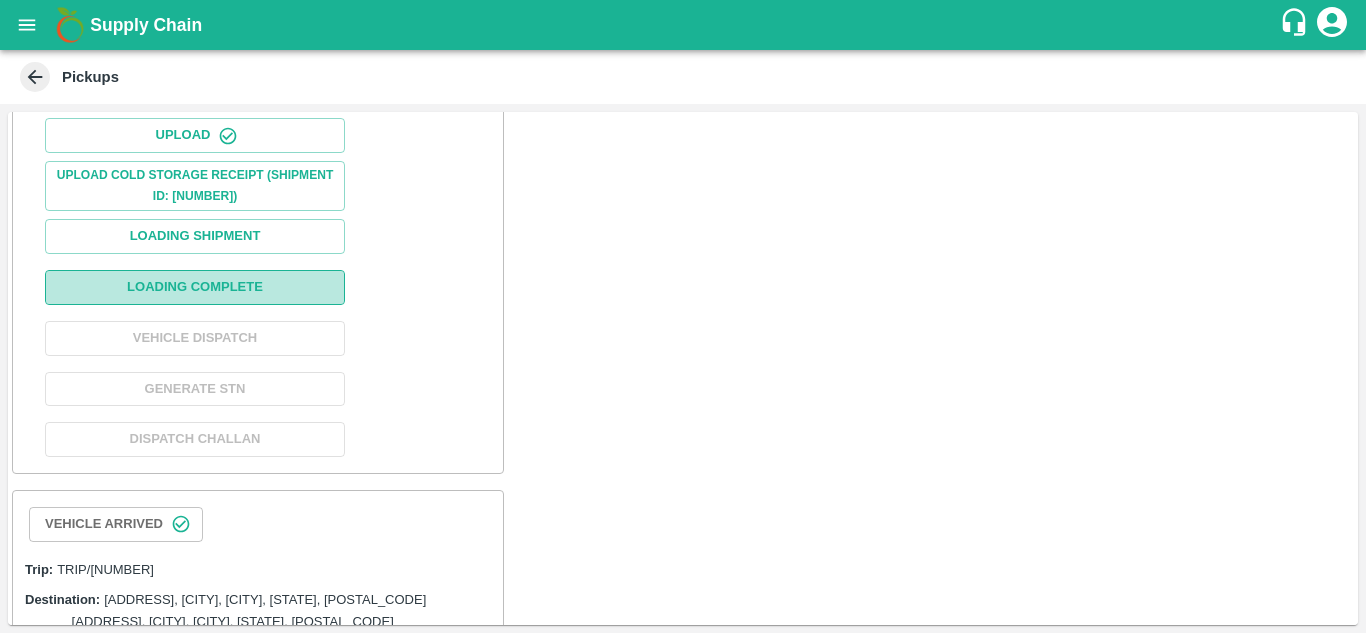 click on "Loading Complete" at bounding box center [195, 287] 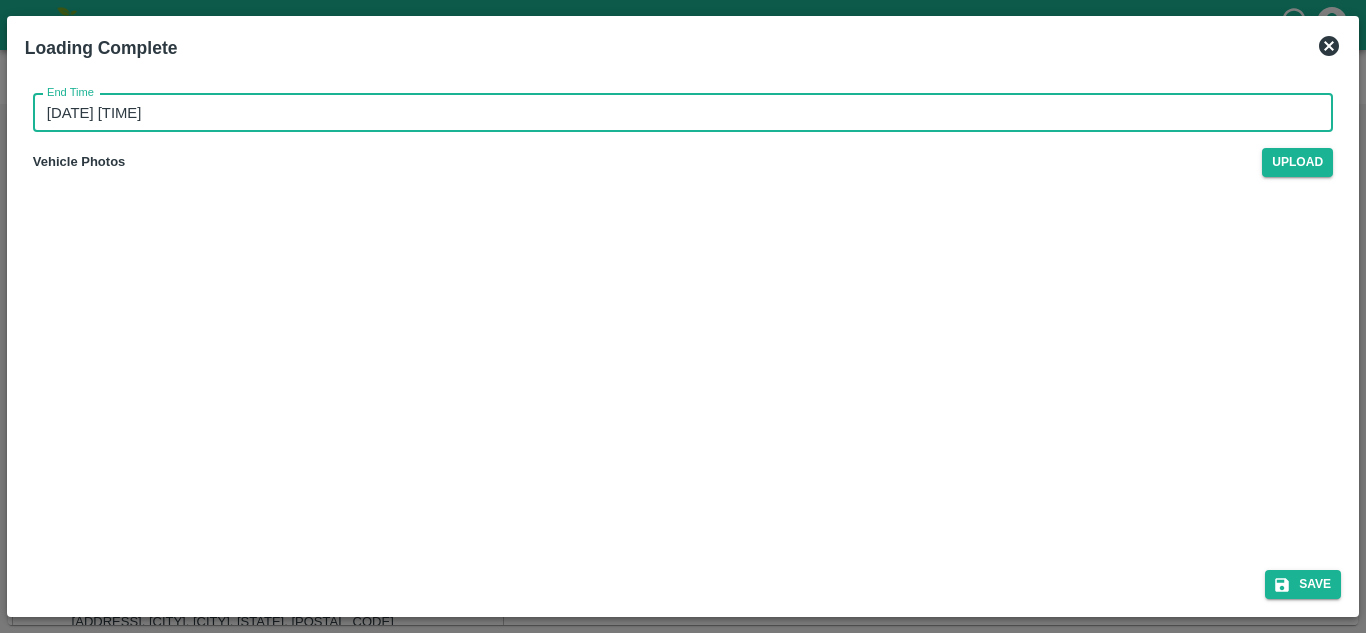 click on "[DATE] [TIME]" at bounding box center (676, 113) 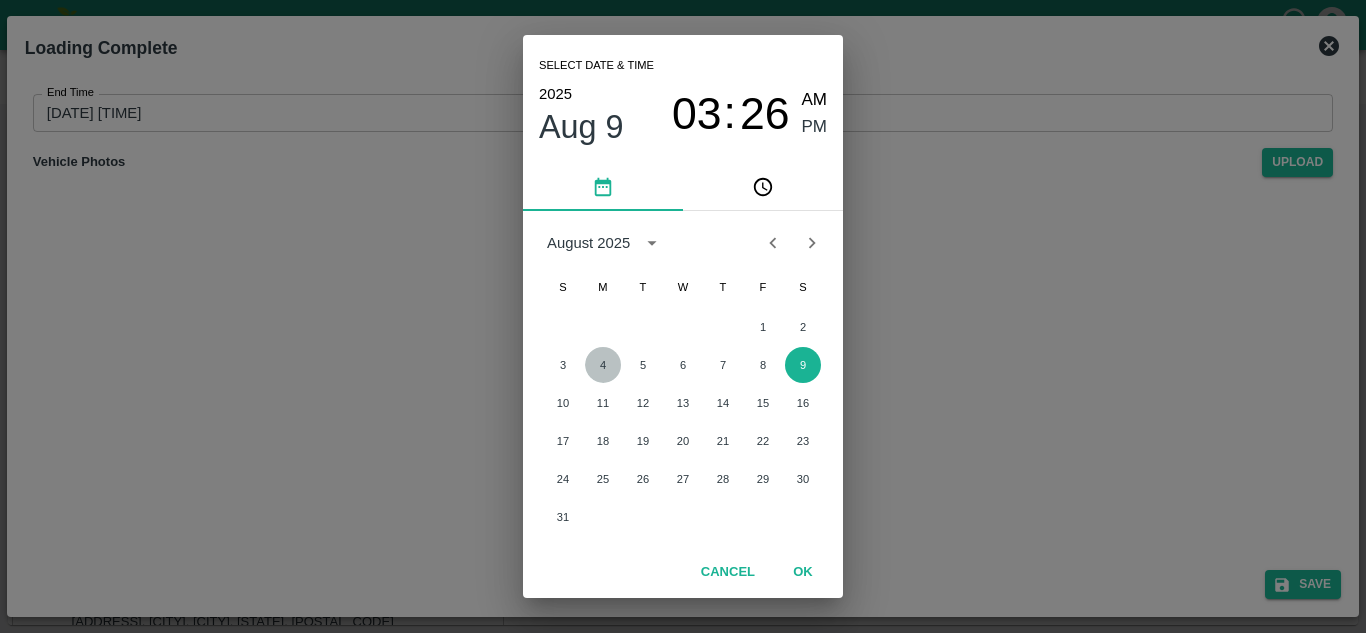 click on "4" at bounding box center (603, 365) 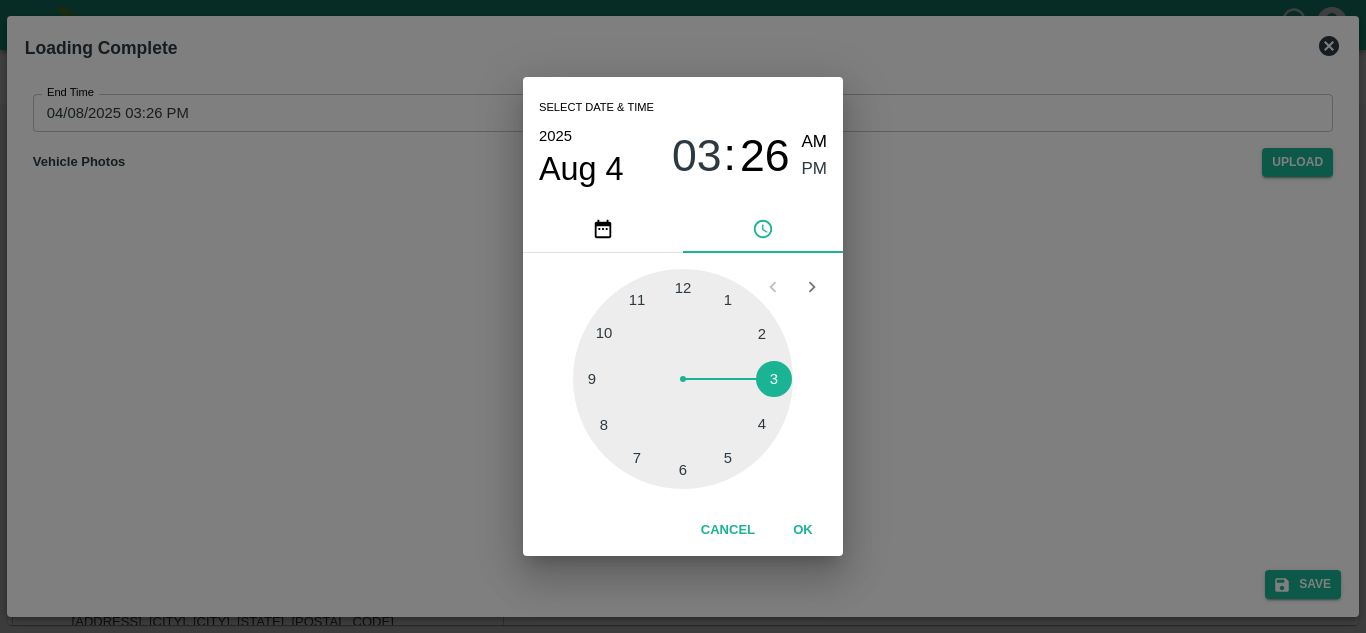 click at bounding box center (683, 379) 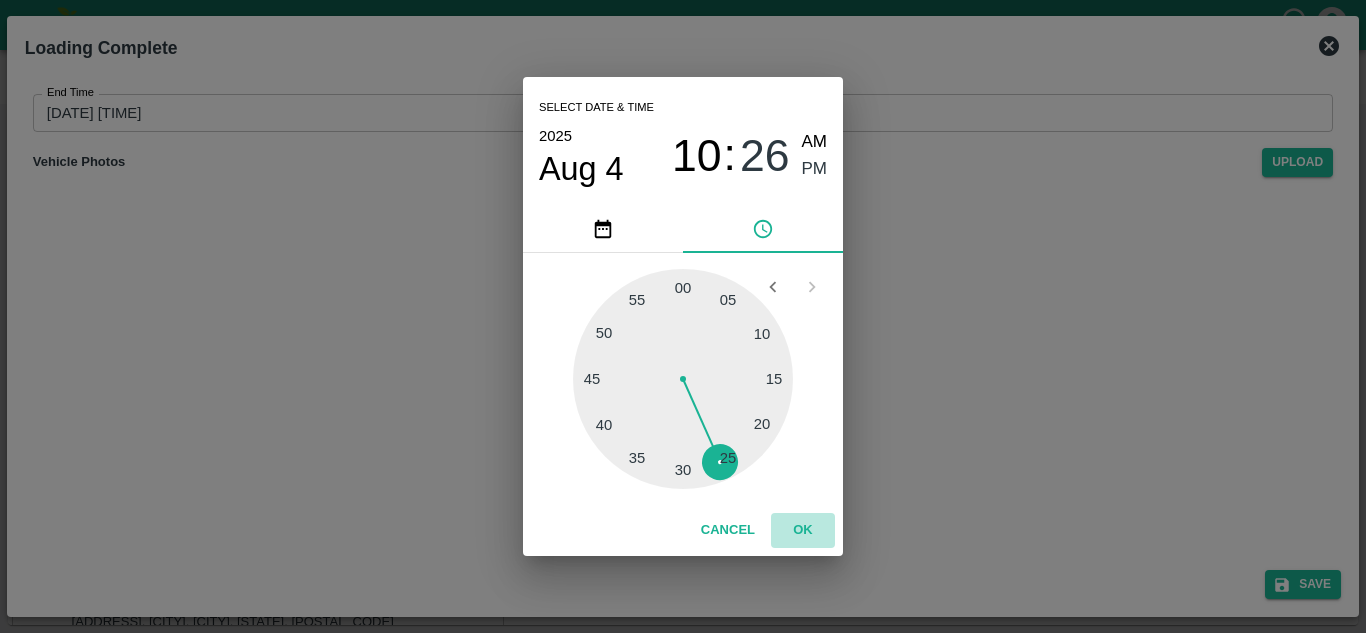 click on "OK" at bounding box center [803, 530] 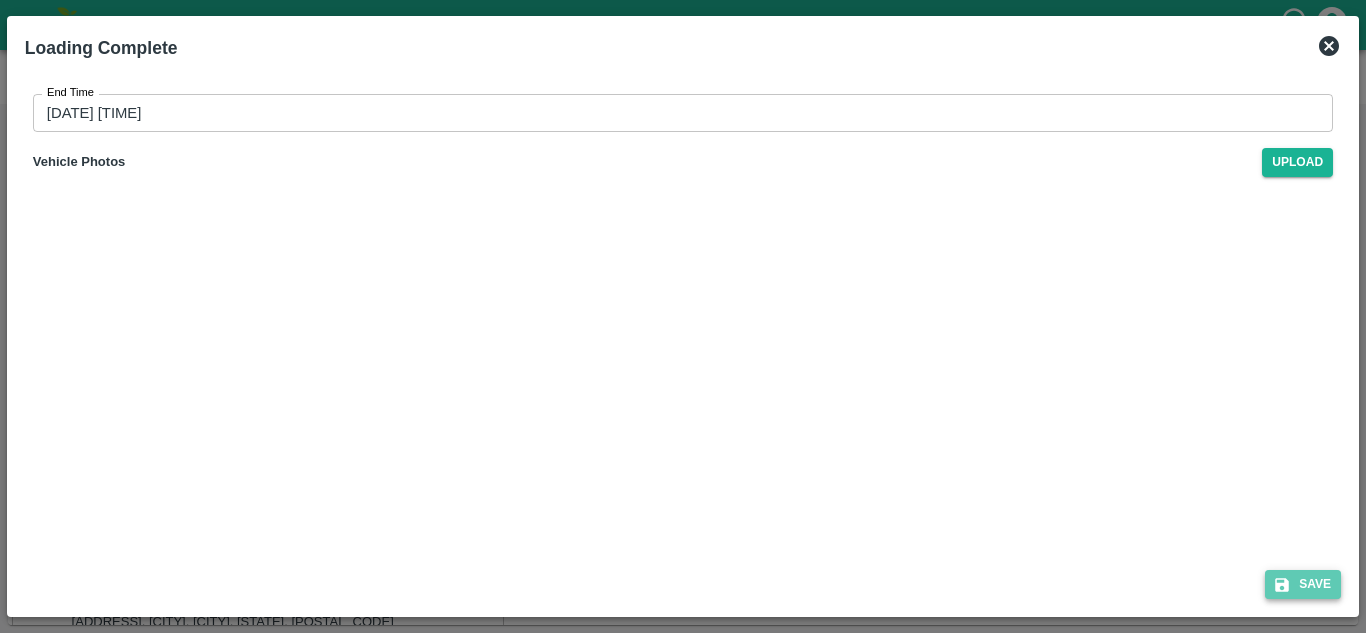 click on "Save" at bounding box center [1303, 584] 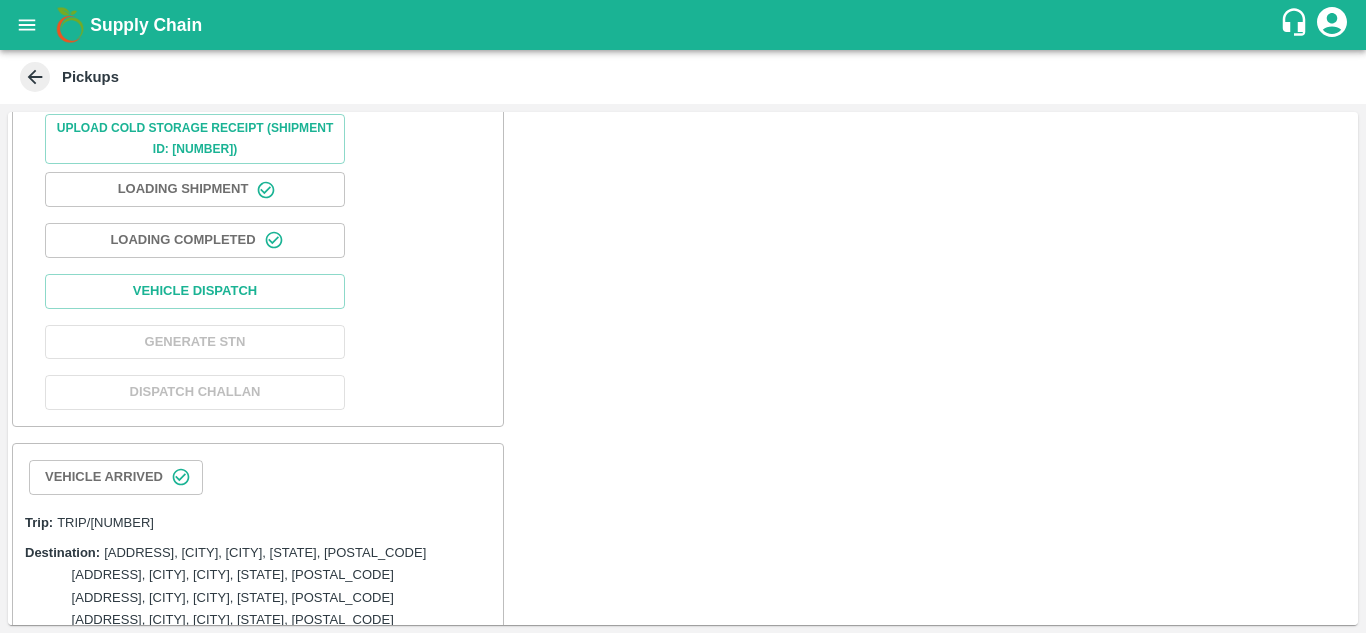 scroll, scrollTop: 543, scrollLeft: 0, axis: vertical 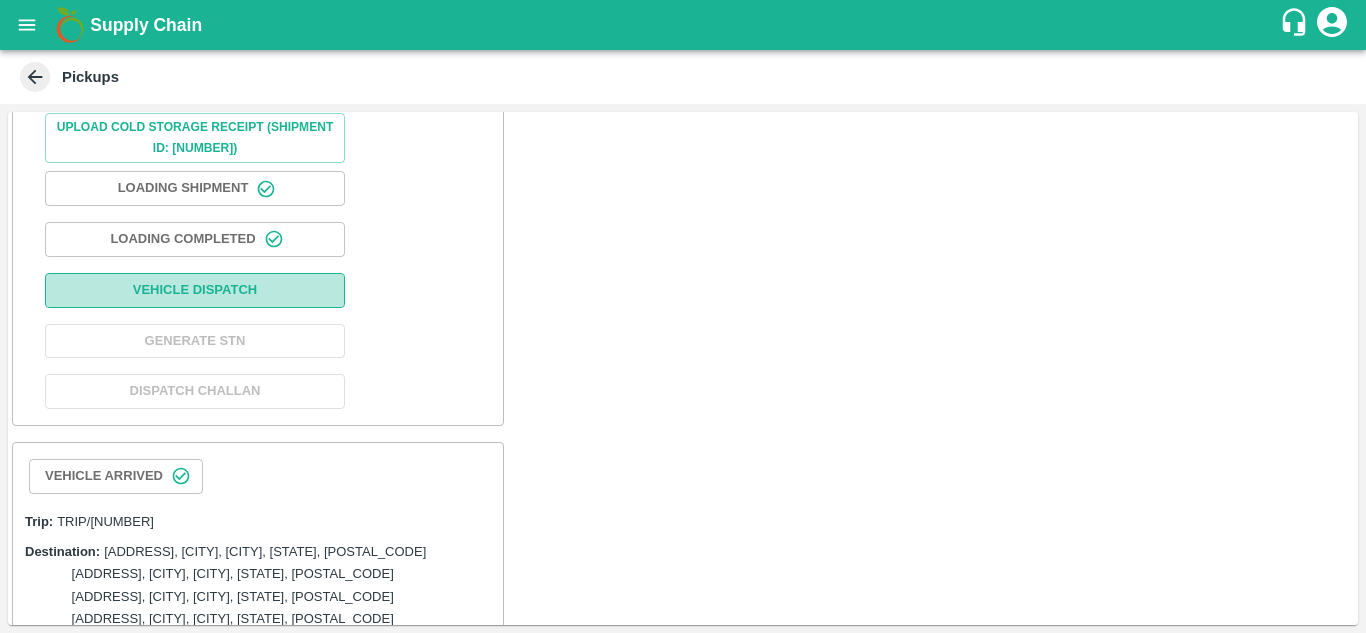 click on "Vehicle Dispatch" at bounding box center [195, 290] 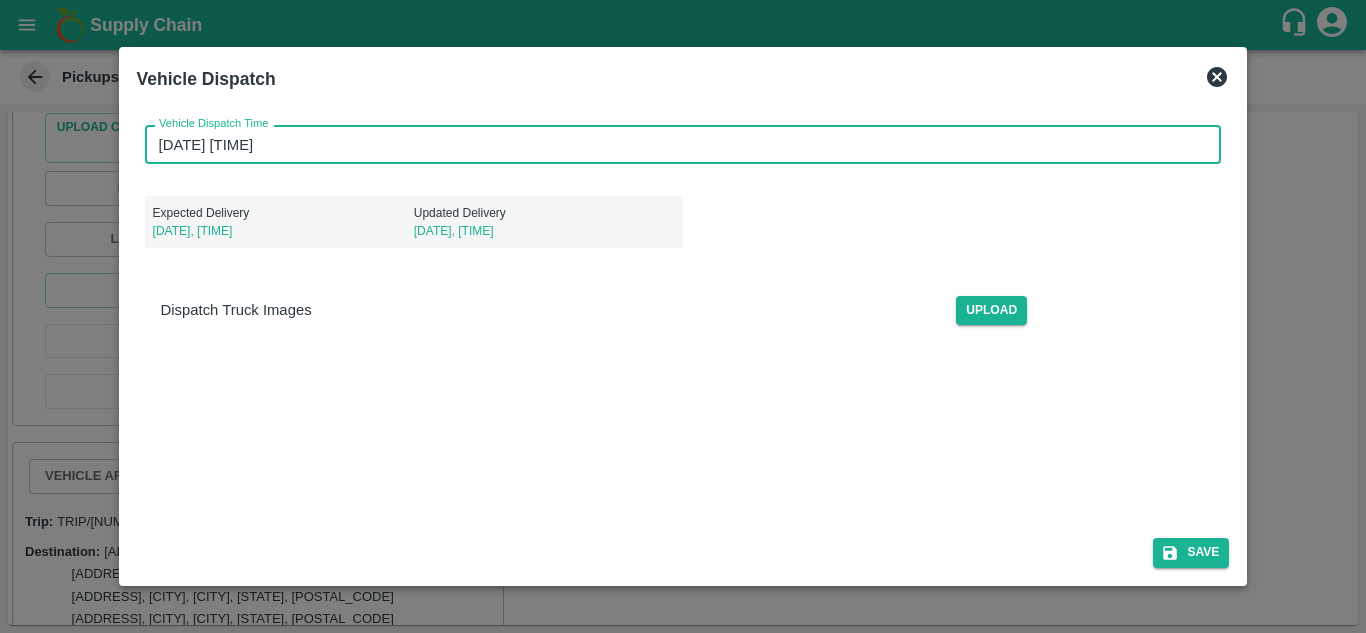 click on "[DATE] [TIME]" at bounding box center (676, 144) 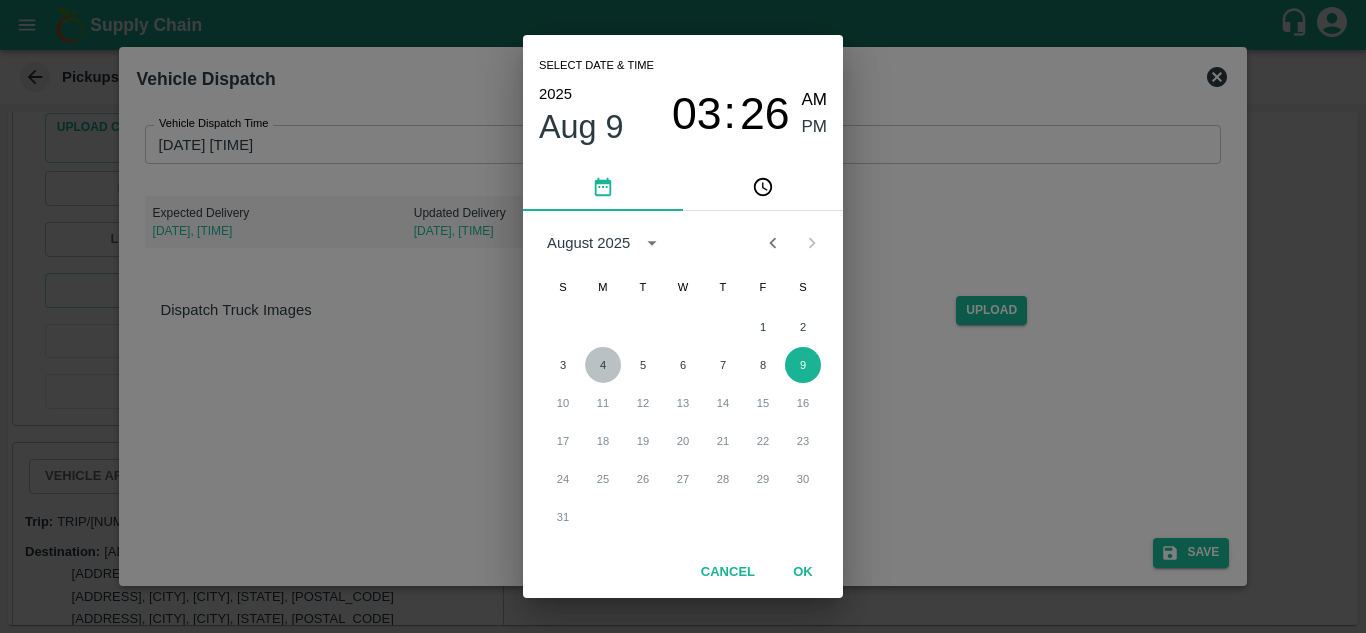 click on "4" at bounding box center [603, 365] 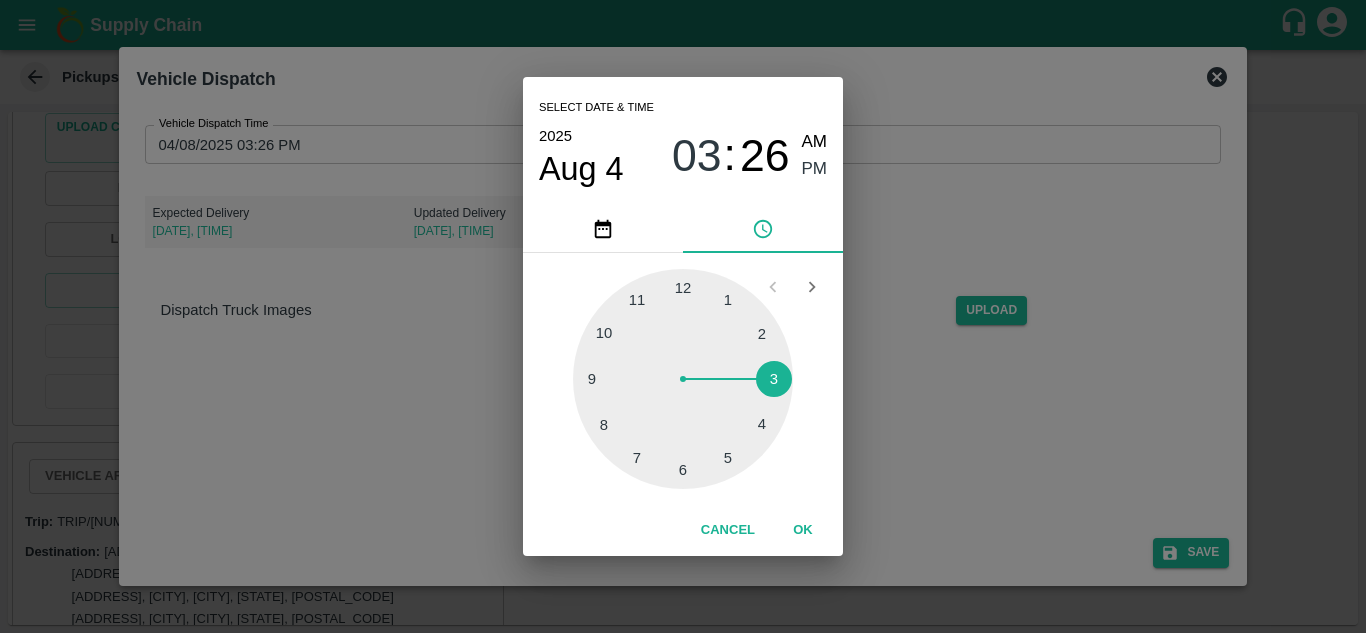 click at bounding box center [683, 379] 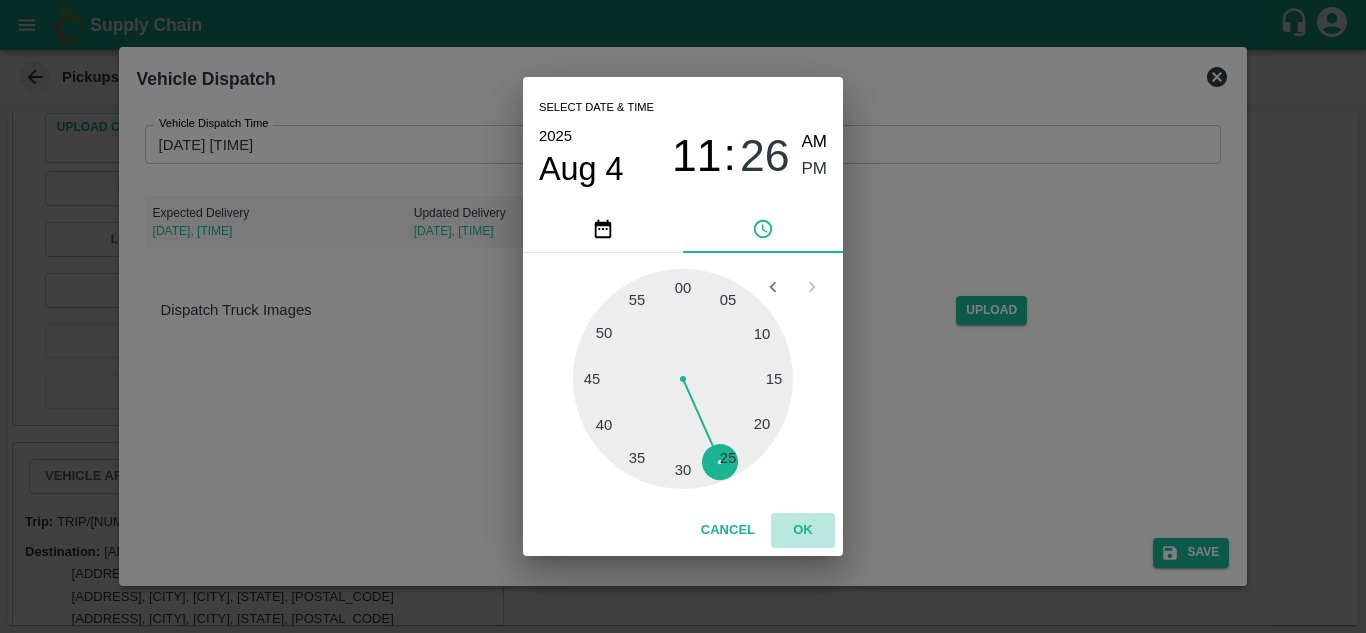 click on "OK" at bounding box center [803, 530] 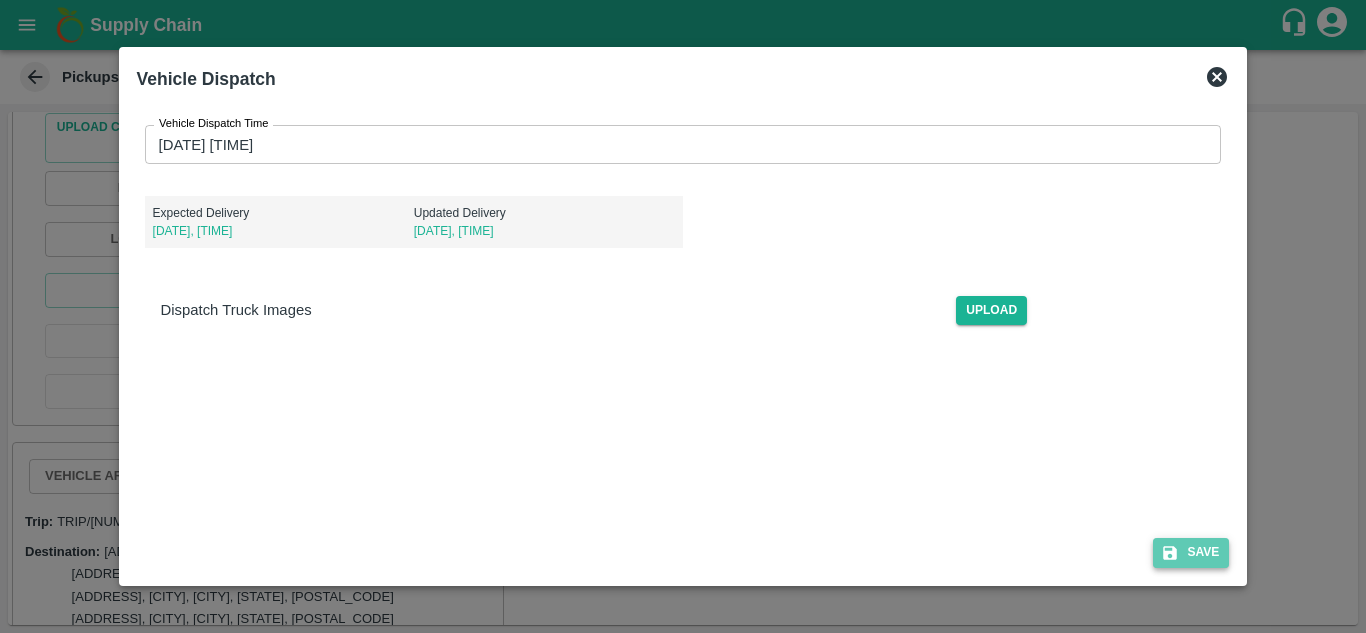 click 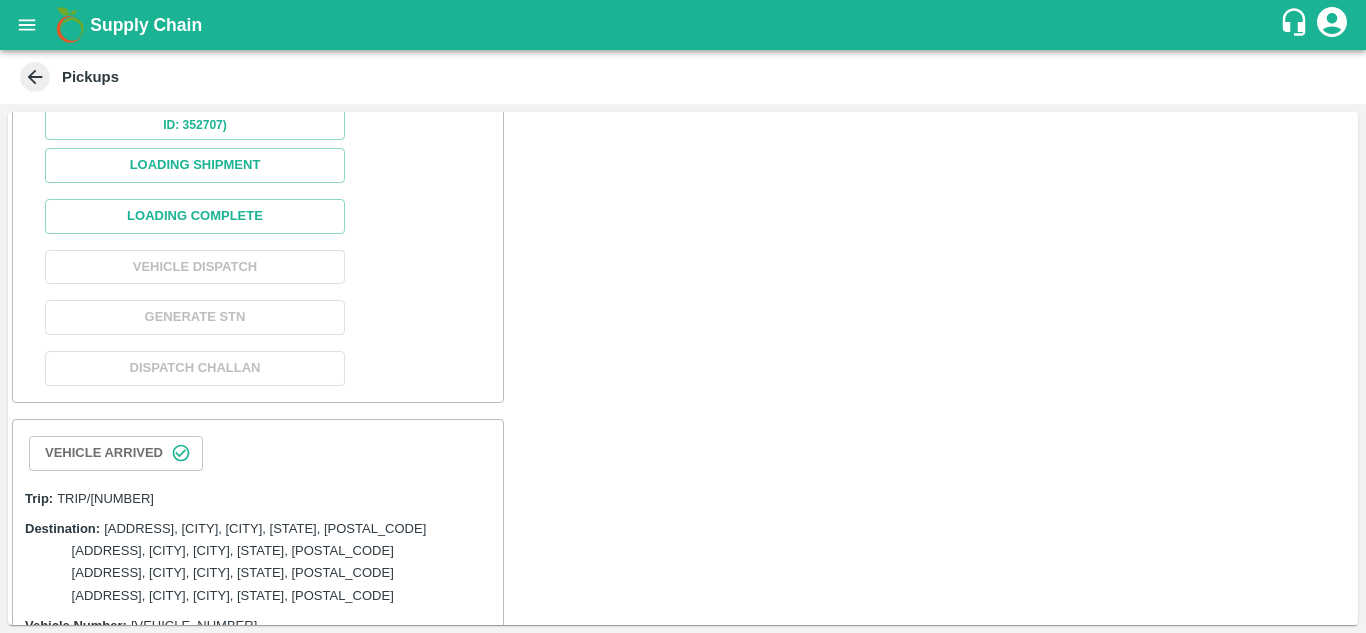 scroll, scrollTop: 1438, scrollLeft: 0, axis: vertical 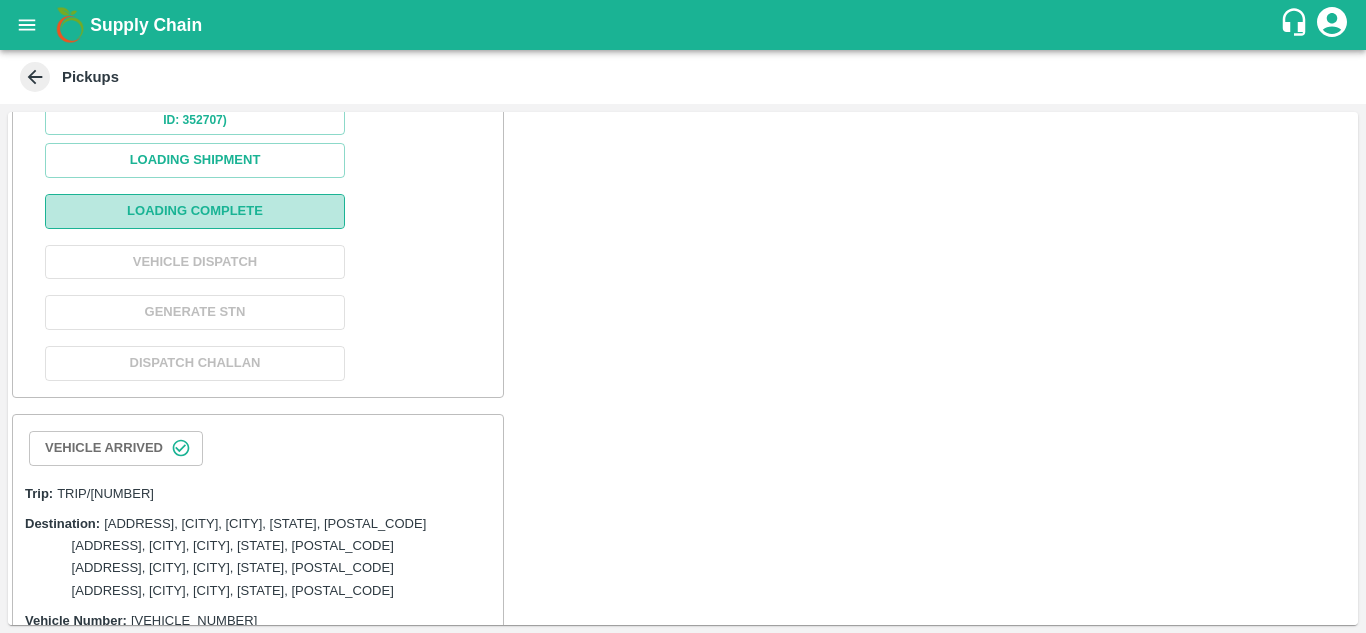 click on "Loading Complete" at bounding box center (195, 211) 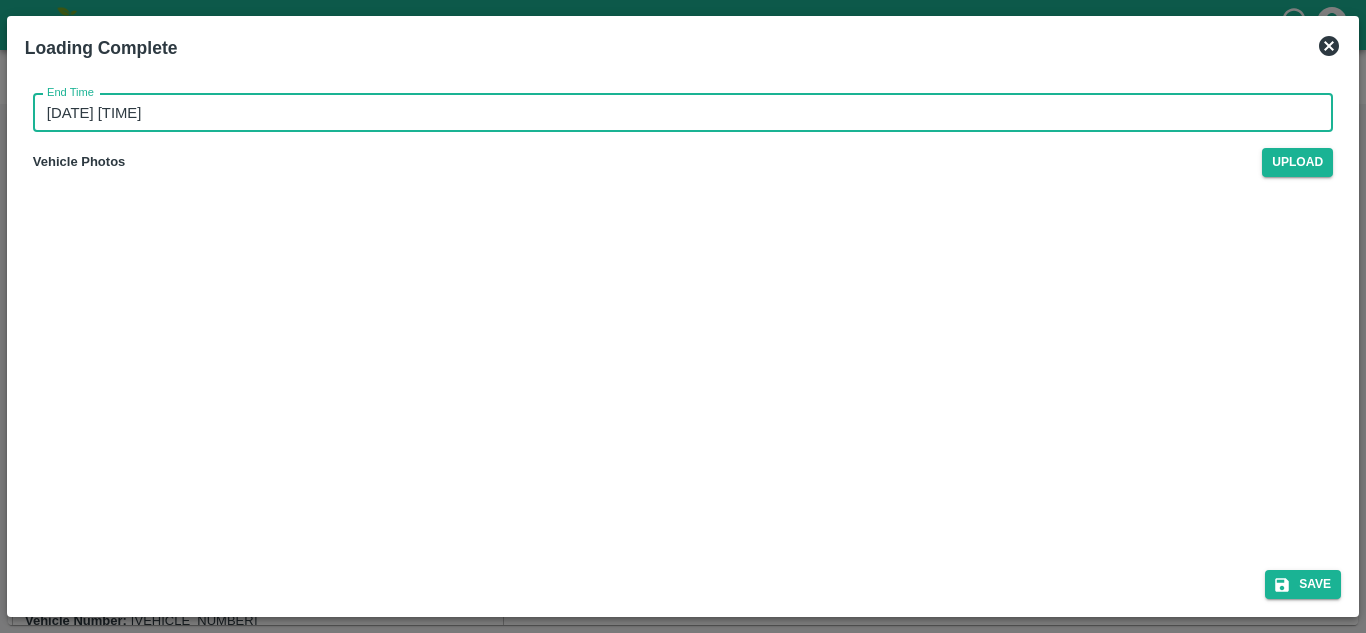 click on "[DATE] [TIME]" at bounding box center (676, 113) 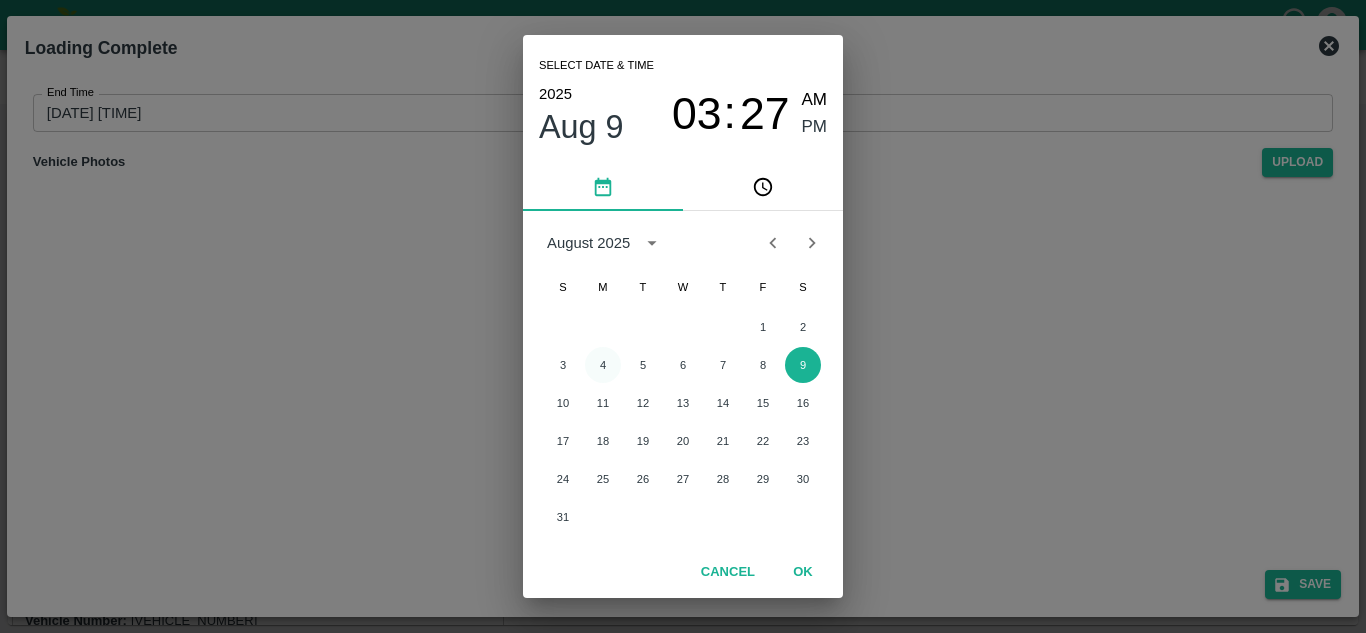 click on "4" at bounding box center (603, 365) 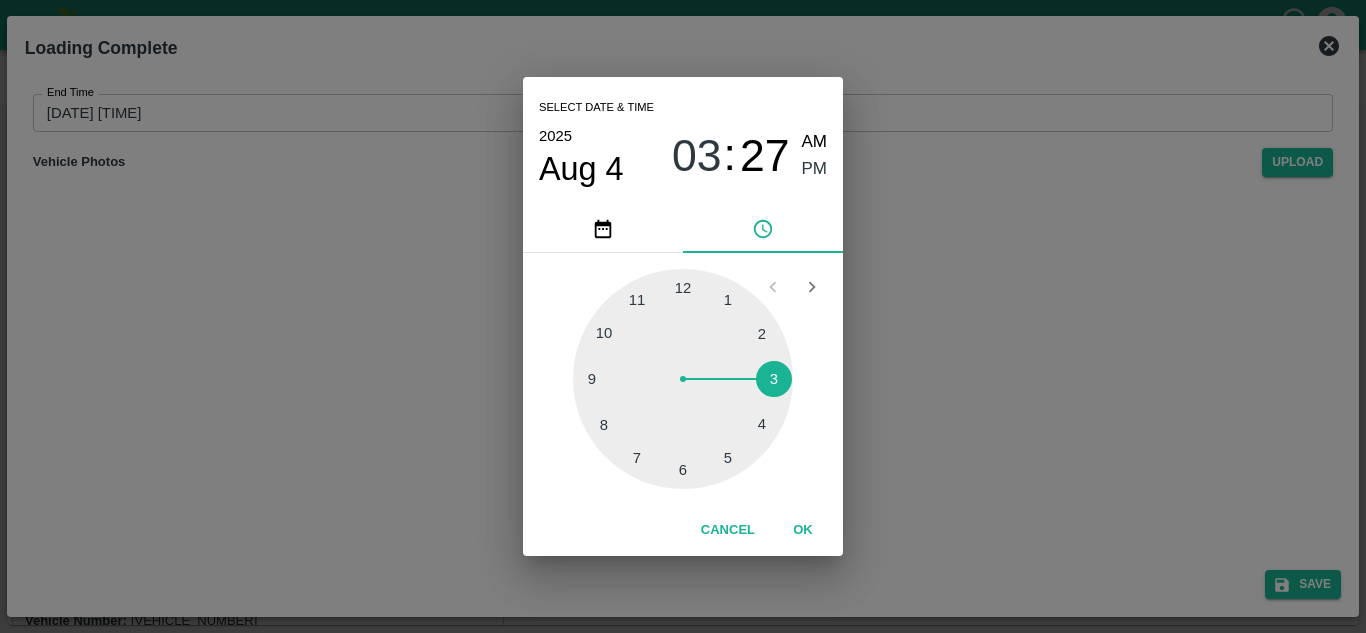 click at bounding box center [683, 379] 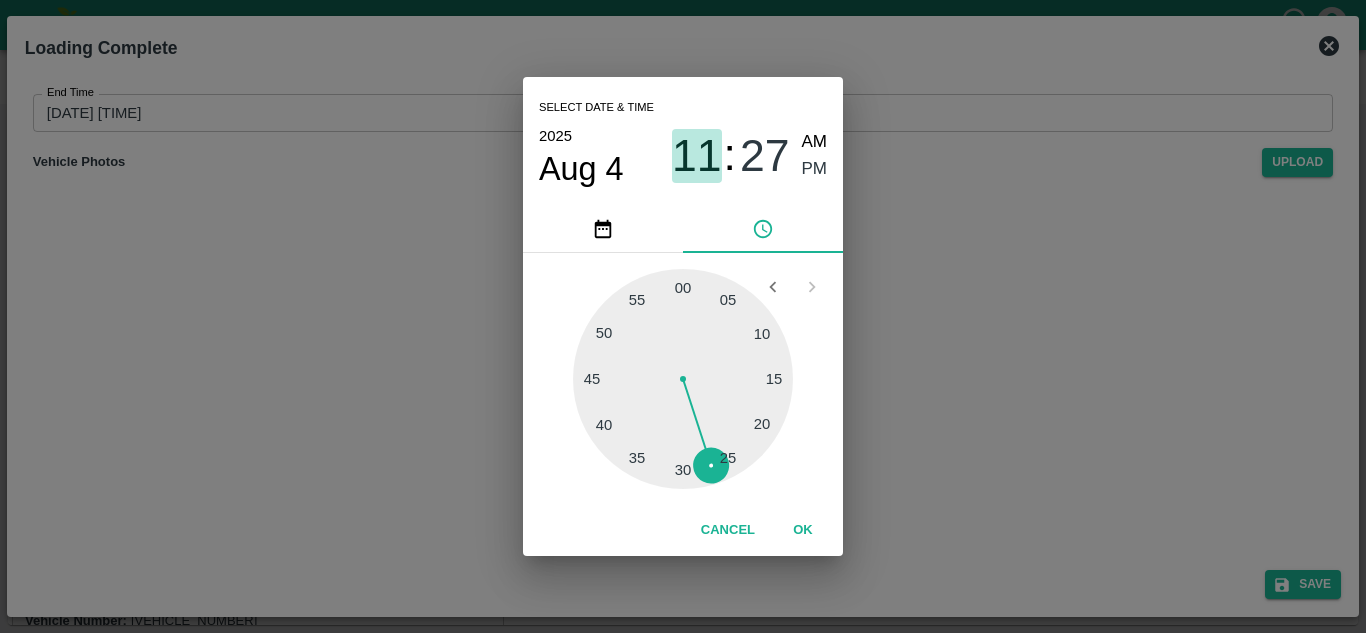 click on "11" at bounding box center [697, 156] 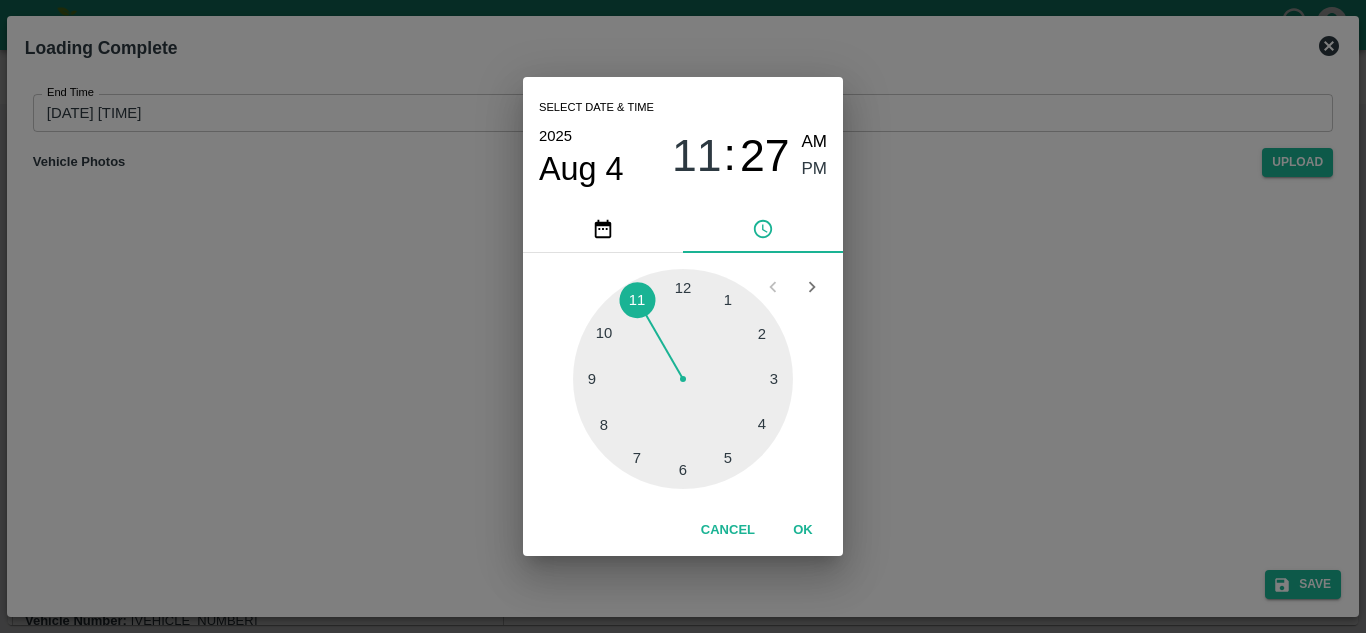 click at bounding box center [683, 379] 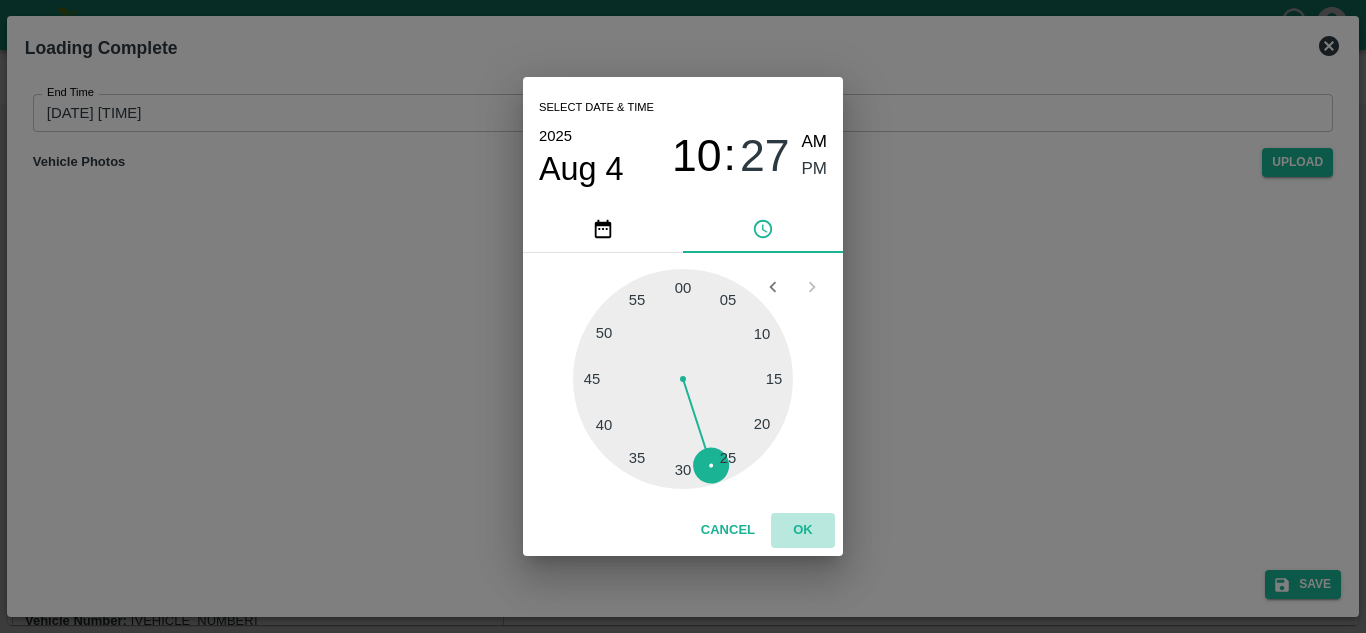 click on "OK" at bounding box center (803, 530) 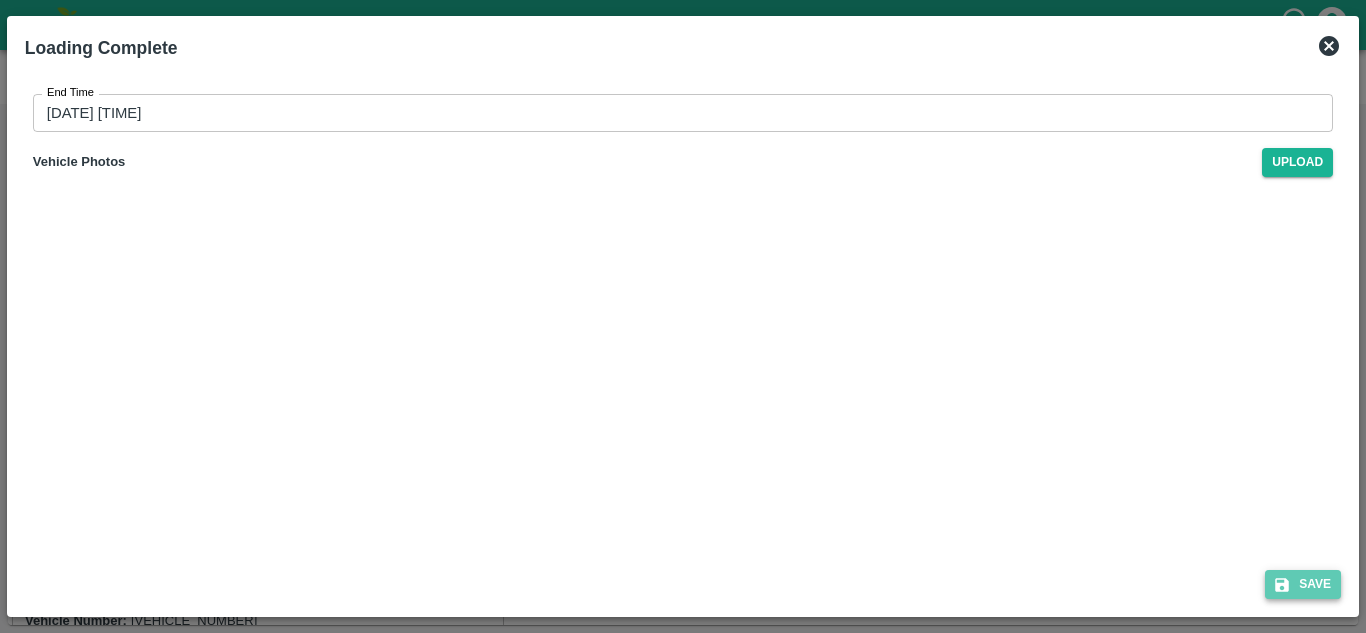 click on "Save" at bounding box center [1303, 584] 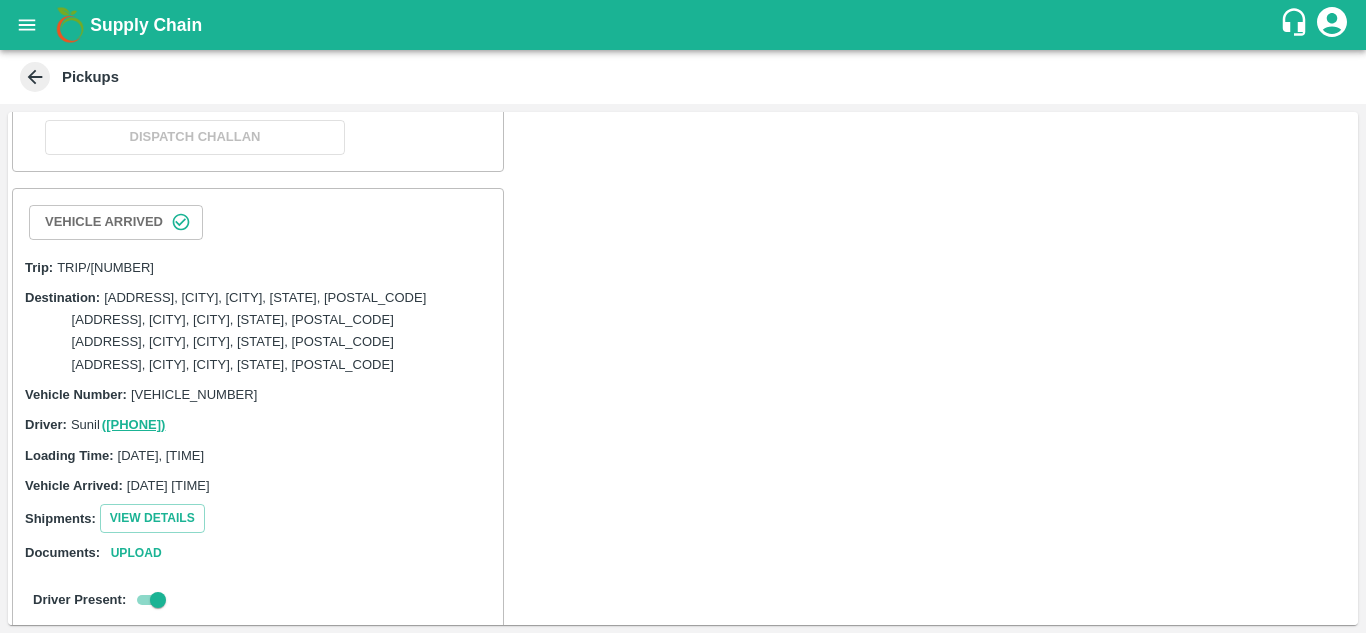 scroll, scrollTop: 1666, scrollLeft: 0, axis: vertical 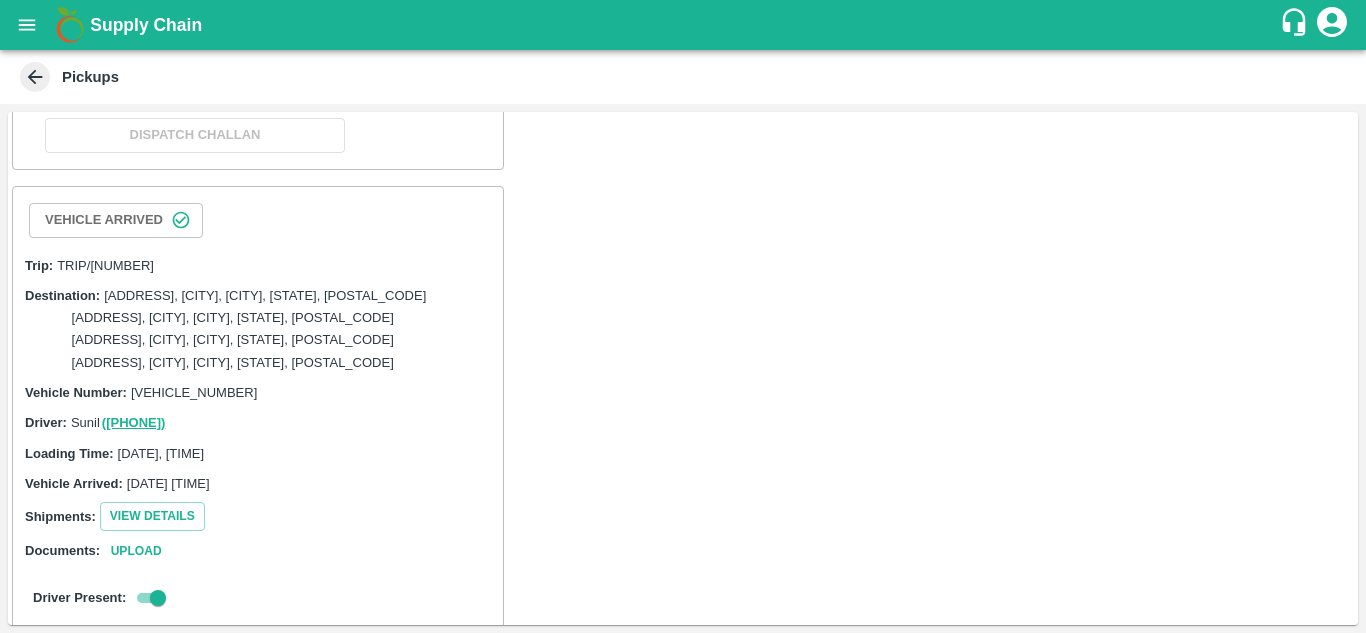 click on "Vehicle Dispatch" at bounding box center [195, 34] 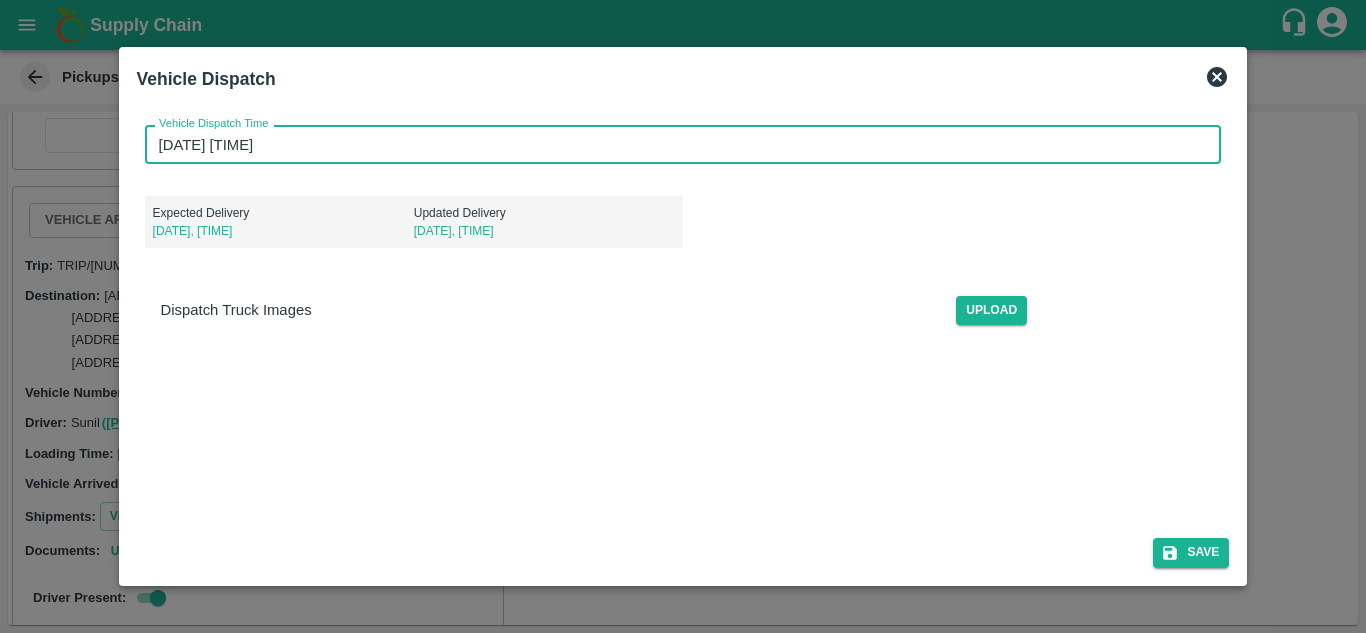 click on "[DATE] [TIME]" at bounding box center (676, 144) 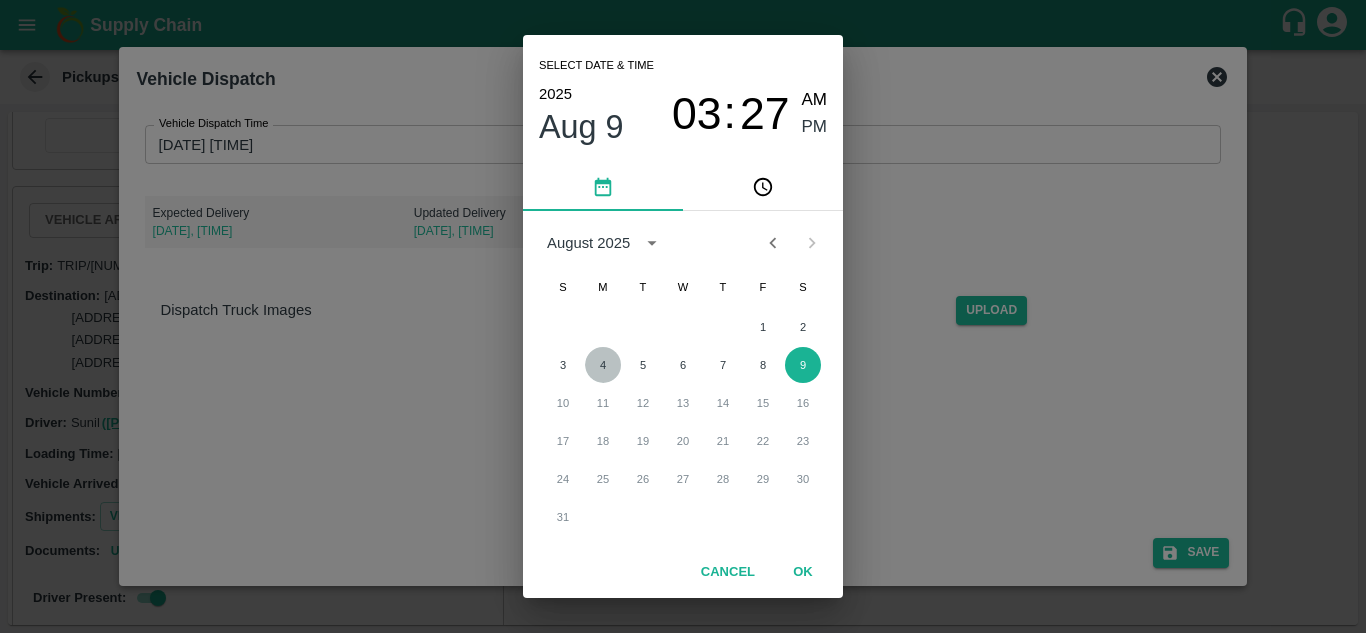 click on "4" at bounding box center (603, 365) 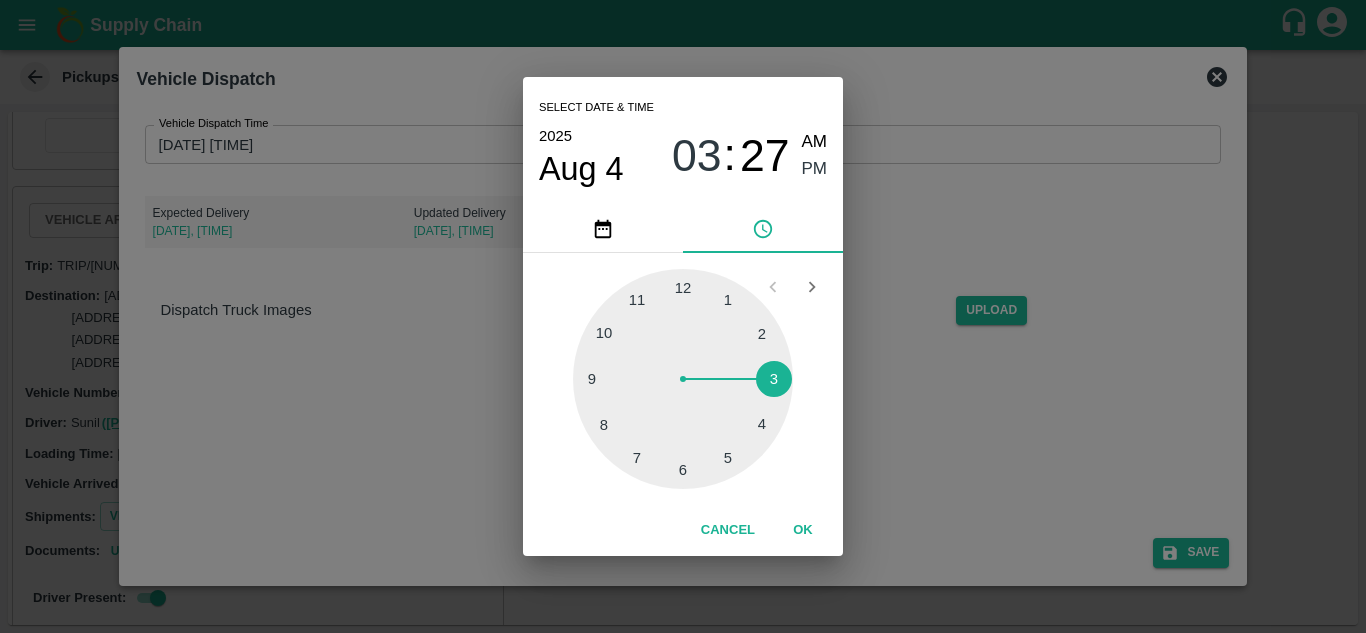 click at bounding box center [683, 379] 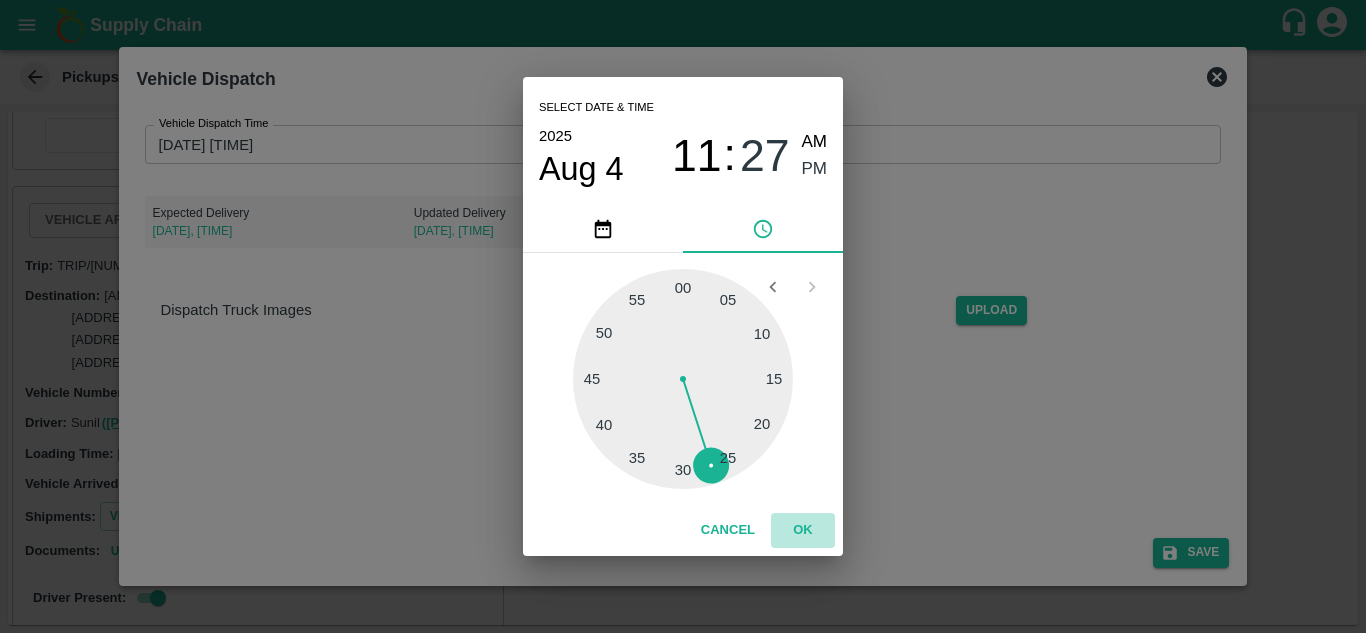 click on "OK" at bounding box center [803, 530] 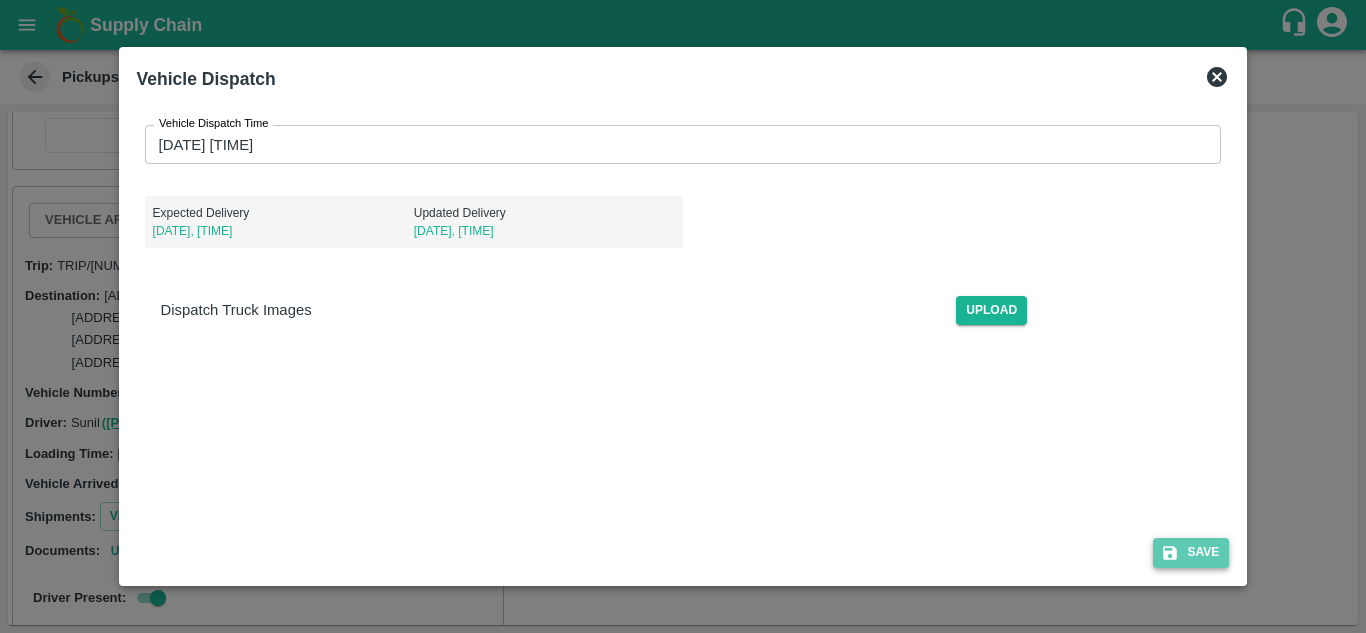 click on "Save" at bounding box center [1191, 552] 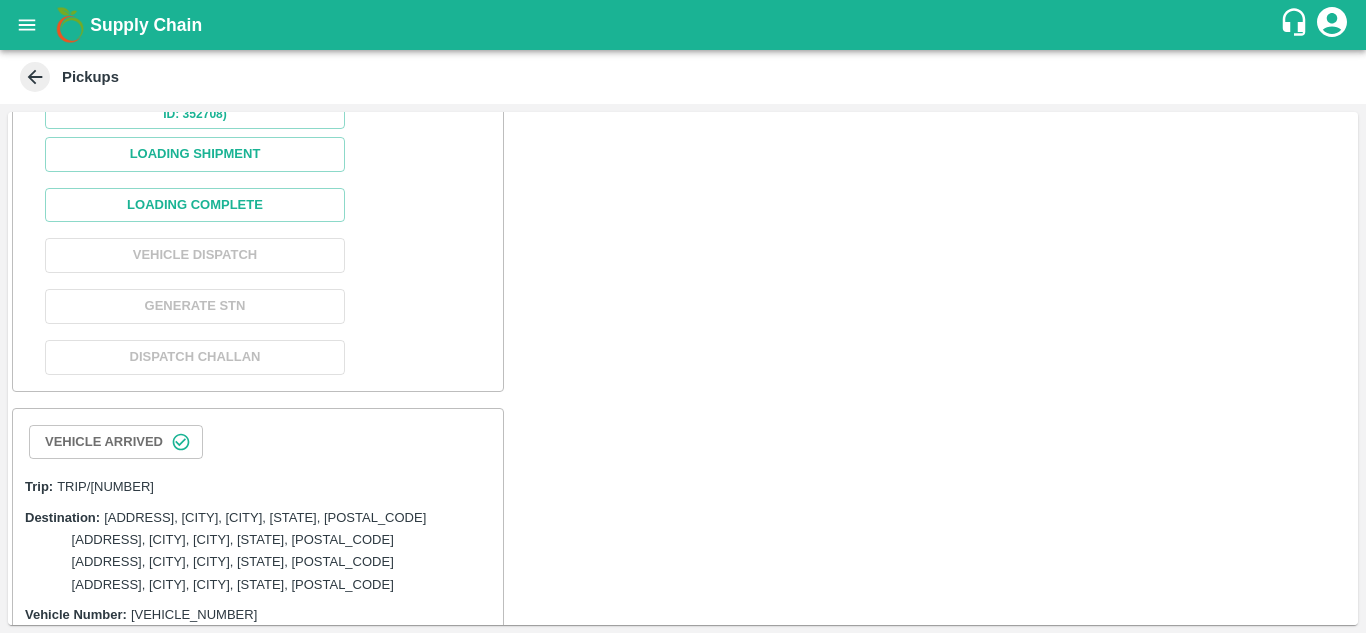 scroll, scrollTop: 2312, scrollLeft: 0, axis: vertical 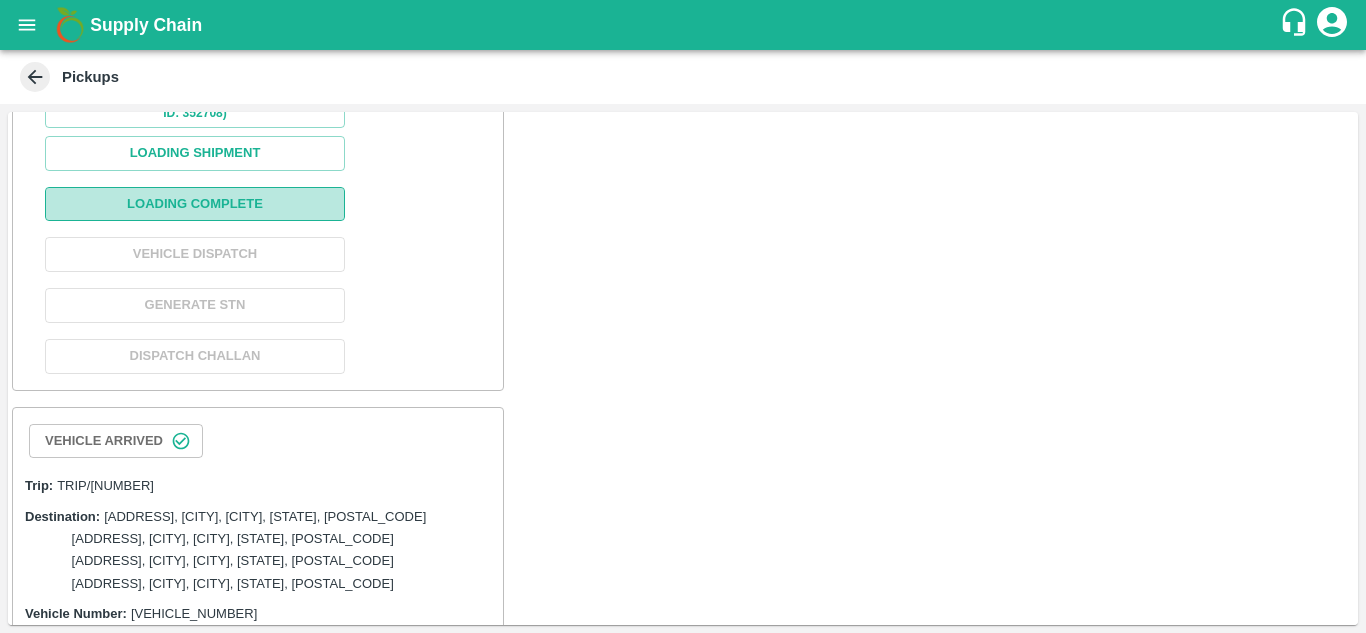 click on "Loading Complete" at bounding box center [195, 204] 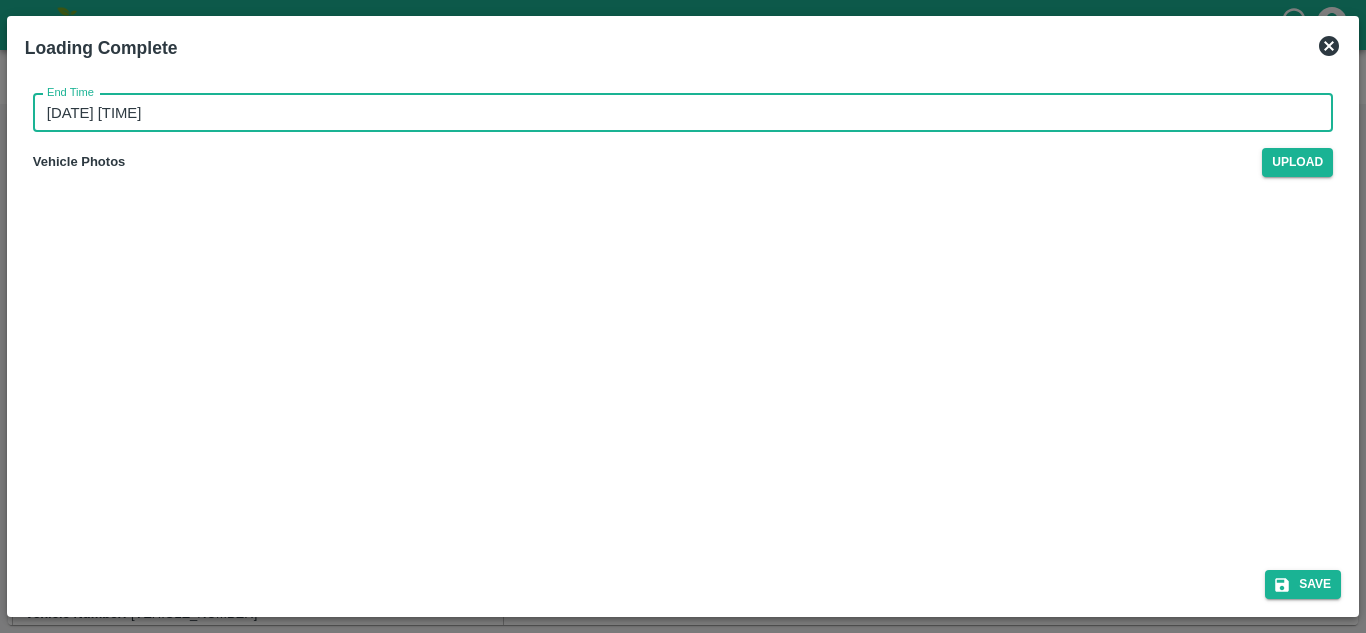 click on "[DATE] [TIME]" at bounding box center (676, 113) 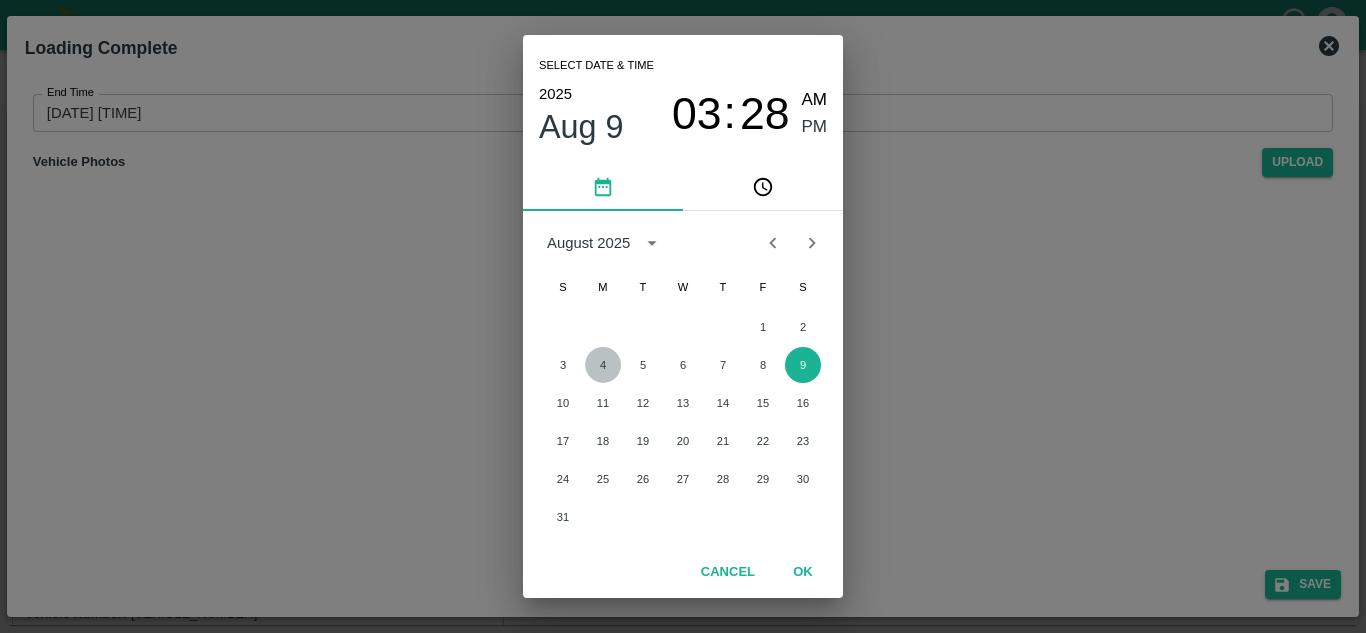 click on "4" at bounding box center [603, 365] 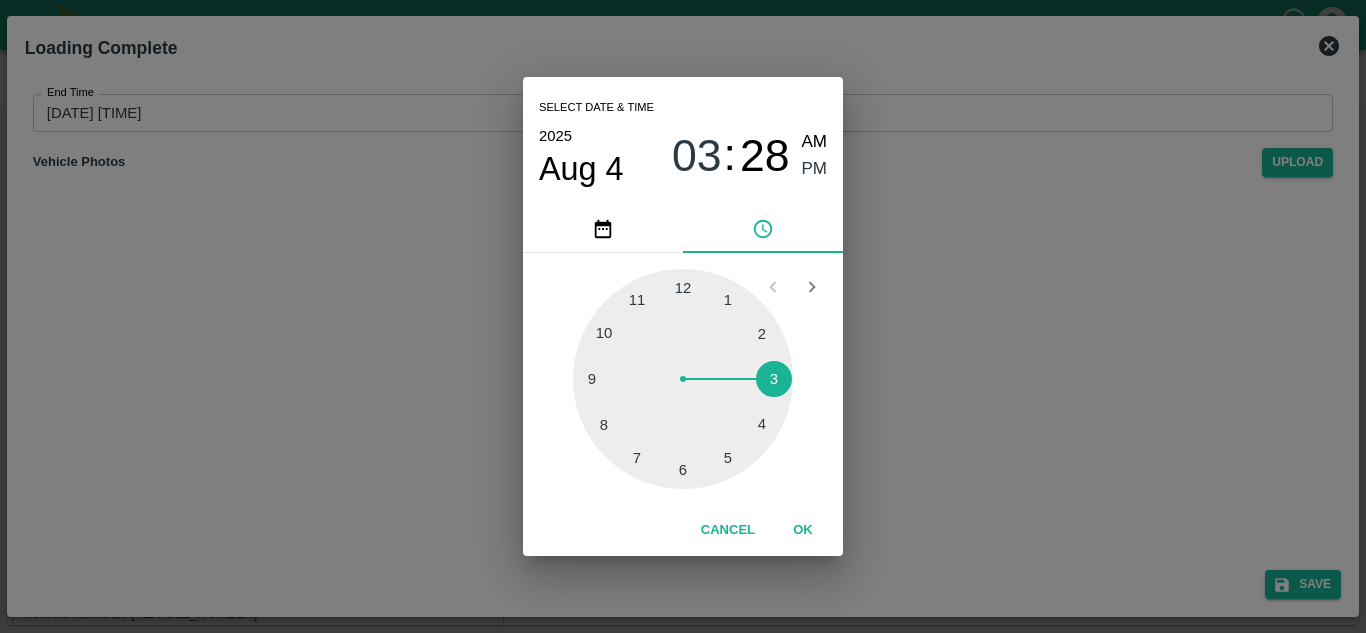 click at bounding box center [683, 379] 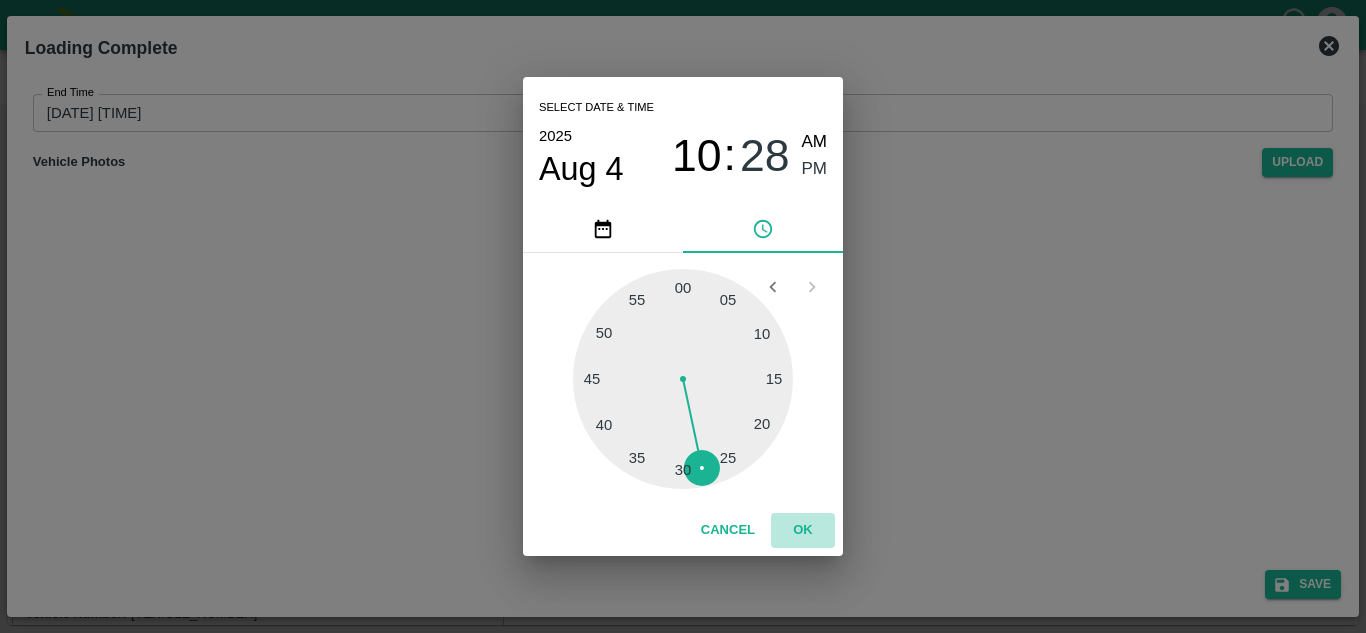 click on "OK" at bounding box center [803, 530] 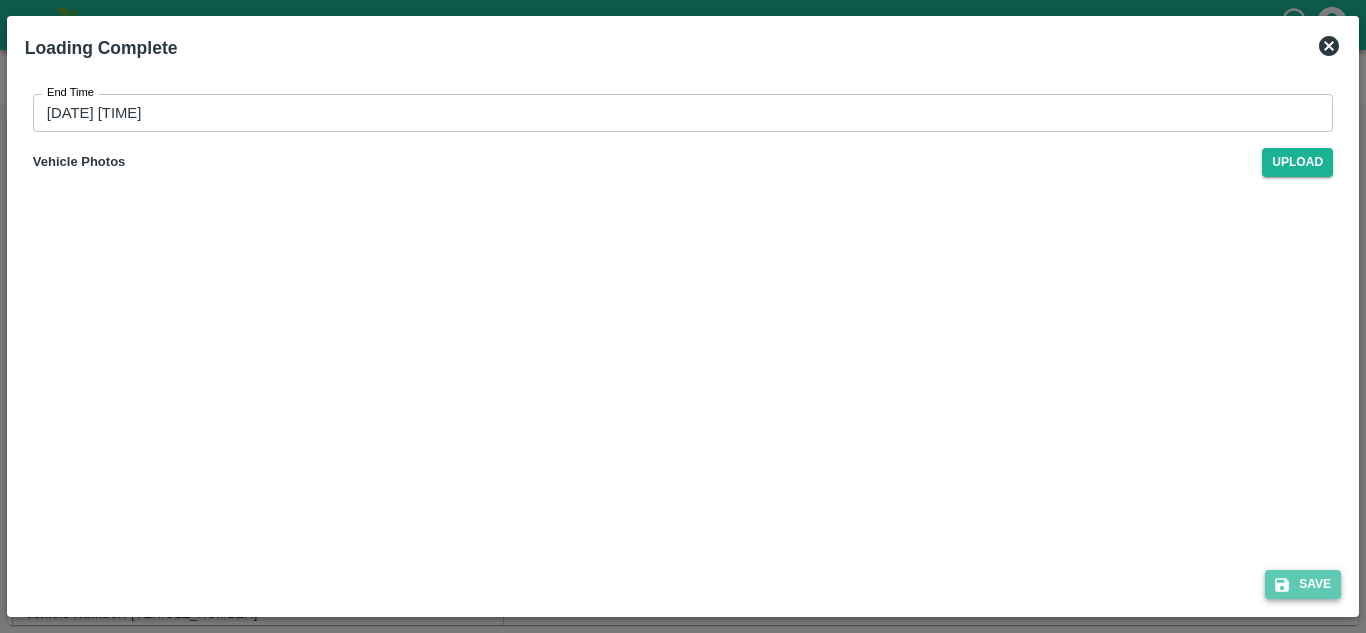 click on "Save" at bounding box center [1303, 584] 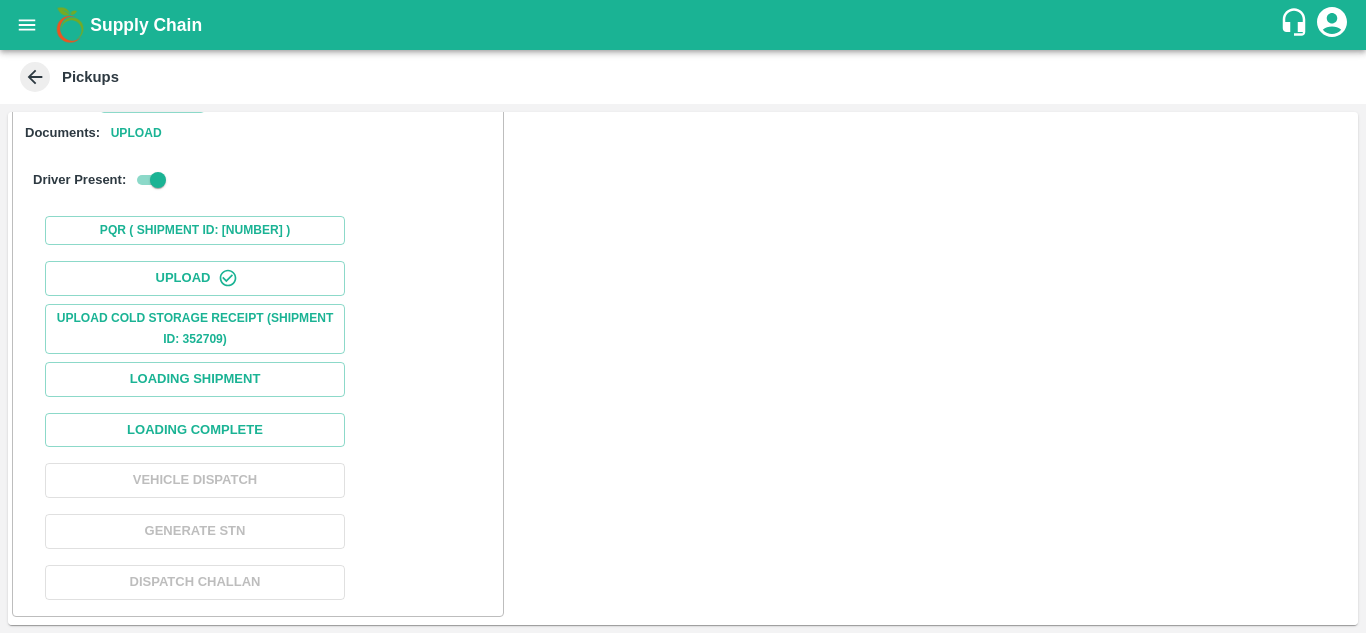 scroll, scrollTop: 3227, scrollLeft: 0, axis: vertical 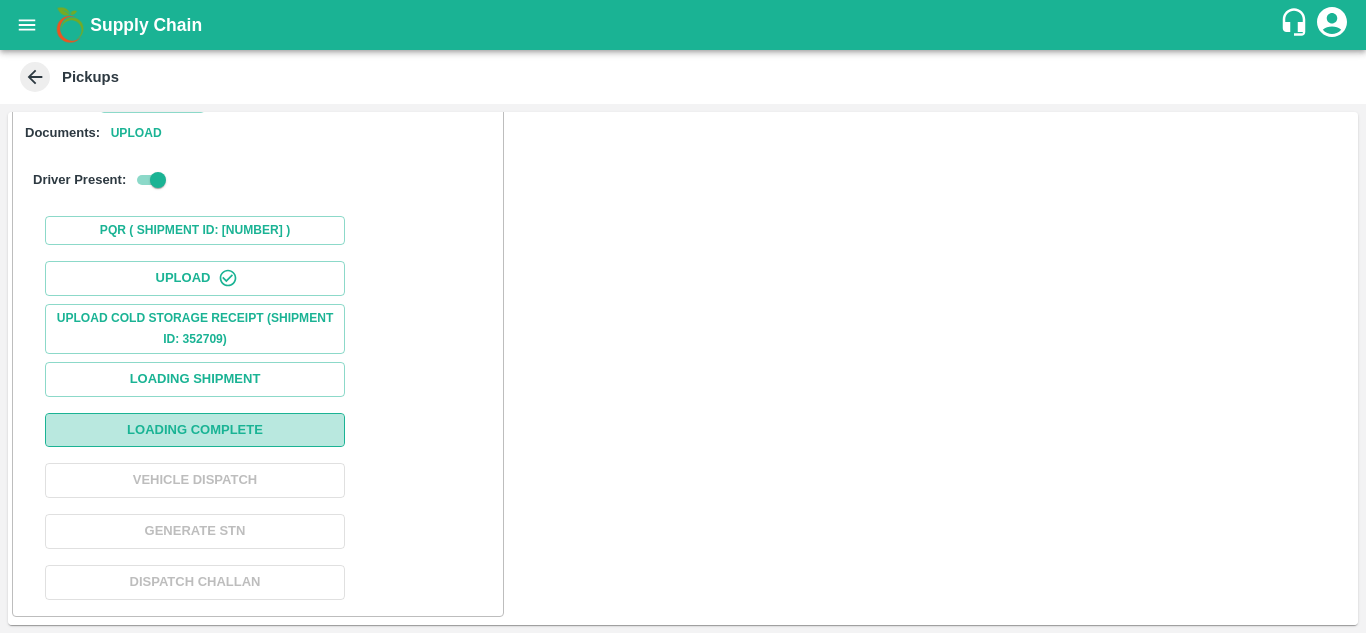 click on "Loading Complete" at bounding box center [195, 430] 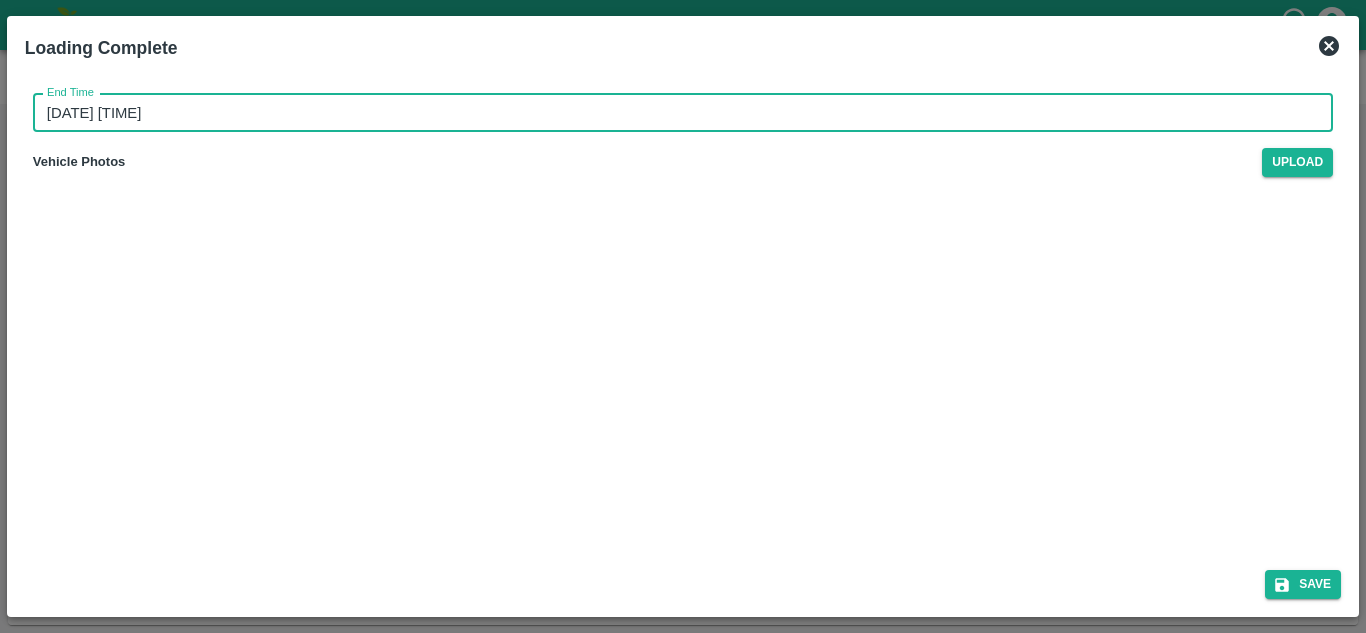 click on "[DATE] [TIME]" at bounding box center [676, 113] 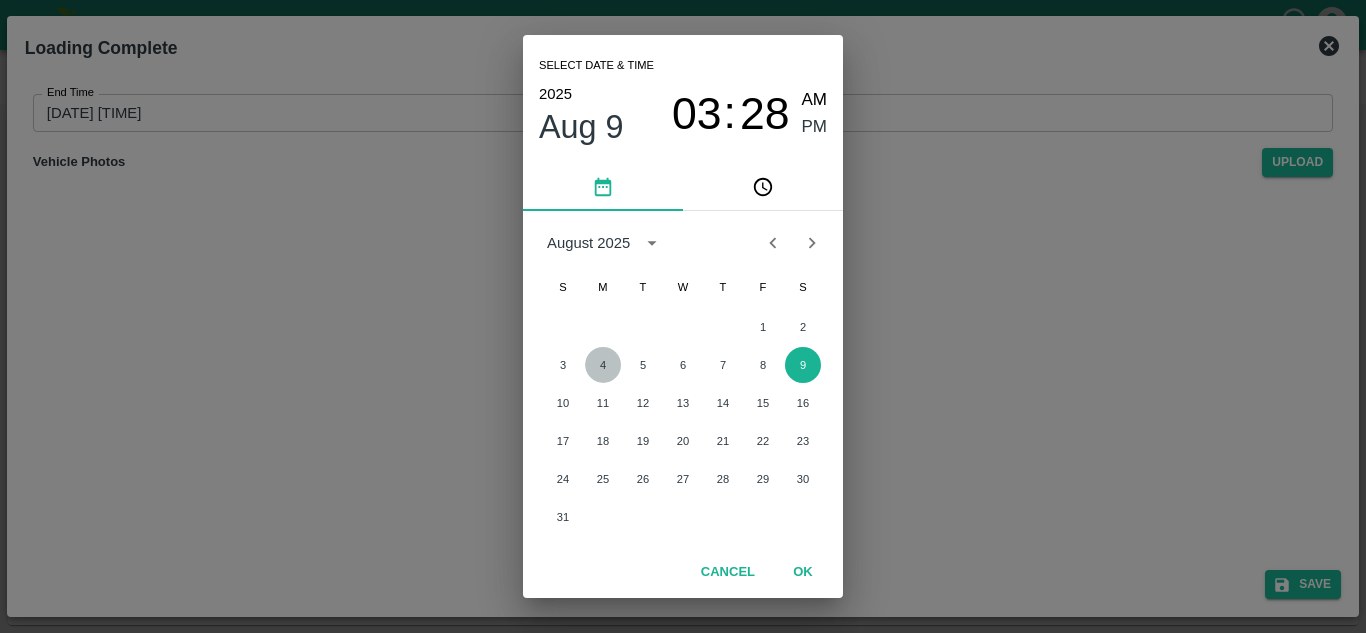 click on "4" at bounding box center (603, 365) 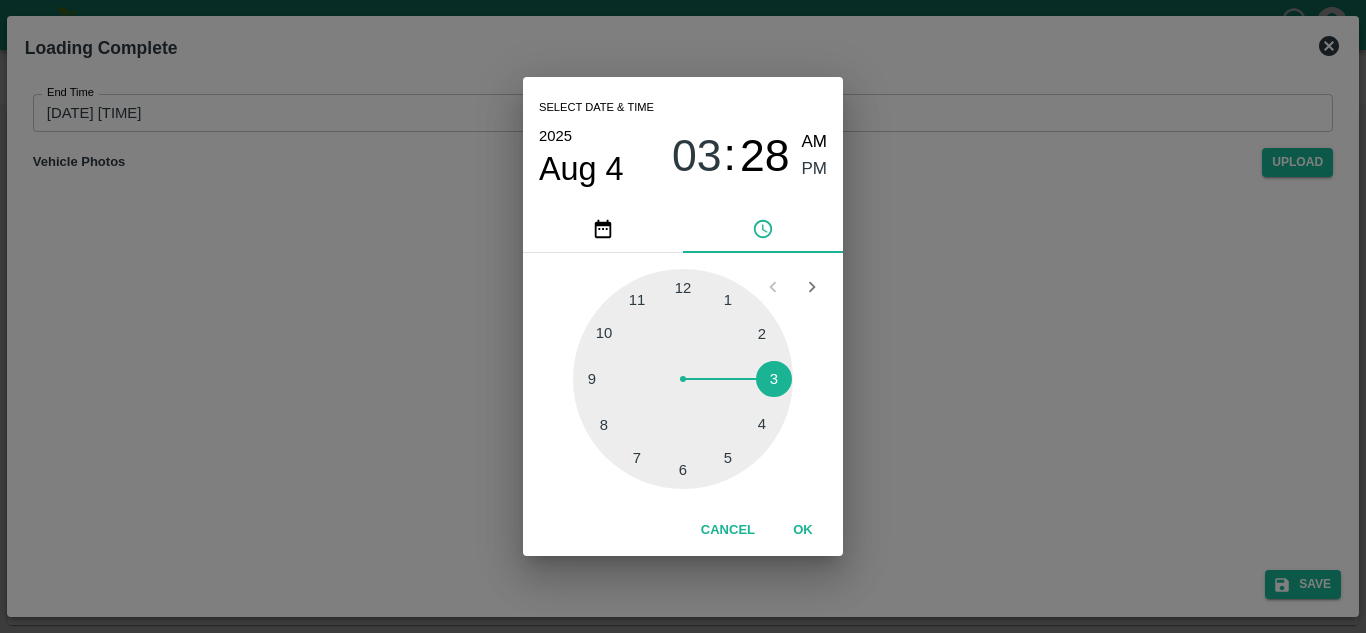 click at bounding box center (683, 379) 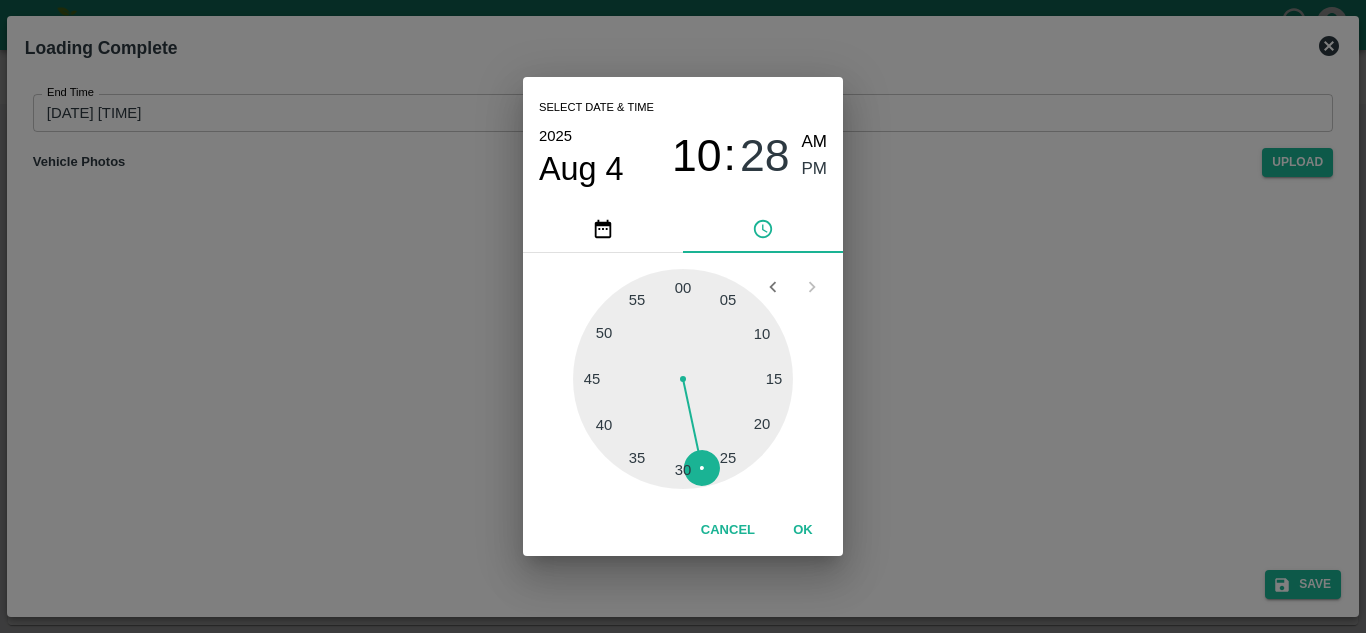 click on "OK" at bounding box center [803, 530] 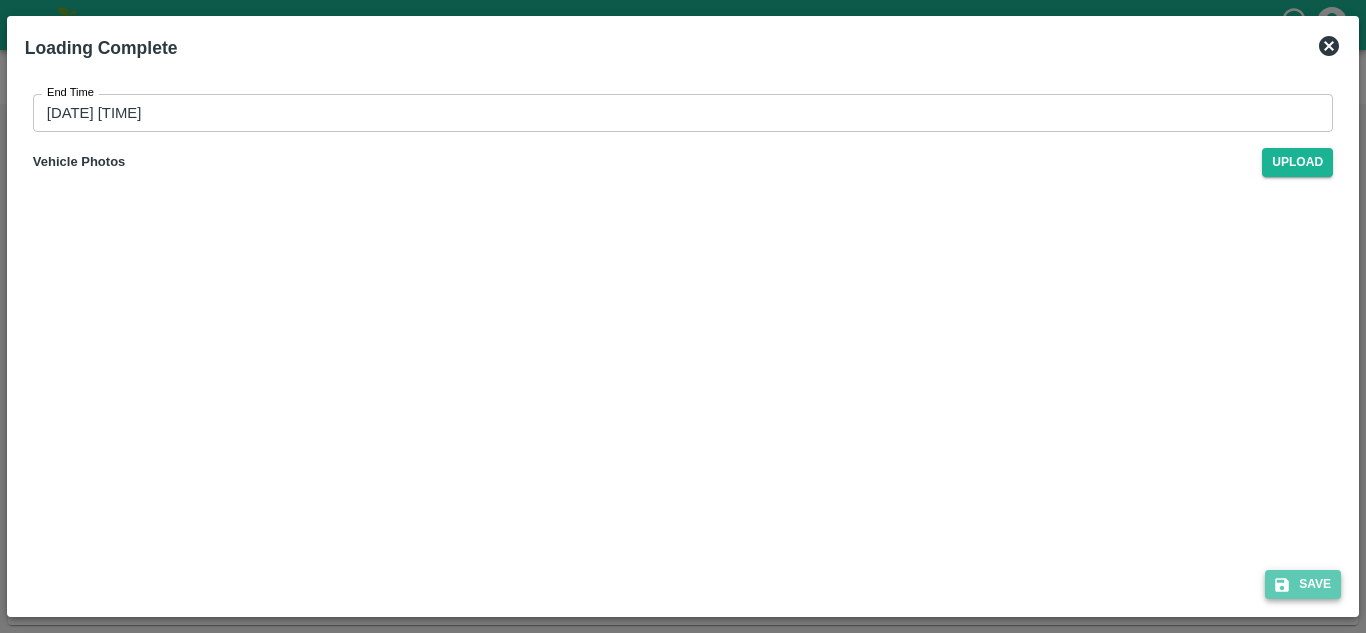 click on "Save" at bounding box center [1303, 584] 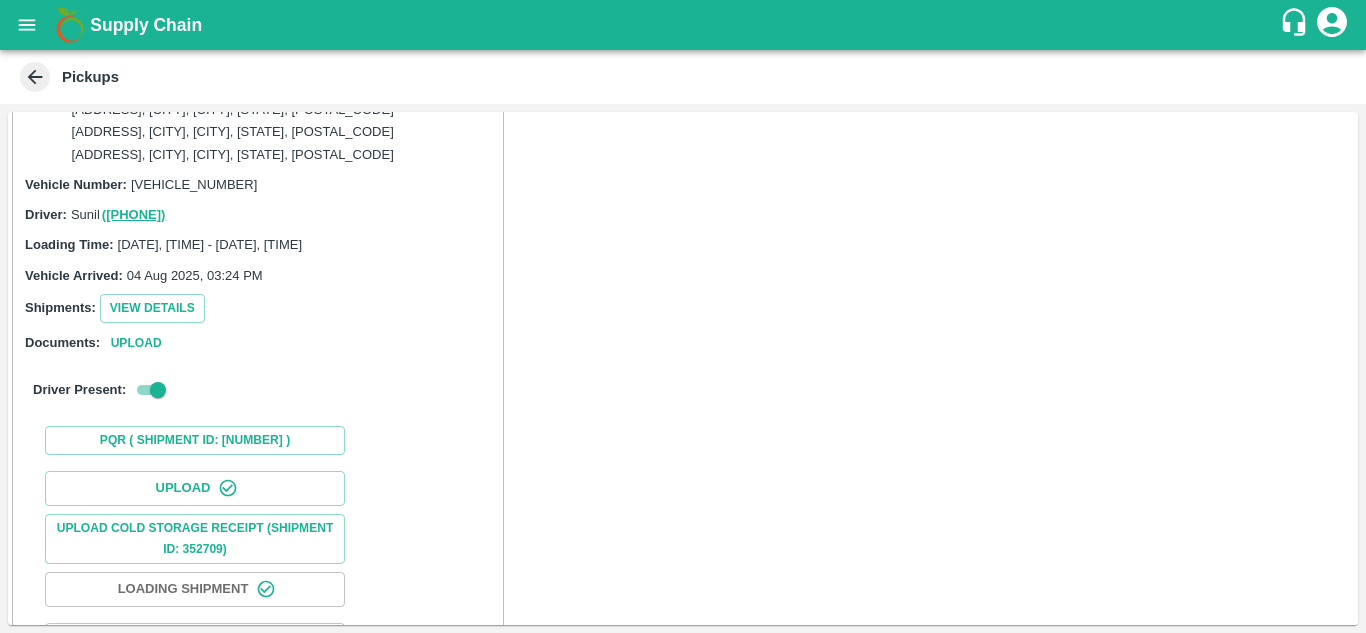 scroll, scrollTop: 3227, scrollLeft: 0, axis: vertical 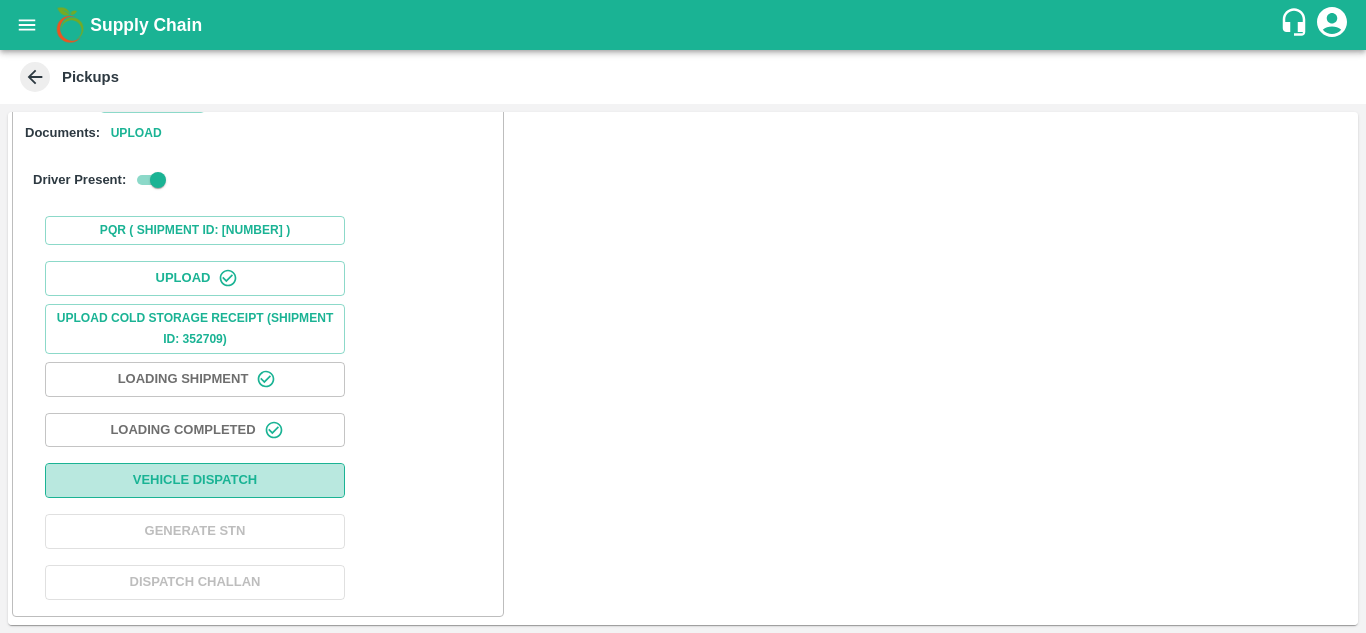 click on "Vehicle Dispatch" at bounding box center [195, 480] 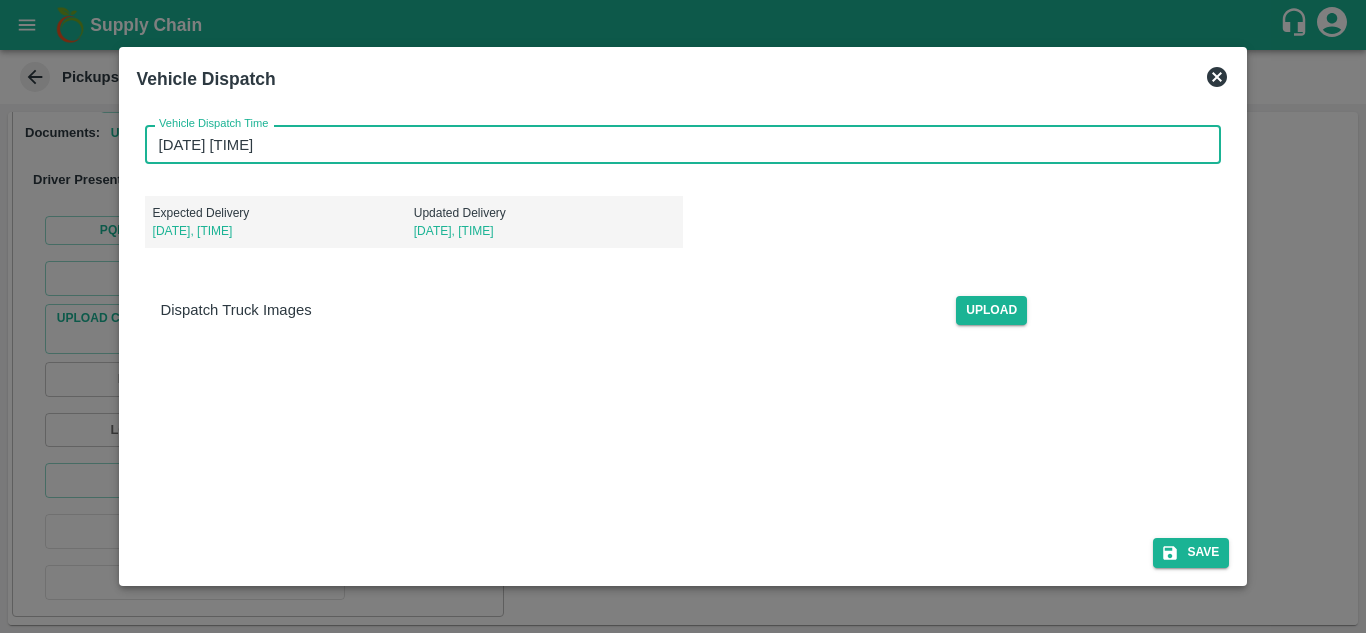 click on "[DATE] [TIME]" at bounding box center (676, 144) 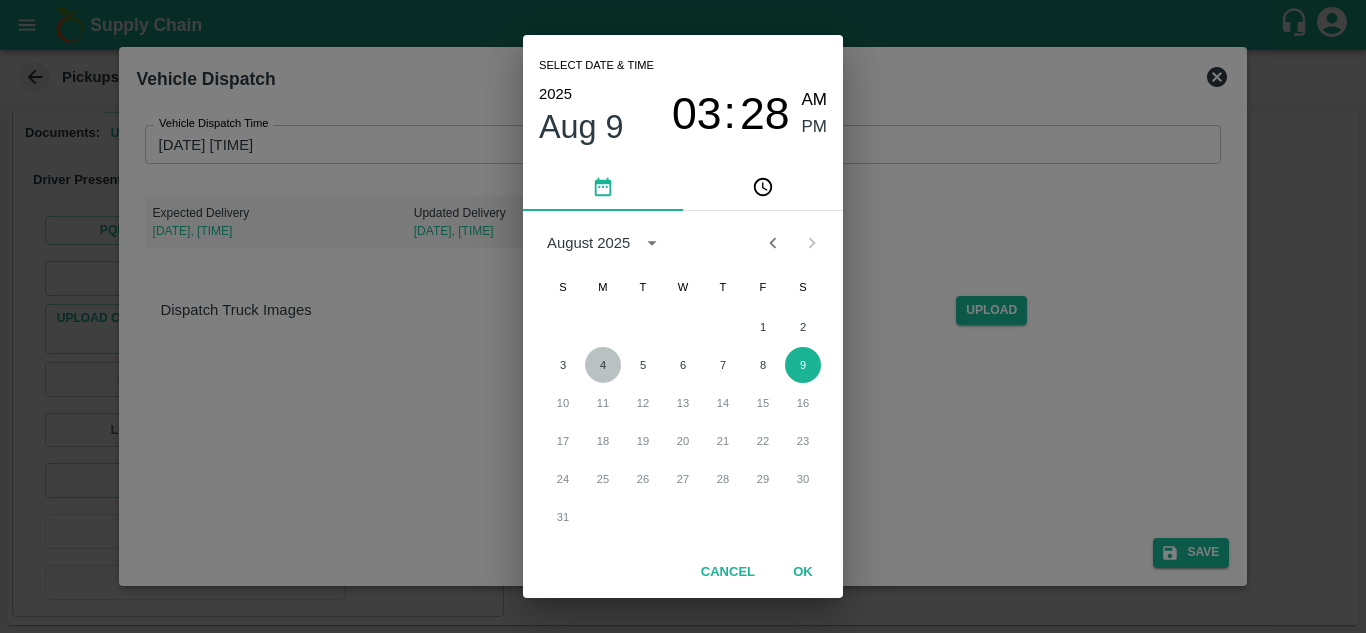 click on "4" at bounding box center (603, 365) 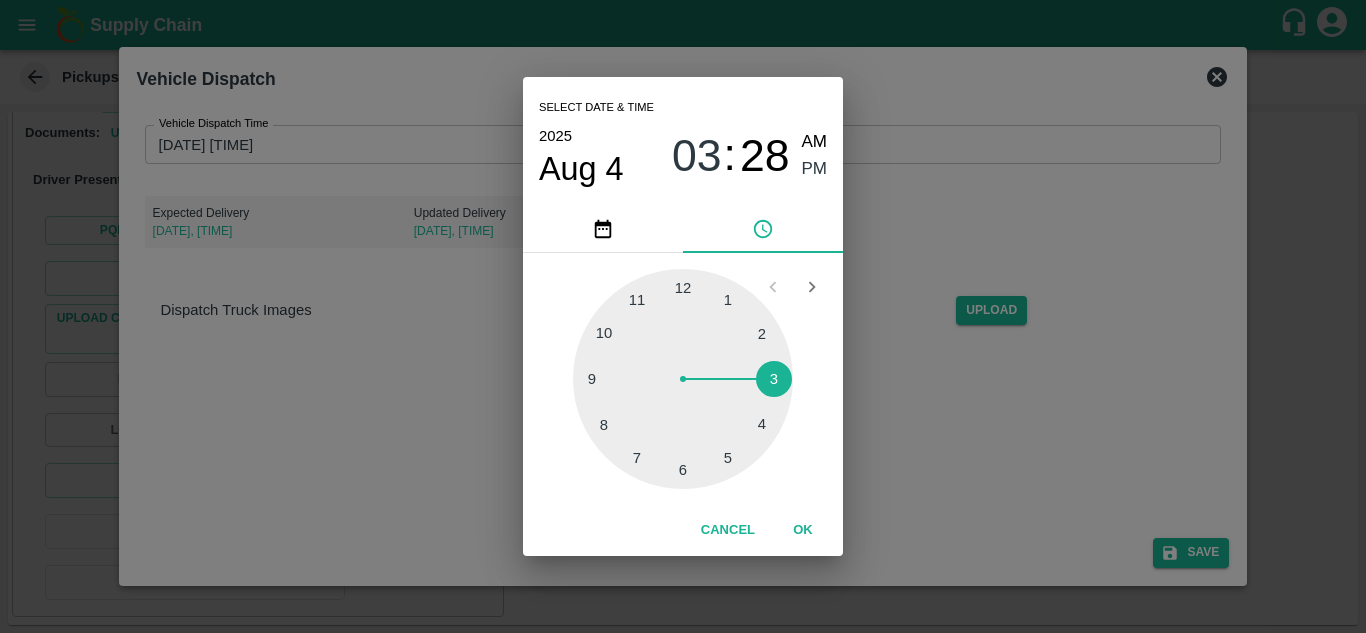 click at bounding box center (683, 379) 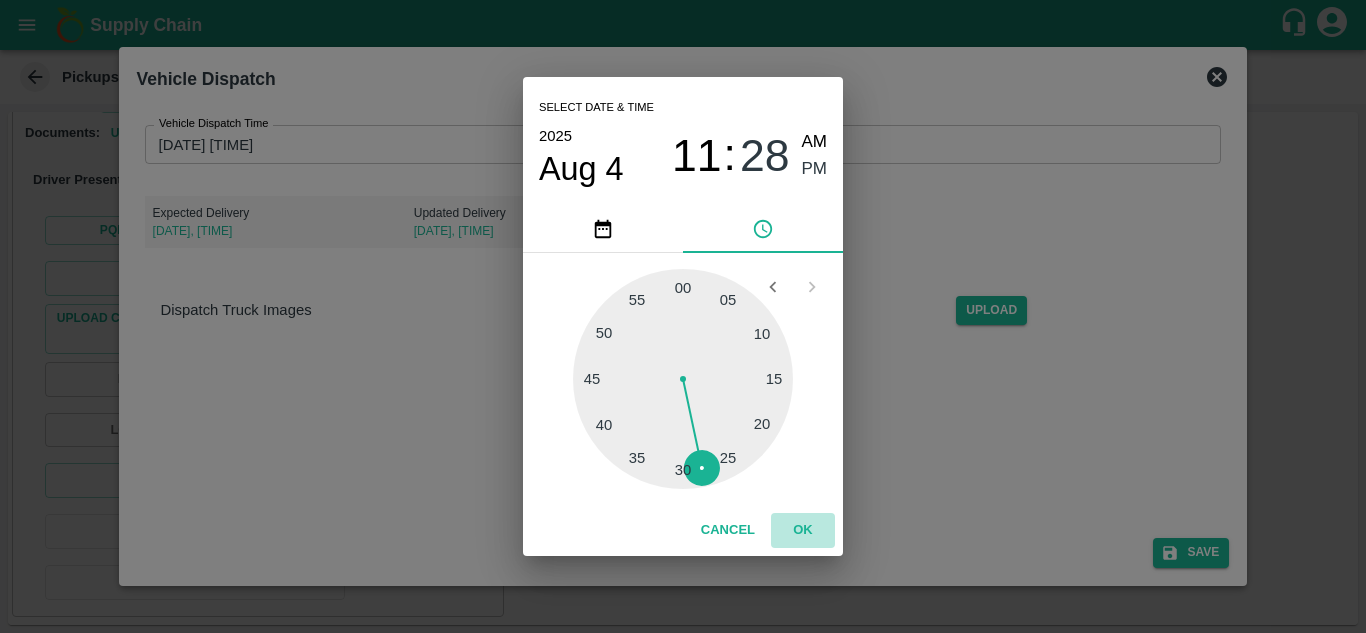 click on "OK" at bounding box center [803, 530] 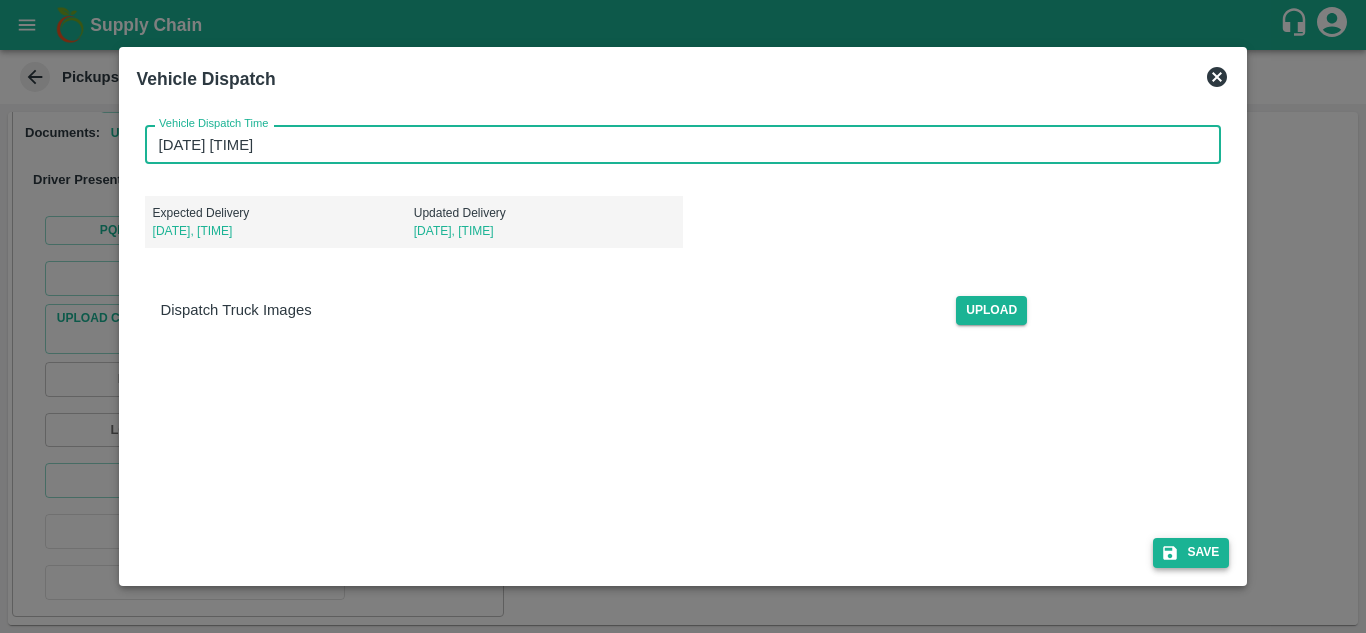 click on "Save" at bounding box center (1191, 552) 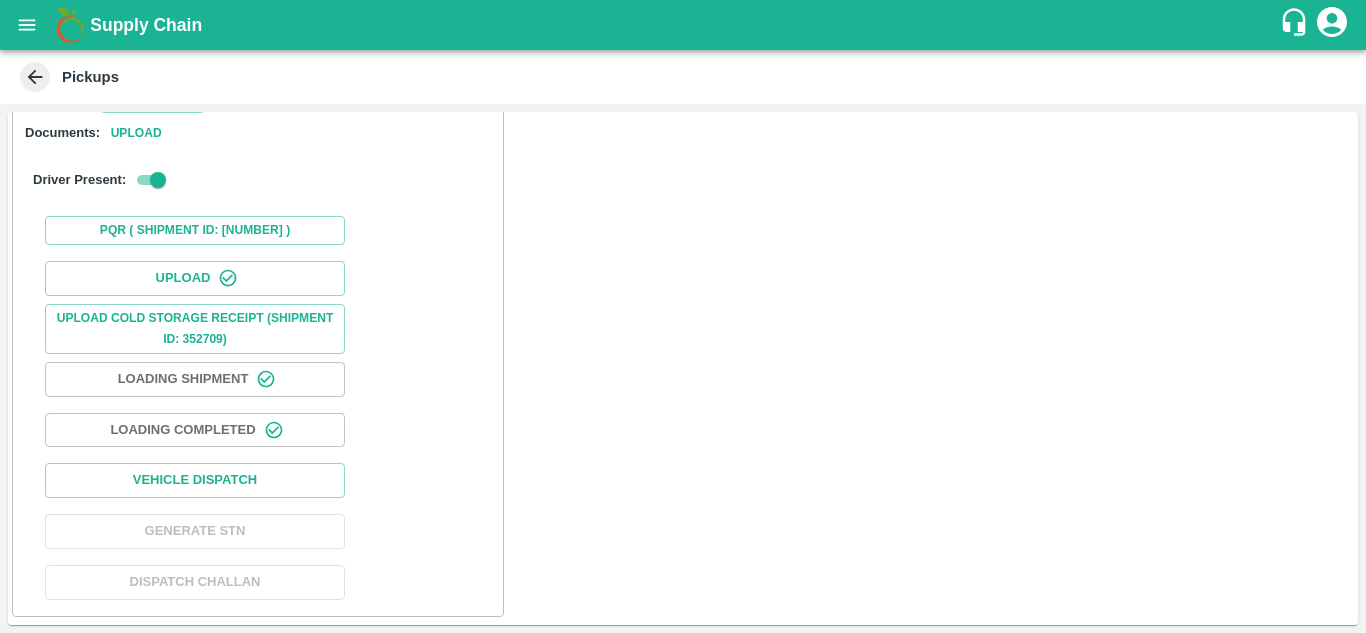 scroll, scrollTop: 3190, scrollLeft: 0, axis: vertical 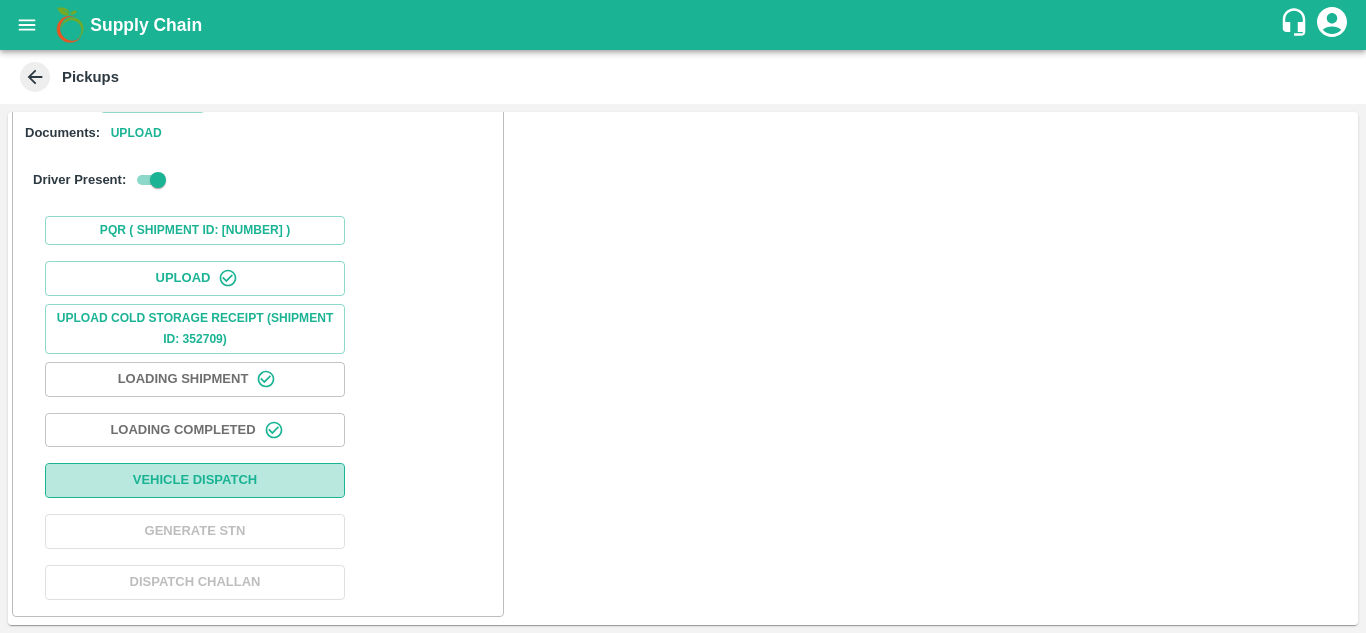 click on "Vehicle Dispatch" at bounding box center (195, 480) 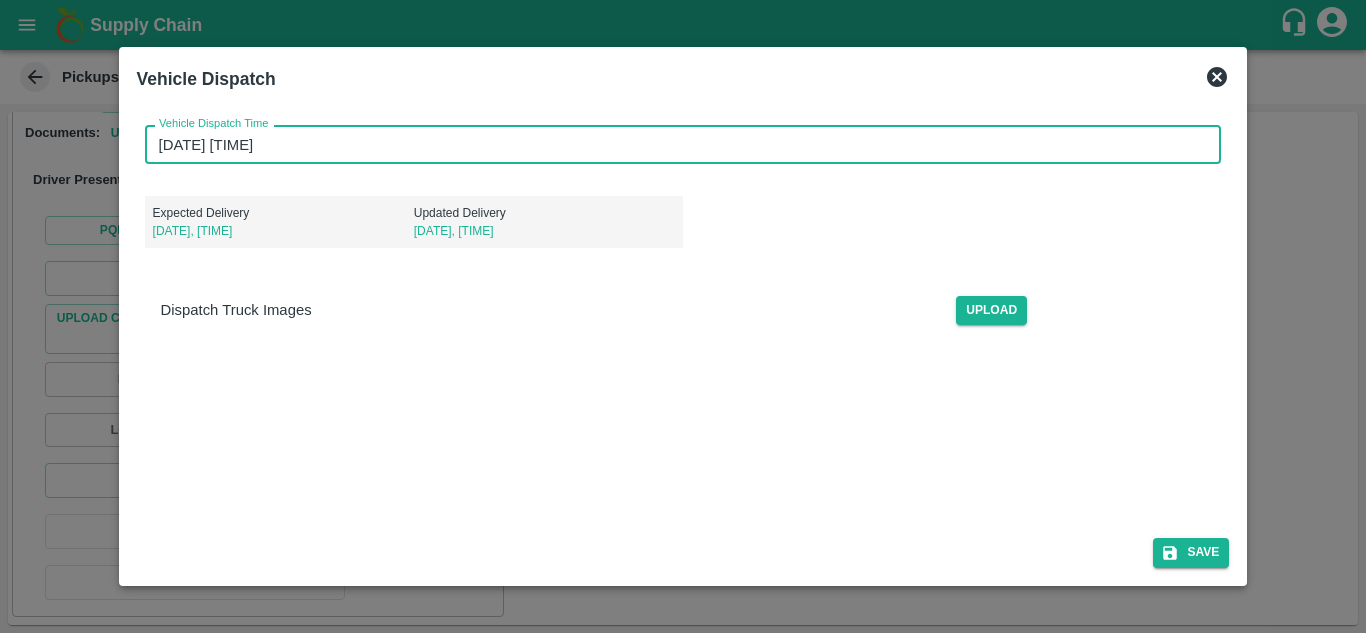 click on "[DATE] [TIME]" at bounding box center (676, 144) 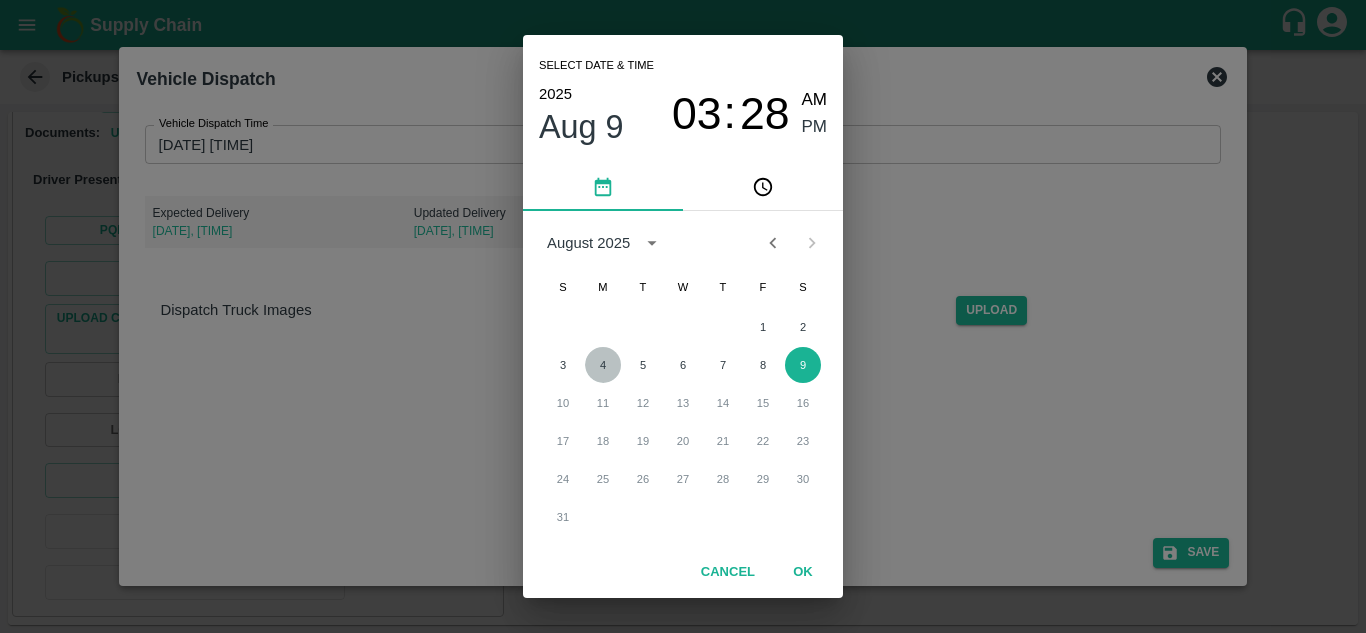 click on "4" at bounding box center (603, 365) 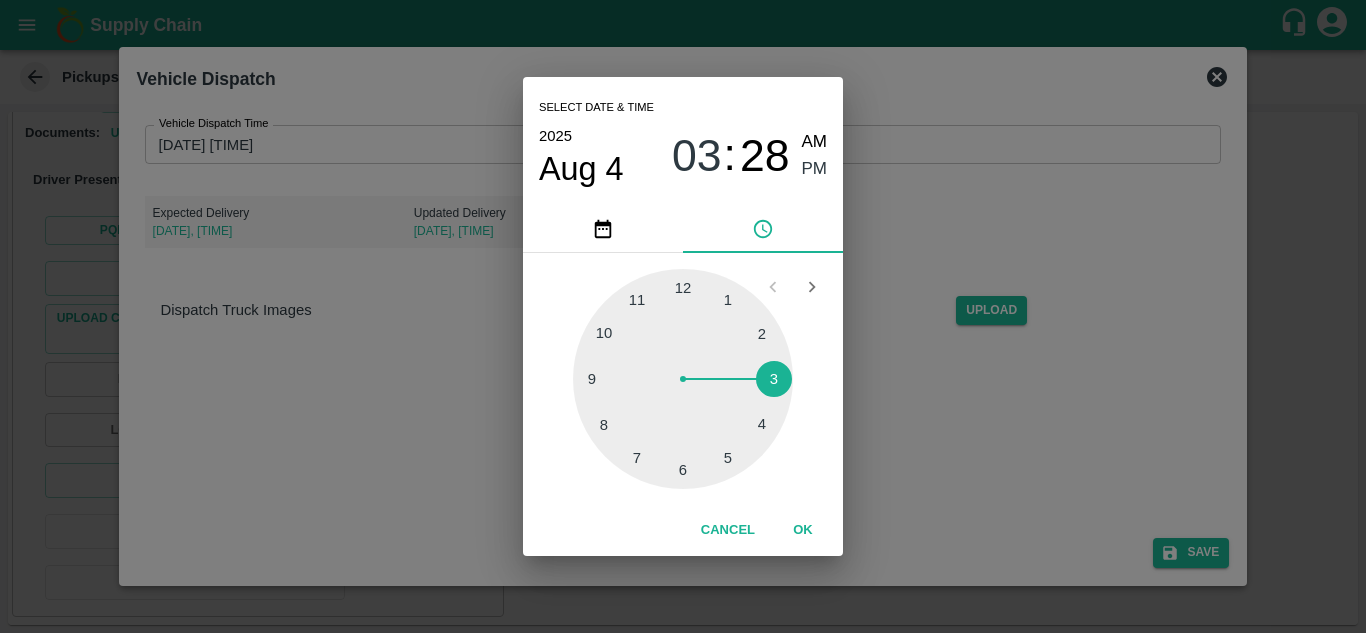 click at bounding box center [683, 379] 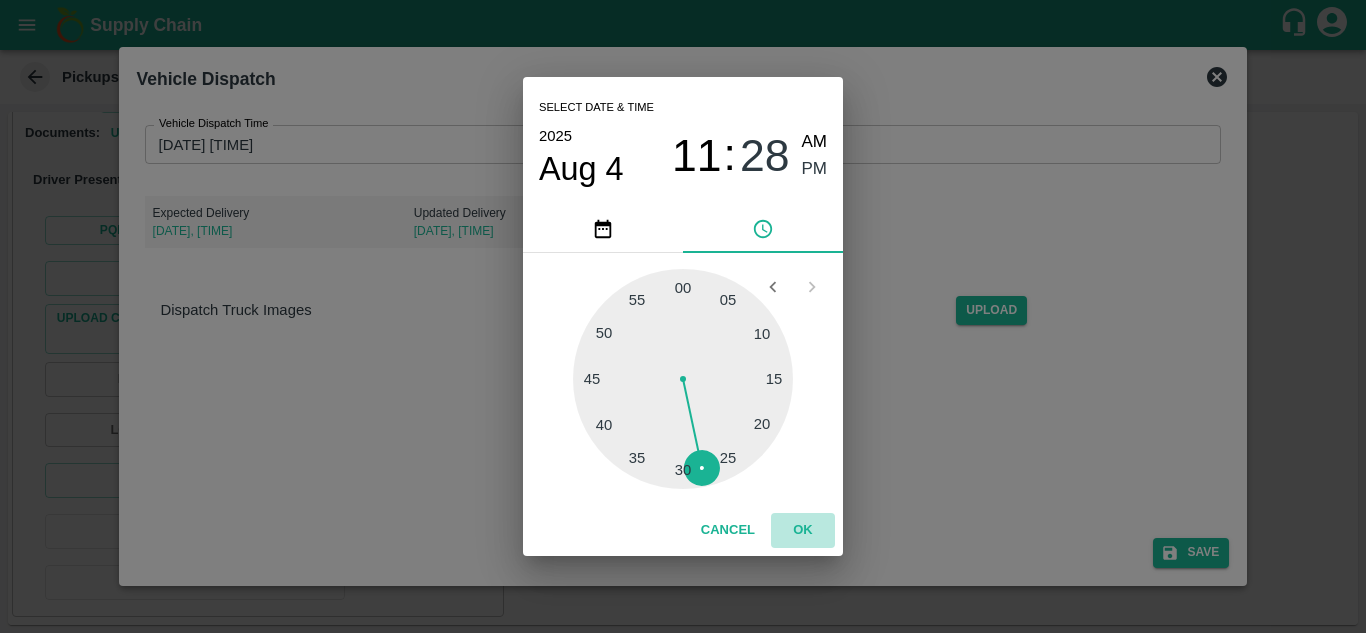click on "OK" at bounding box center [803, 530] 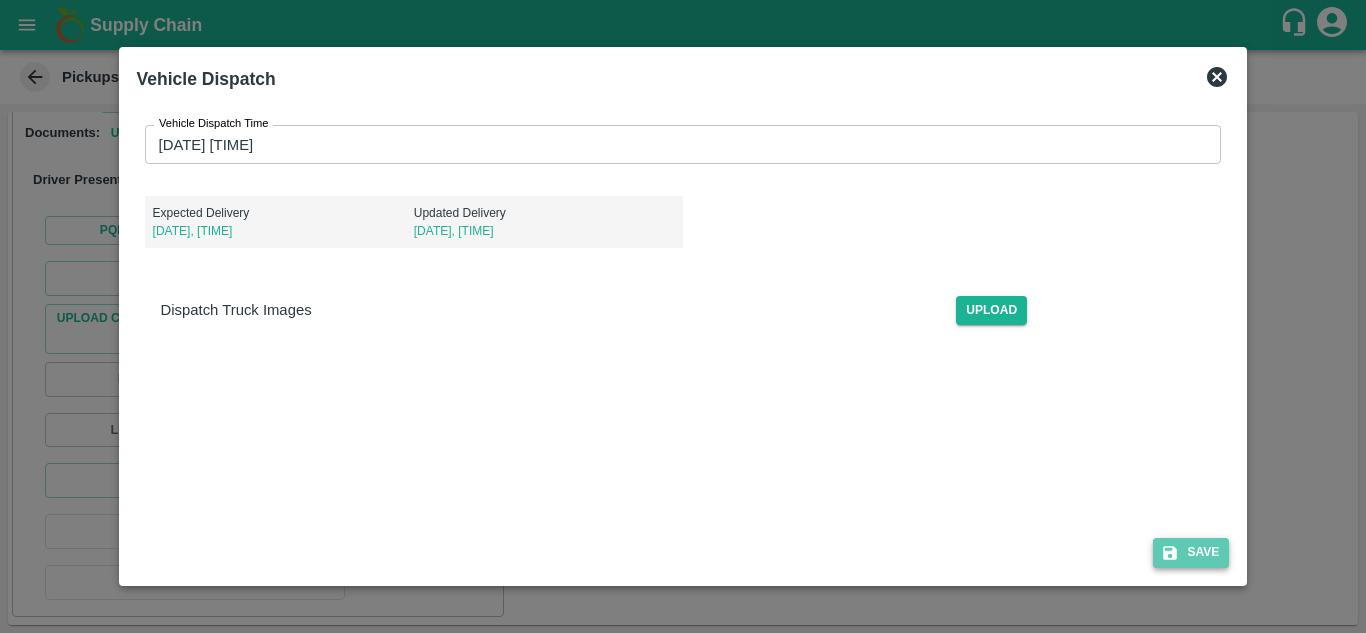 click on "Save" at bounding box center [1191, 552] 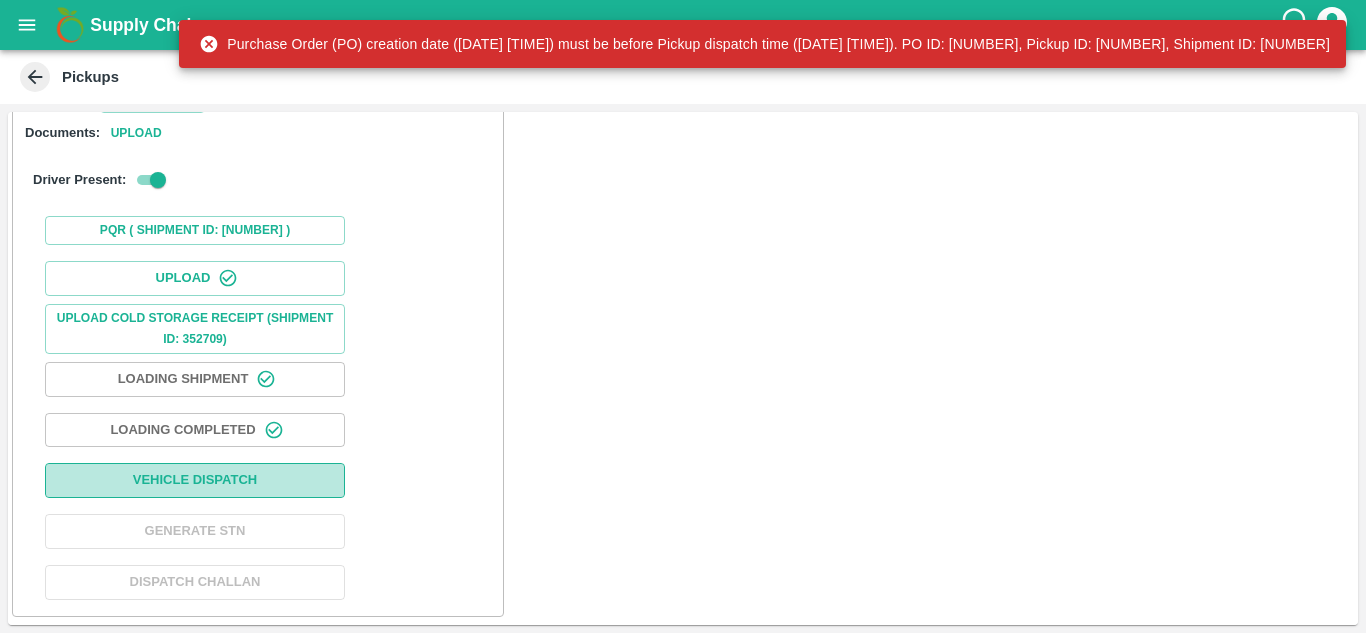 click on "Vehicle Dispatch" at bounding box center [195, 480] 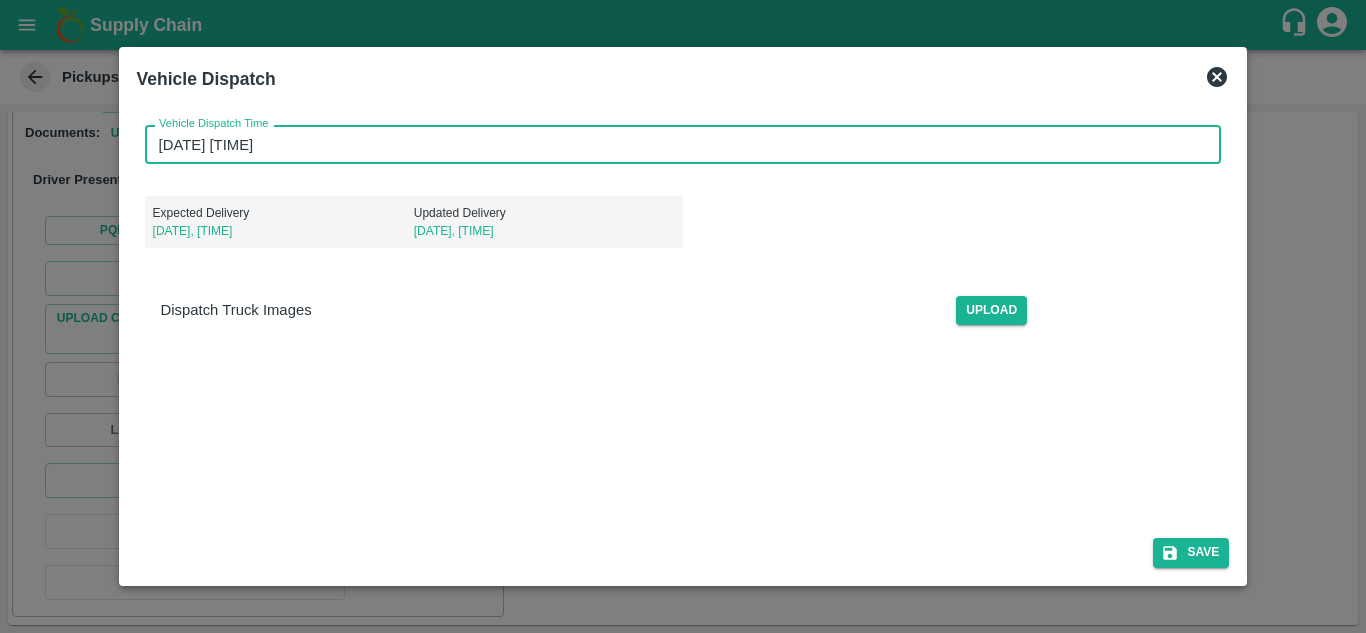 click on "[DATE] [TIME]" at bounding box center [676, 144] 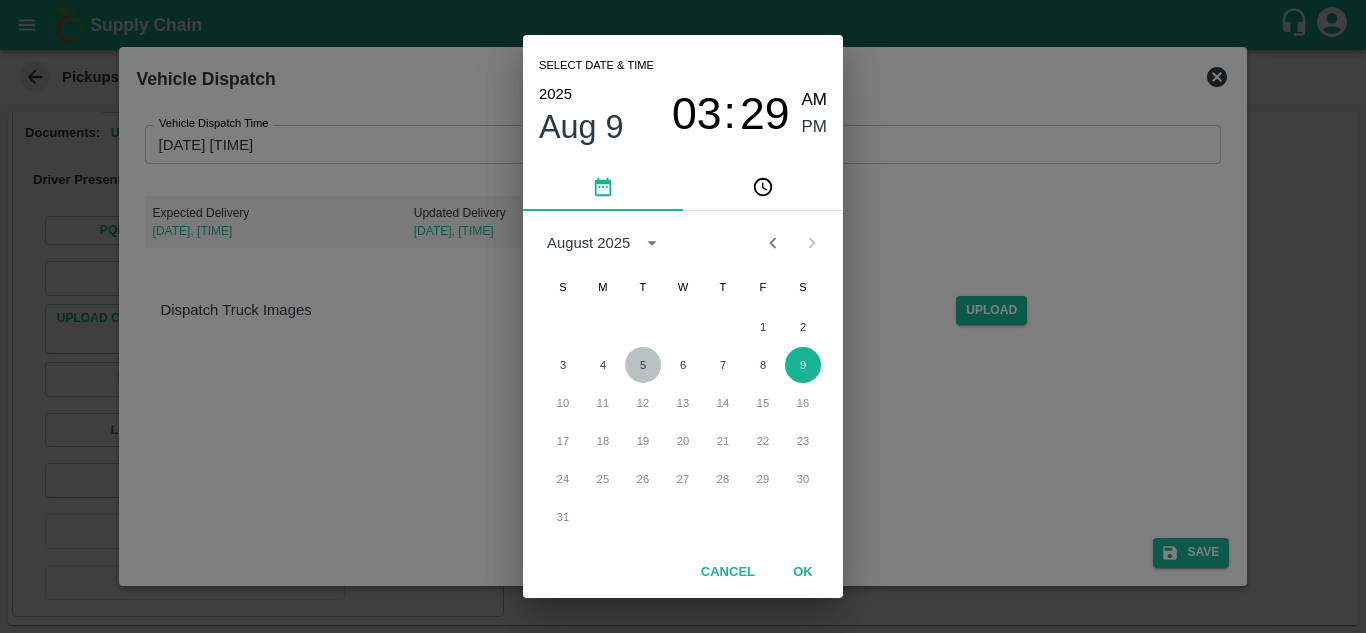 click on "5" at bounding box center [643, 365] 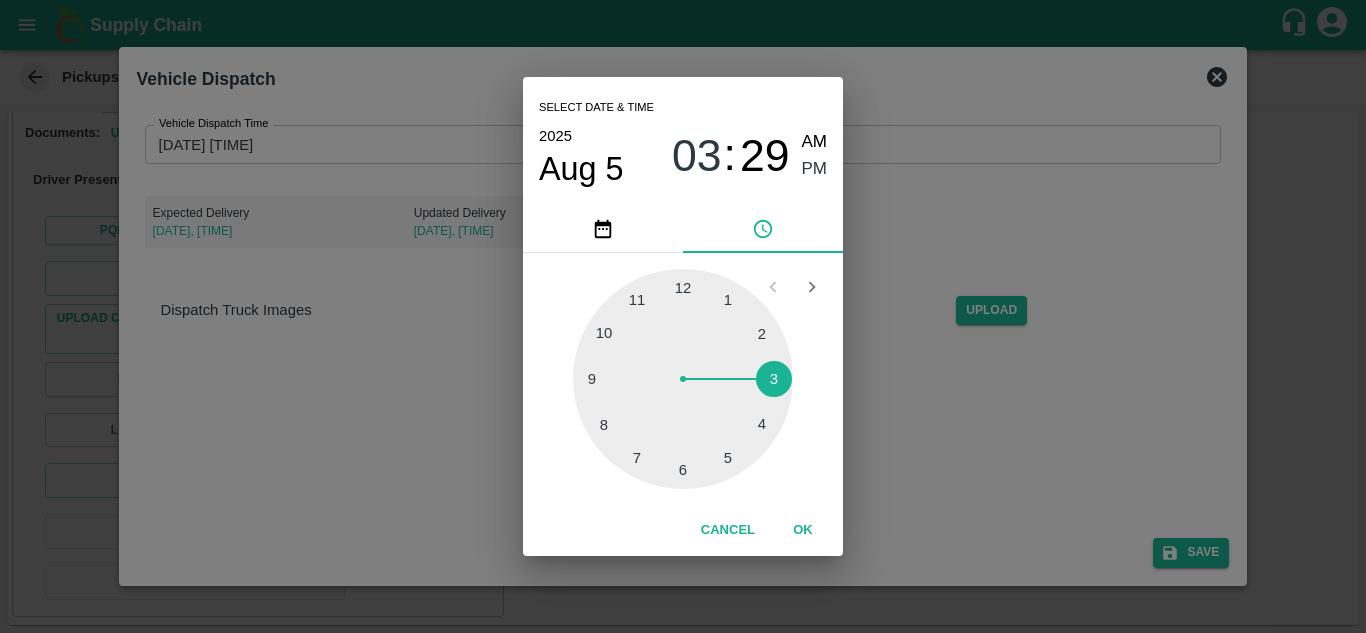 click at bounding box center [683, 379] 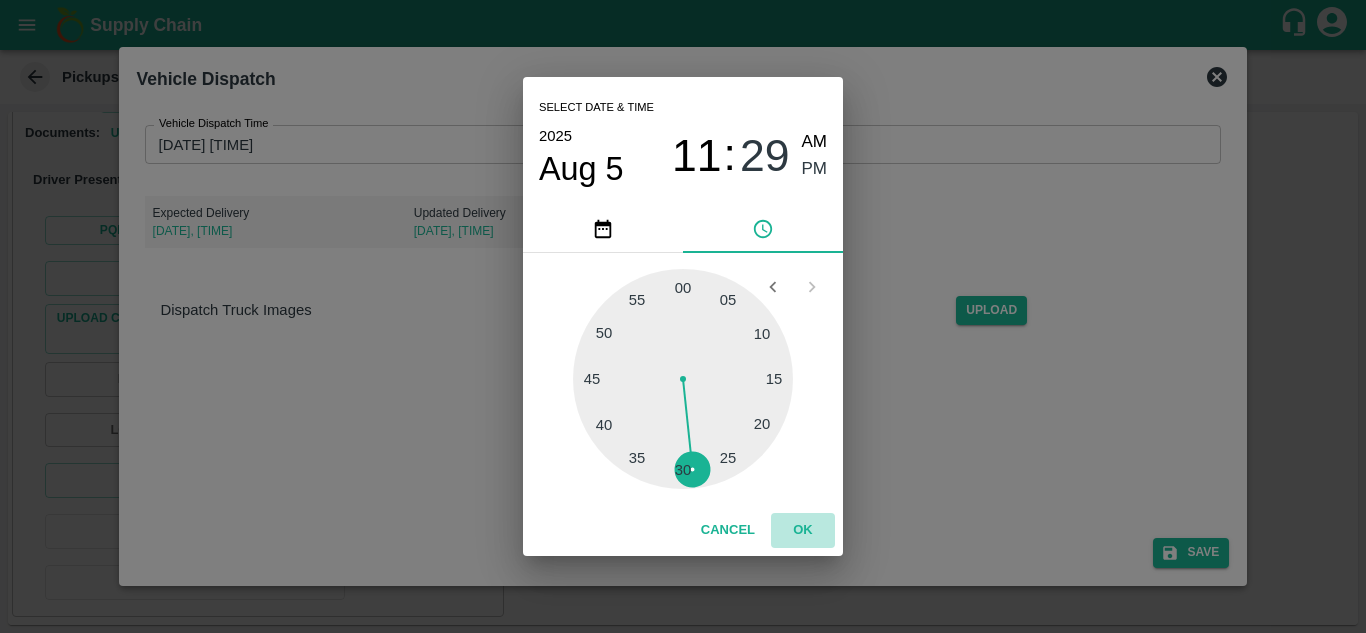 click on "OK" at bounding box center [803, 530] 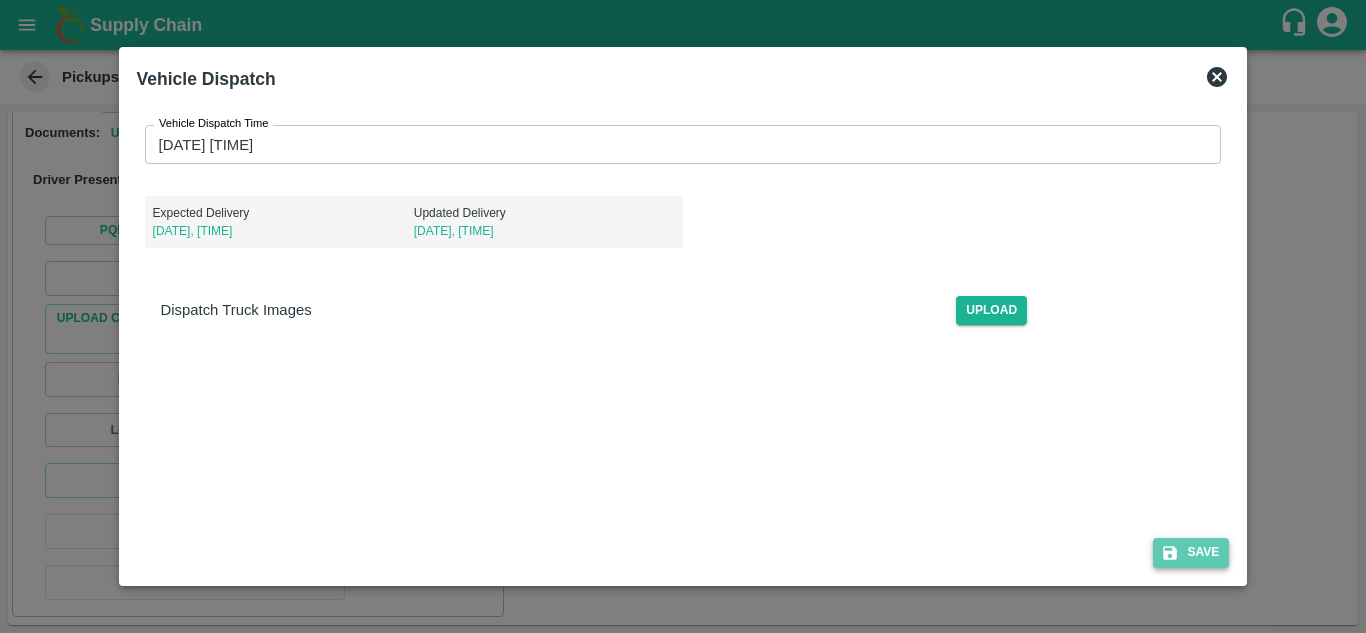 click on "Save" at bounding box center [1191, 552] 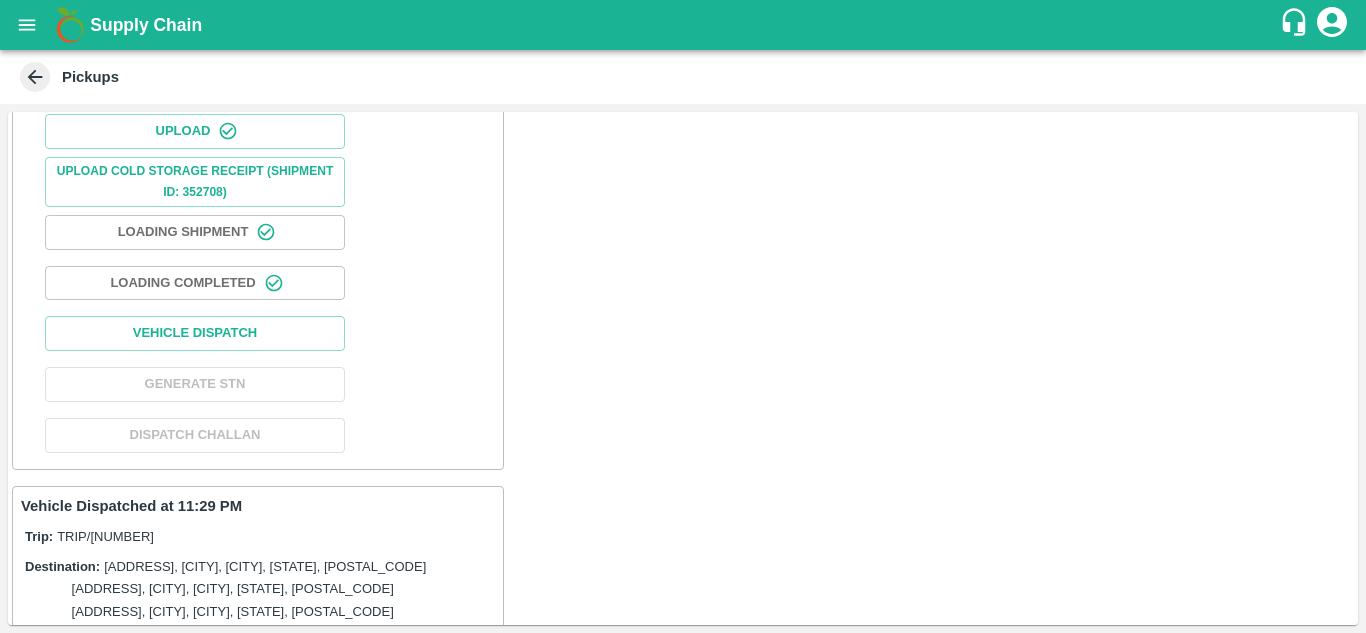 scroll, scrollTop: 2234, scrollLeft: 0, axis: vertical 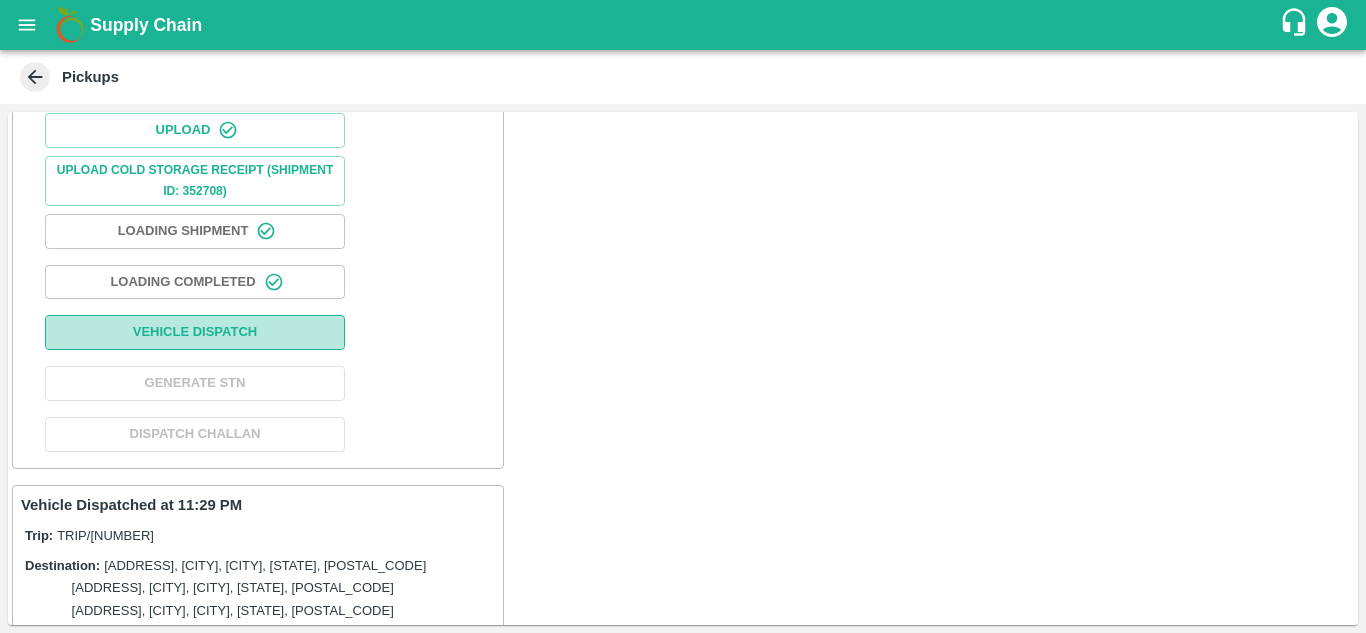 click on "Vehicle Dispatch" at bounding box center [195, 332] 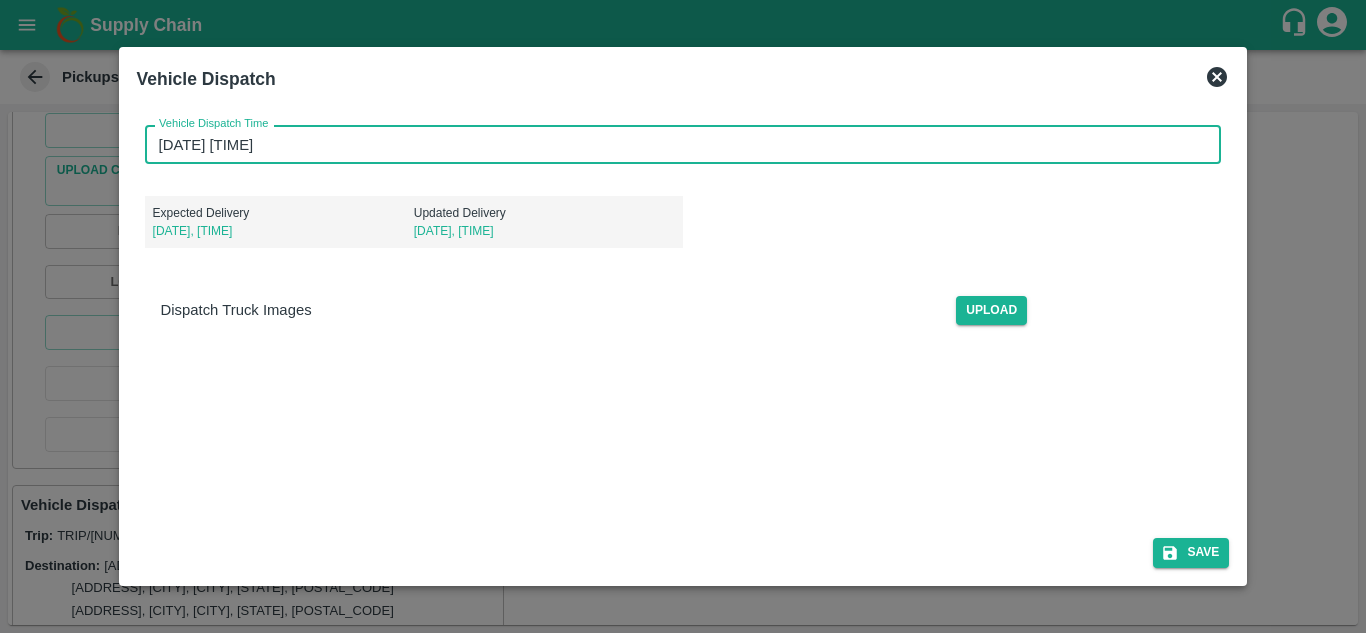 click on "[DATE] [TIME]" at bounding box center (676, 144) 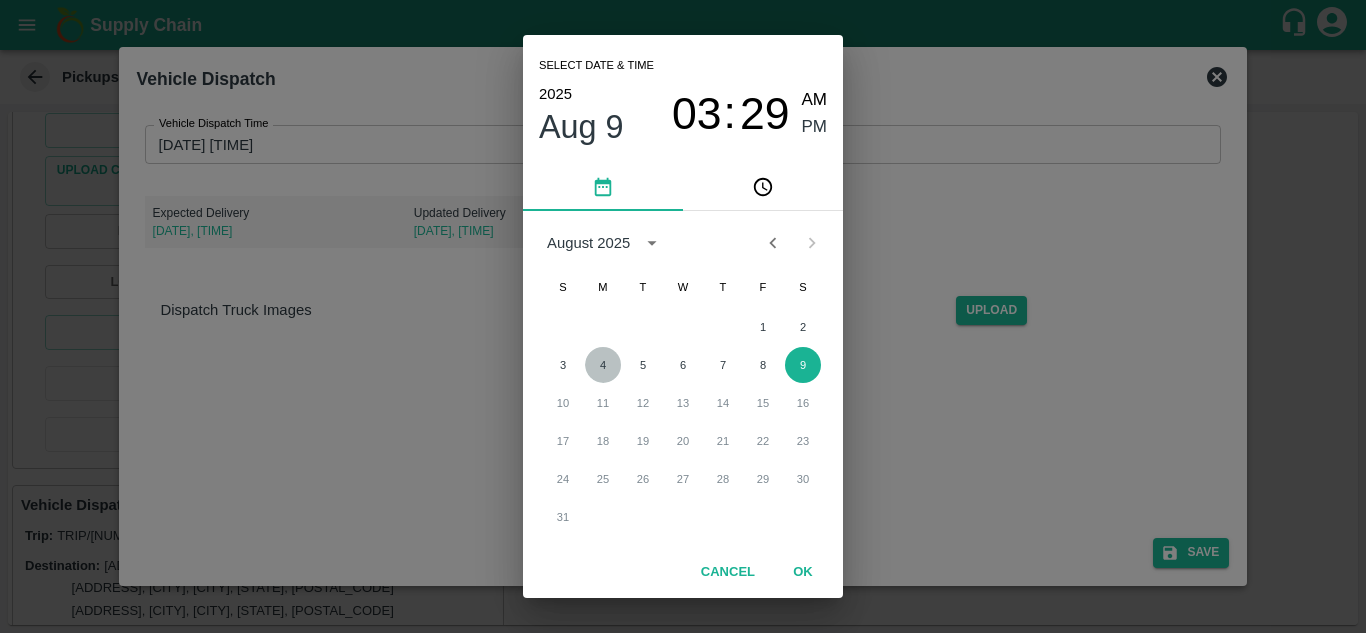 click on "4" at bounding box center [603, 365] 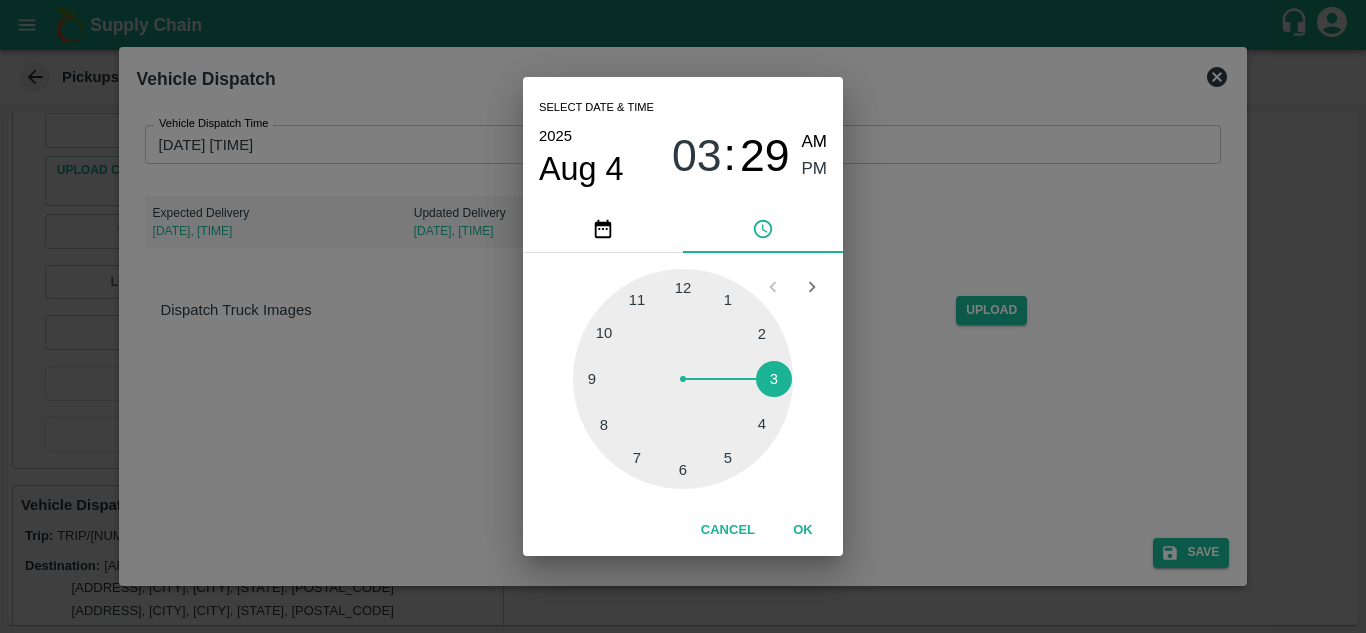 click at bounding box center (683, 379) 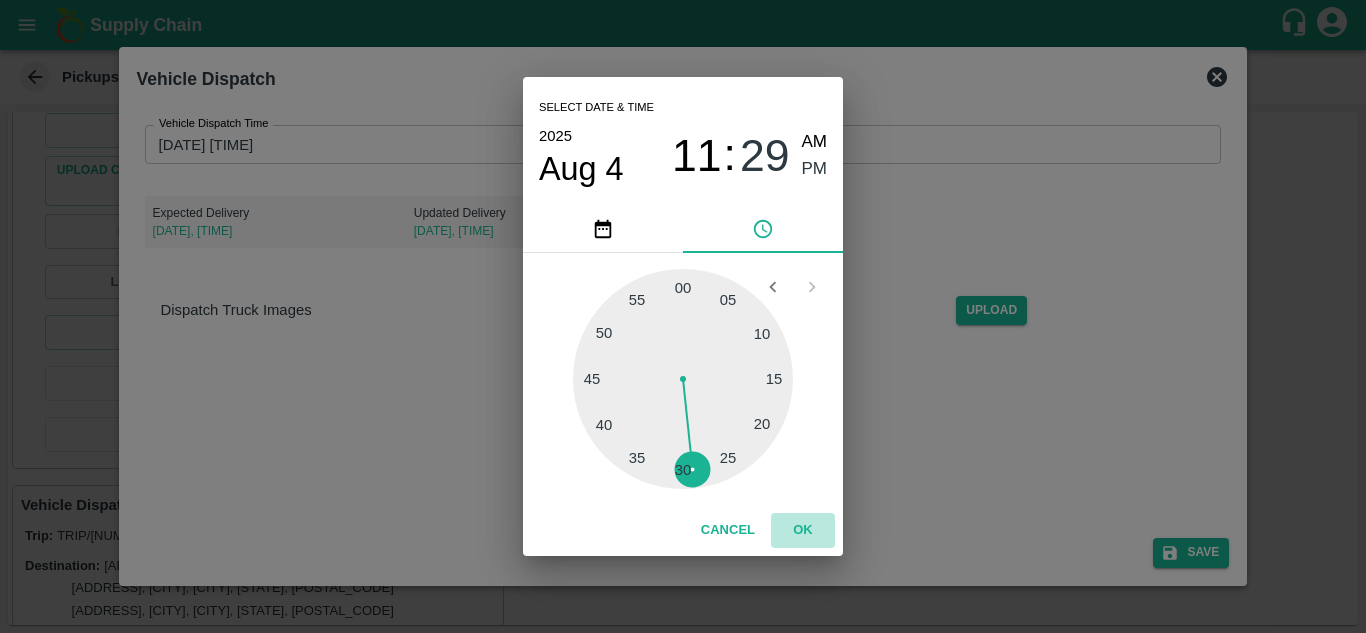 click on "OK" at bounding box center [803, 530] 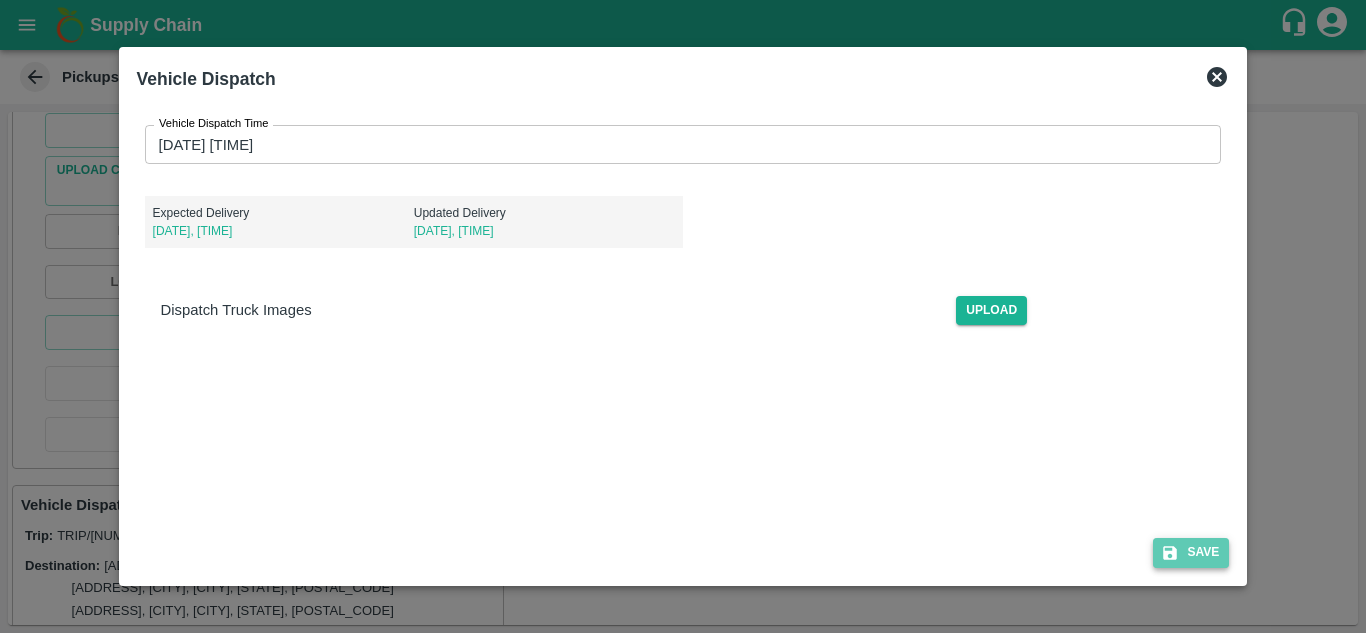 click on "Save" at bounding box center (1191, 552) 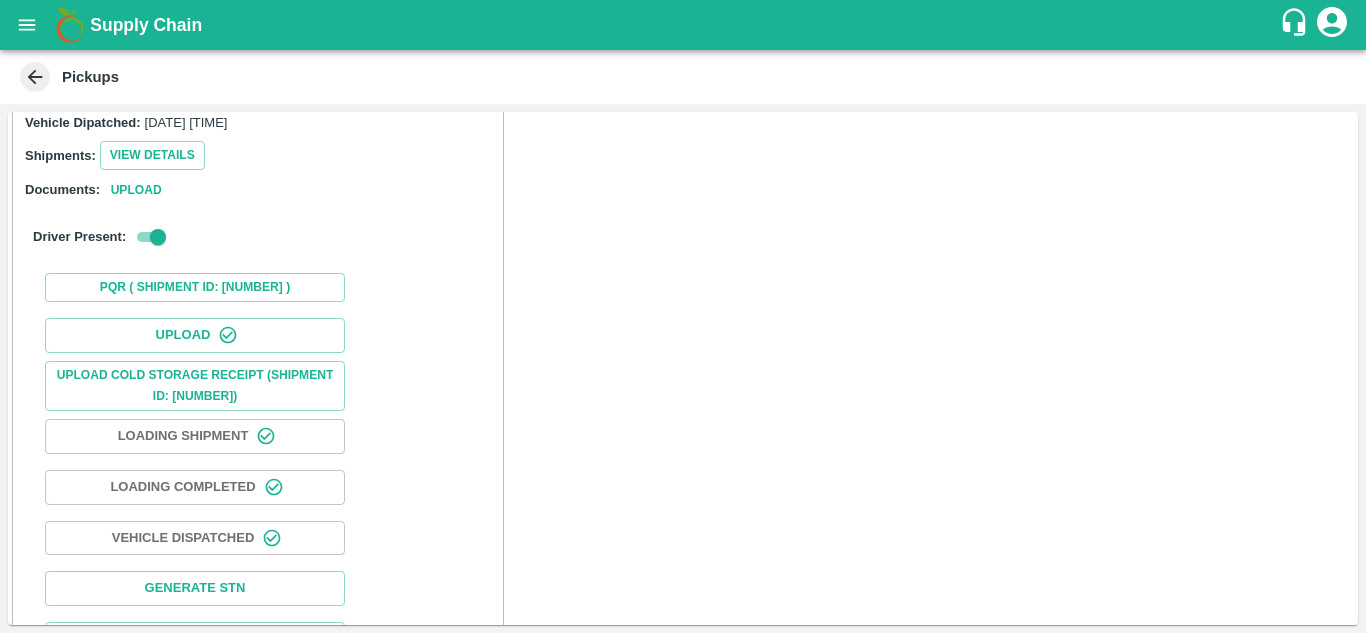scroll, scrollTop: 0, scrollLeft: 0, axis: both 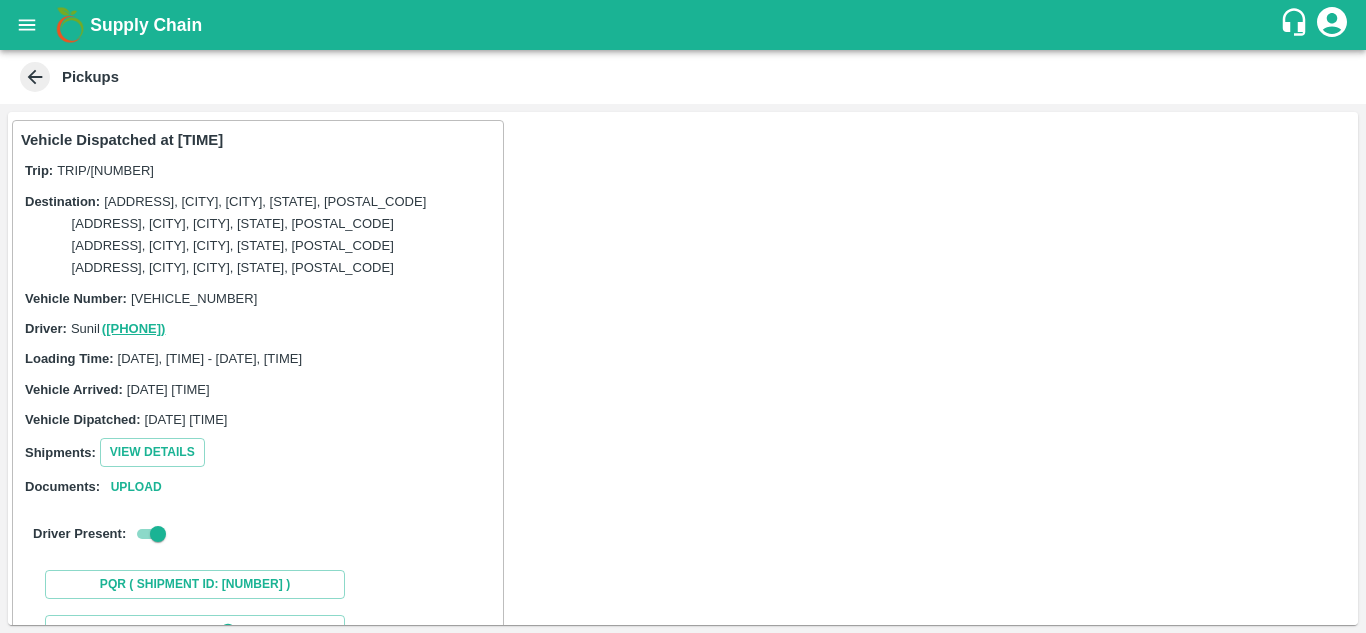 click 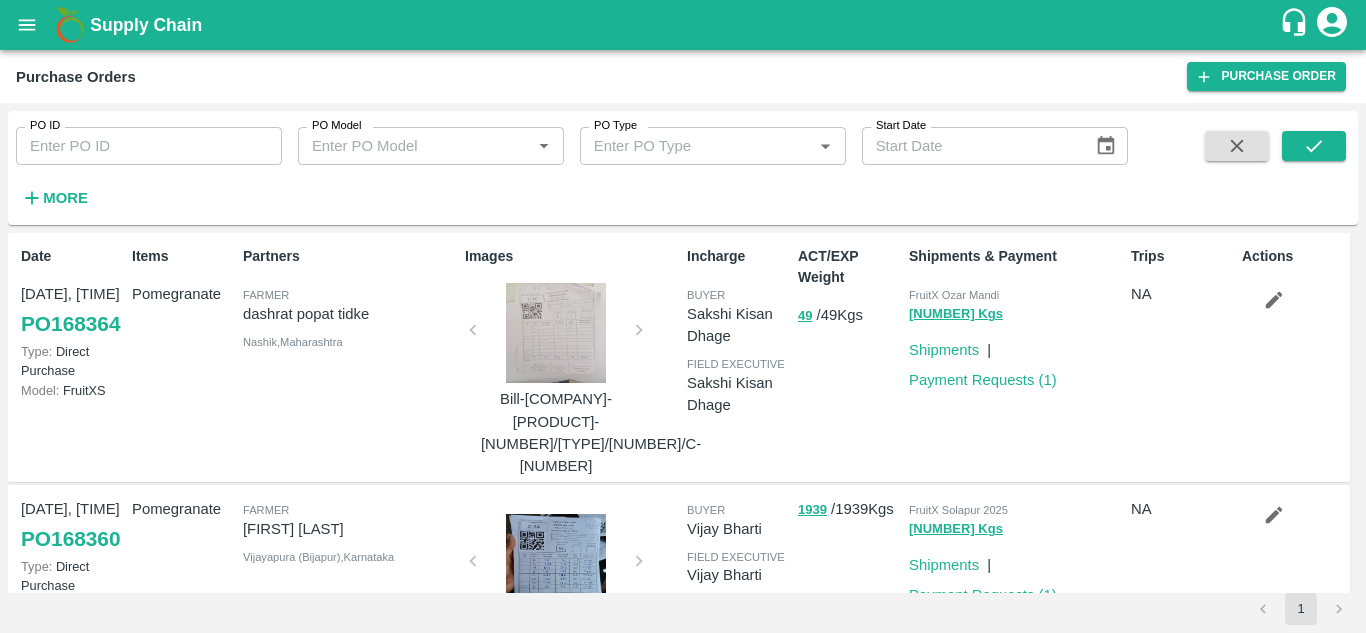 click on "More" at bounding box center [65, 198] 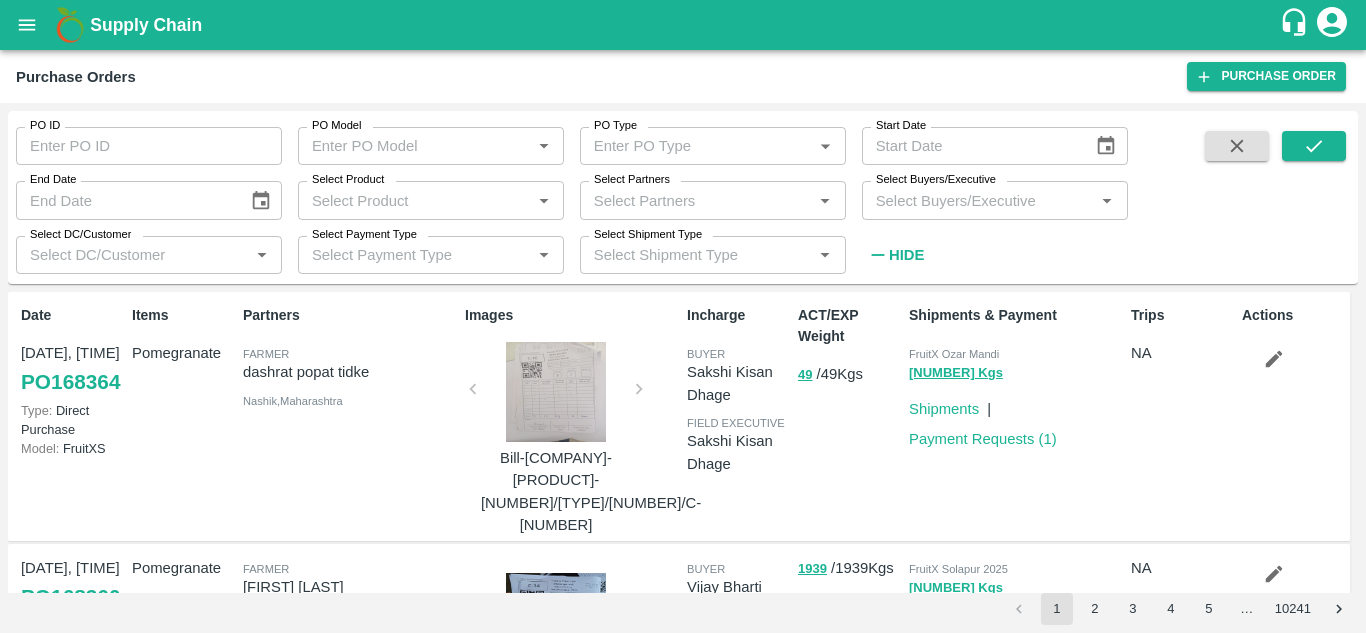 click on "Select Buyers/Executive" at bounding box center (978, 200) 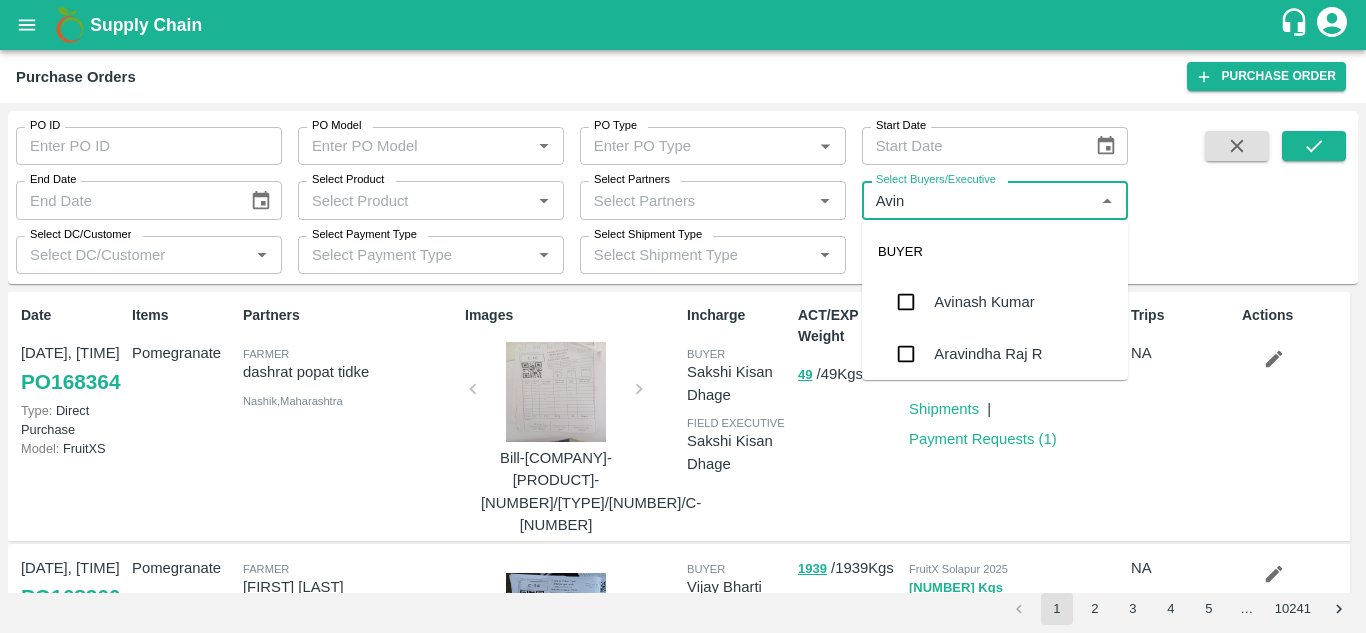 type on "Avina" 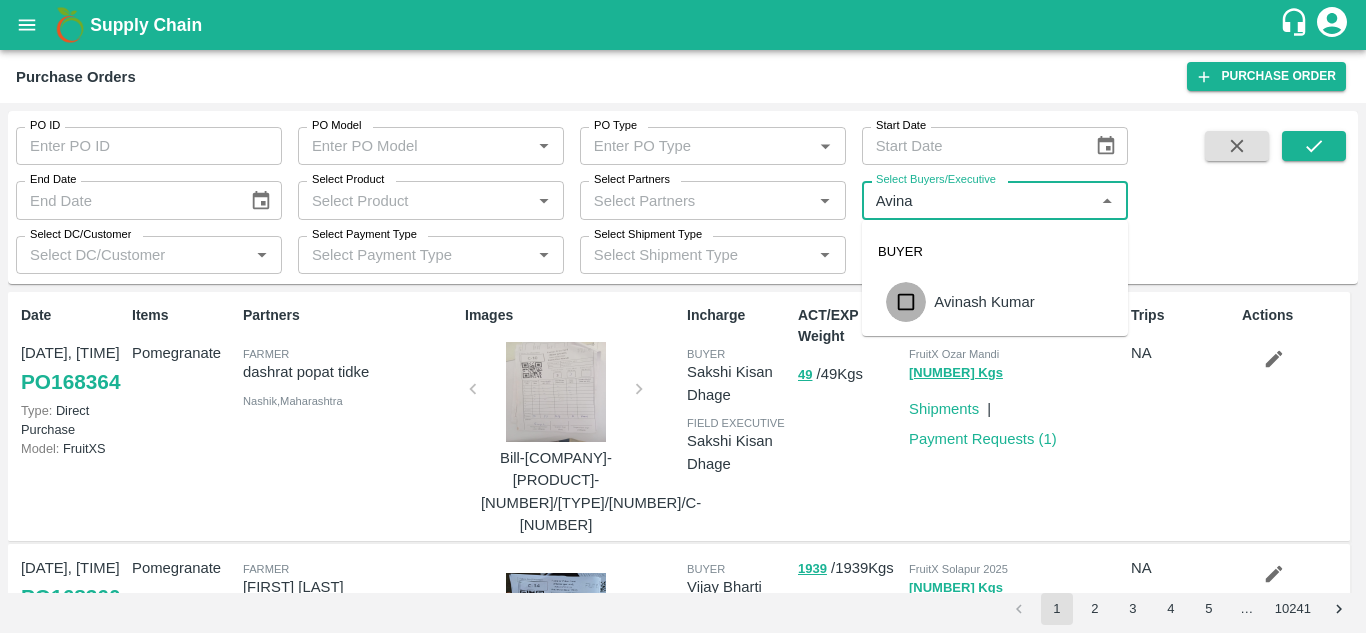 click at bounding box center (906, 302) 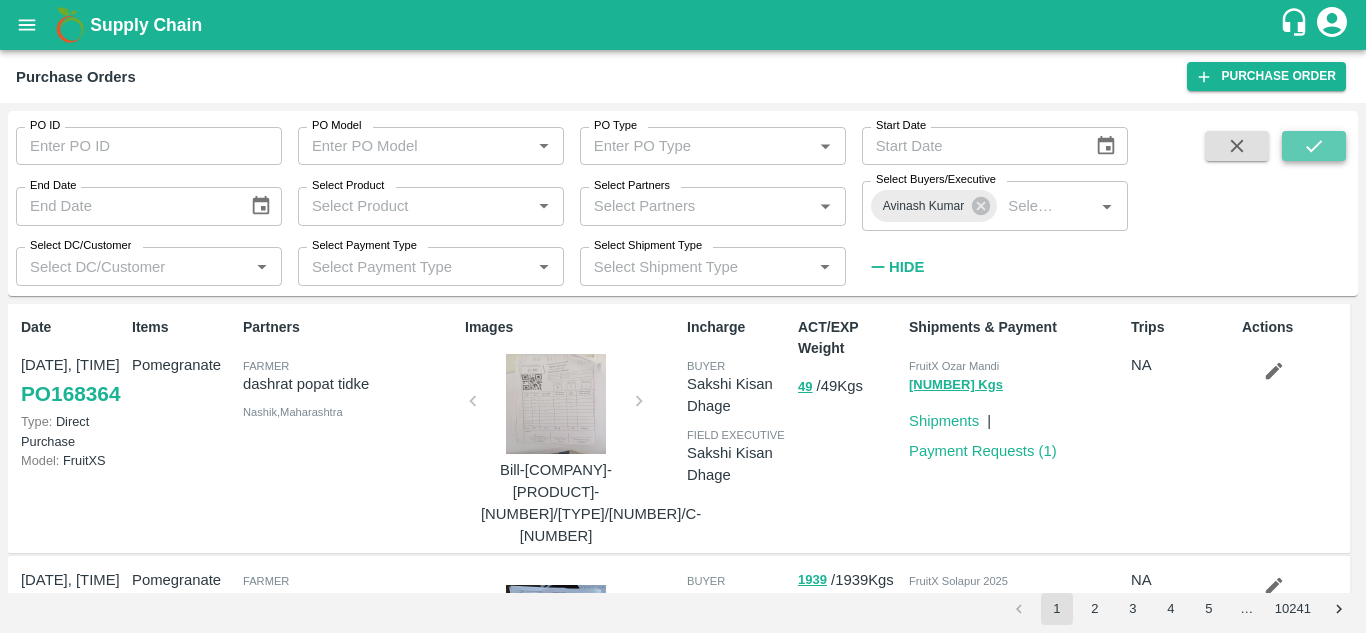 click 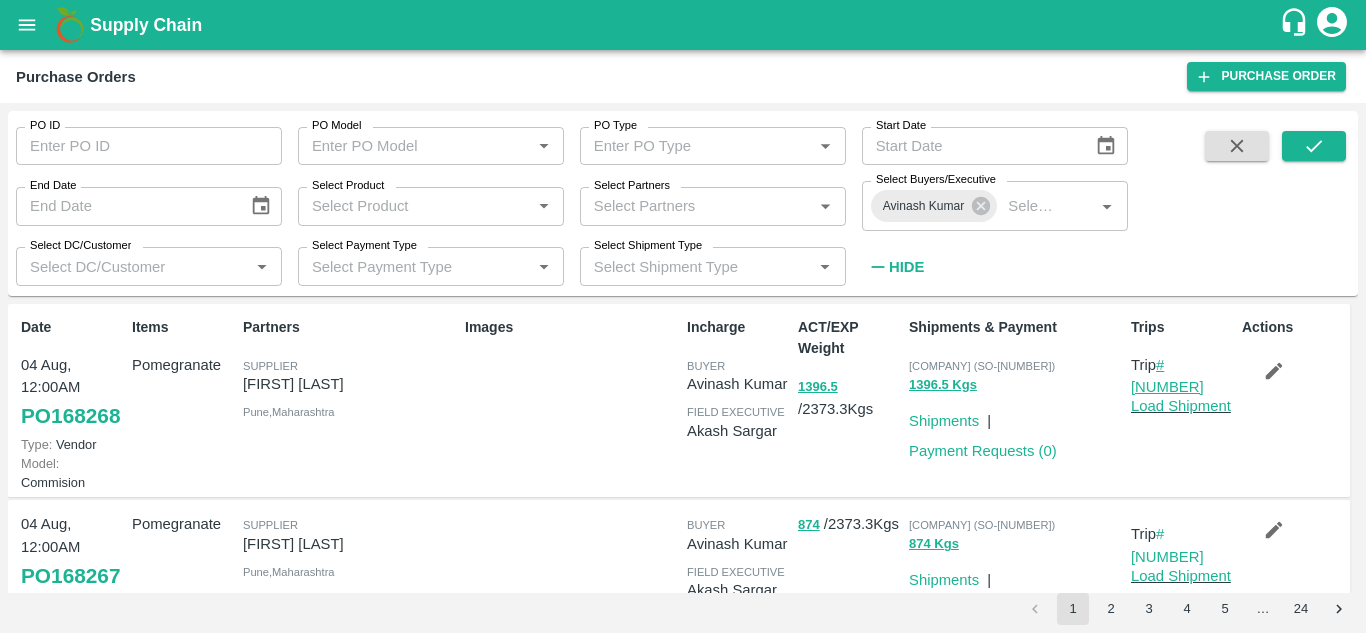 click on "#[NUMBER]" at bounding box center (1167, 376) 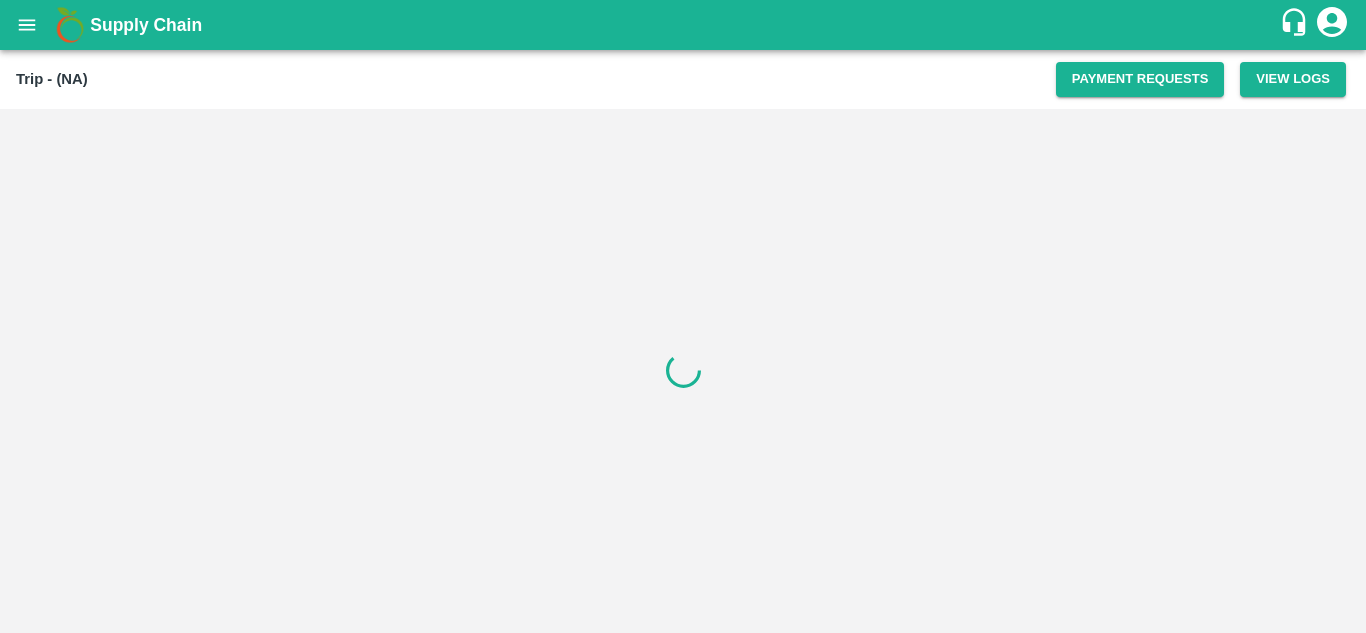 scroll, scrollTop: 0, scrollLeft: 0, axis: both 